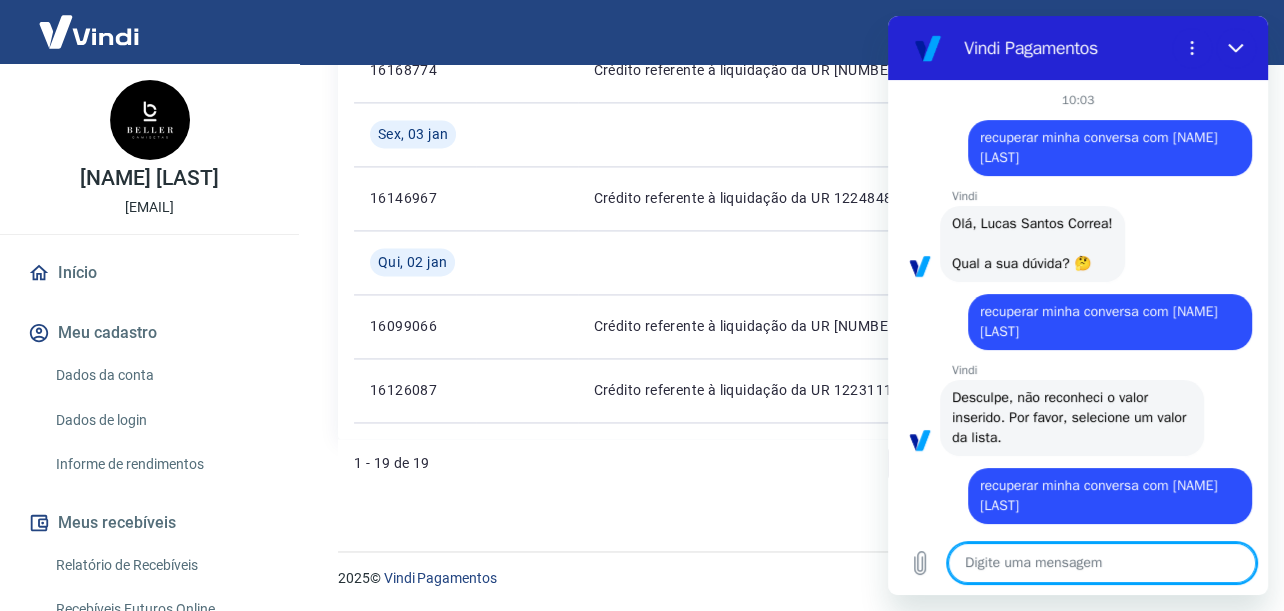 scroll, scrollTop: 2289, scrollLeft: 0, axis: vertical 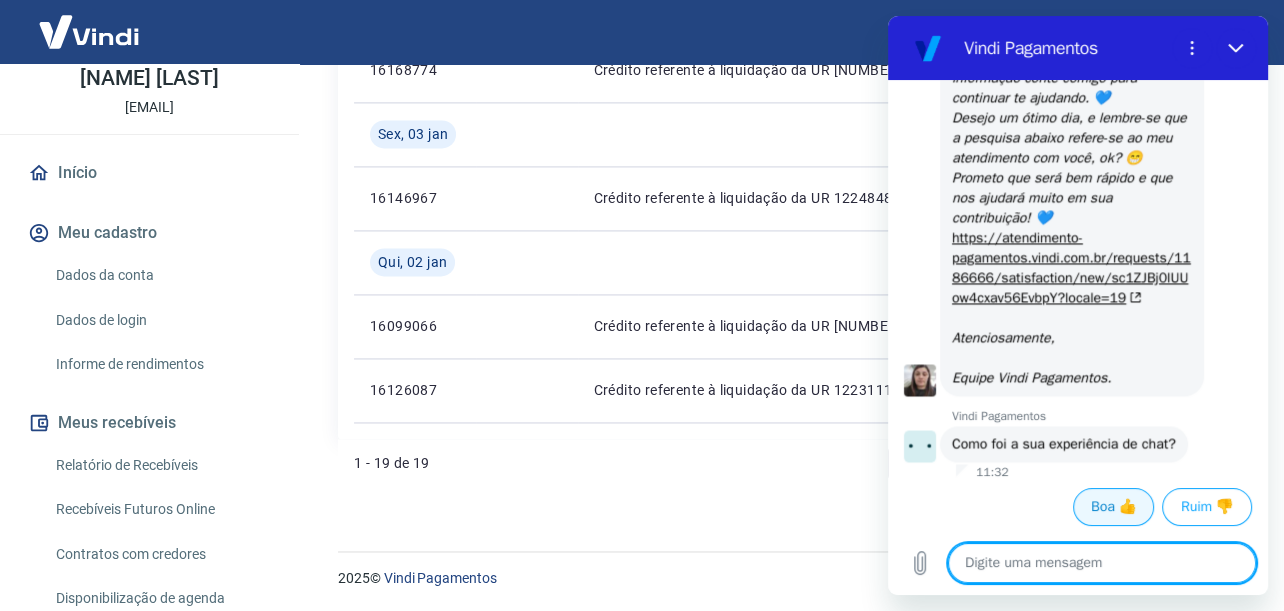 click on "Boa 👍" at bounding box center [1113, 507] 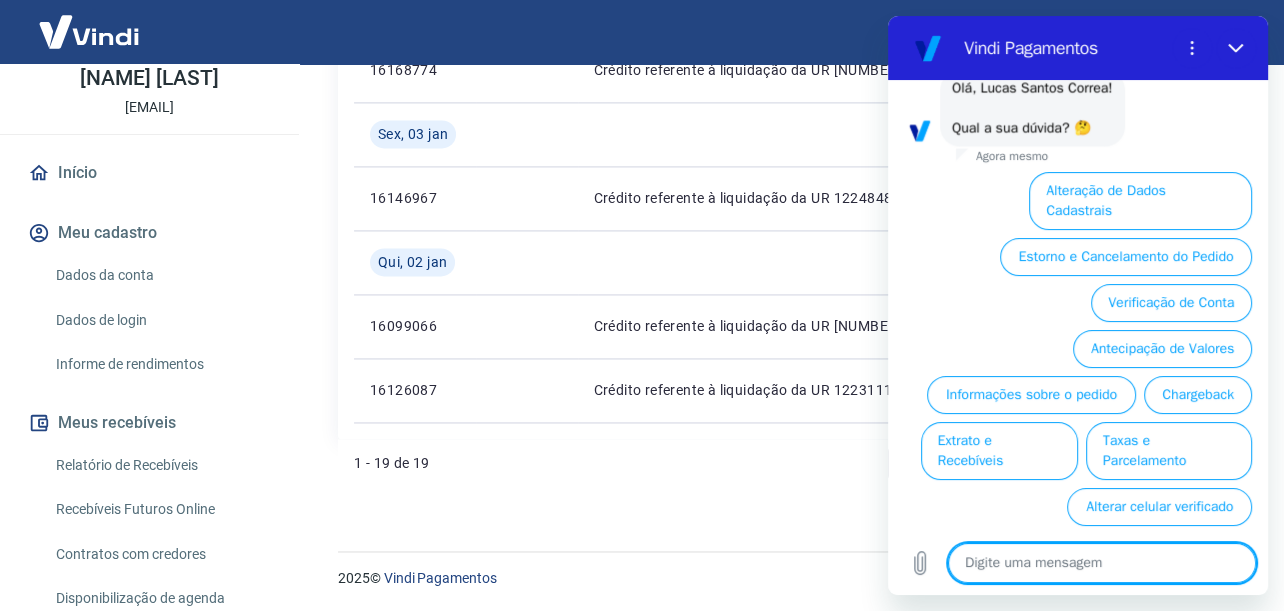 scroll, scrollTop: 9066, scrollLeft: 0, axis: vertical 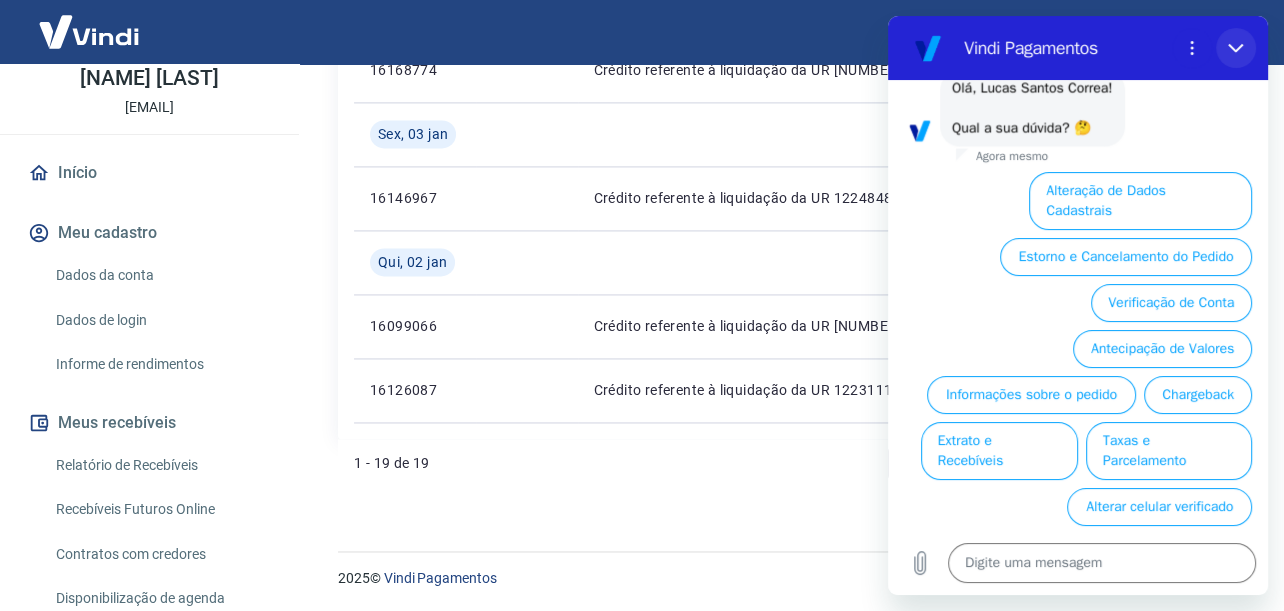 click at bounding box center [1236, 48] 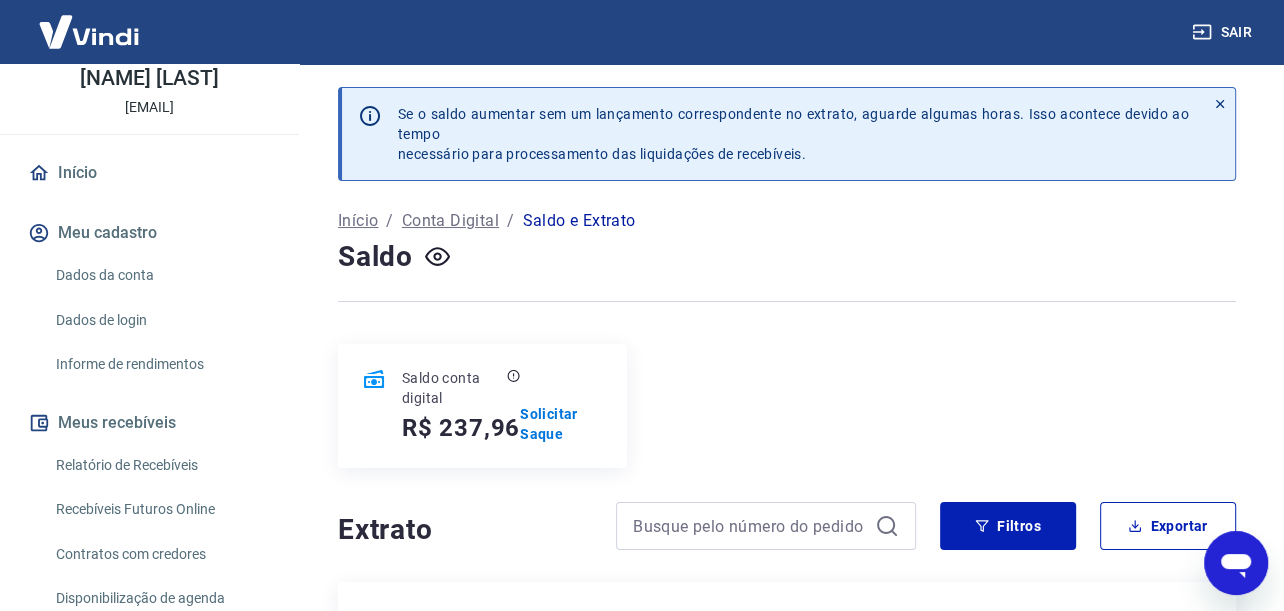 scroll, scrollTop: 0, scrollLeft: 0, axis: both 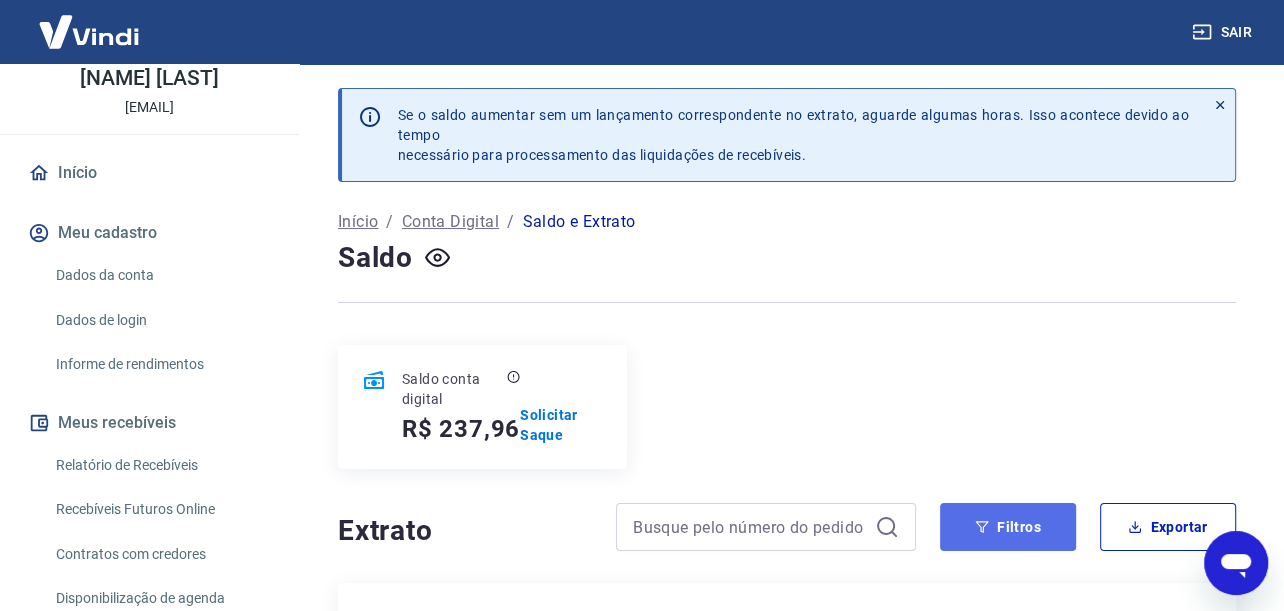 click on "Filtros" at bounding box center (1008, 527) 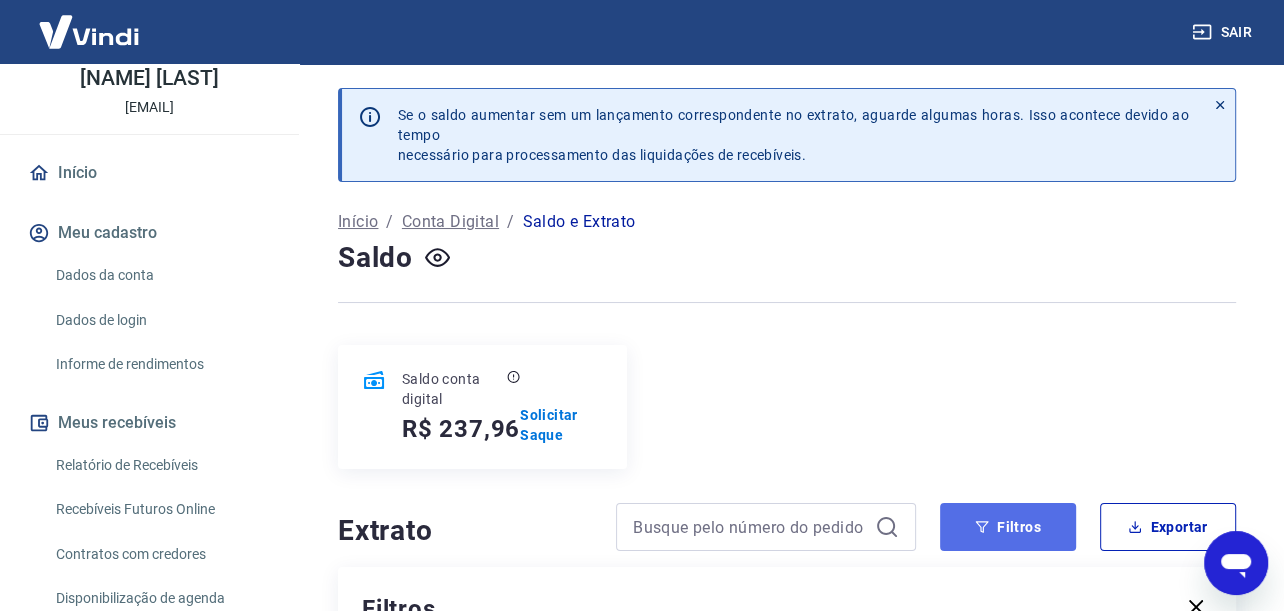 click on "Filtros" at bounding box center (1008, 527) 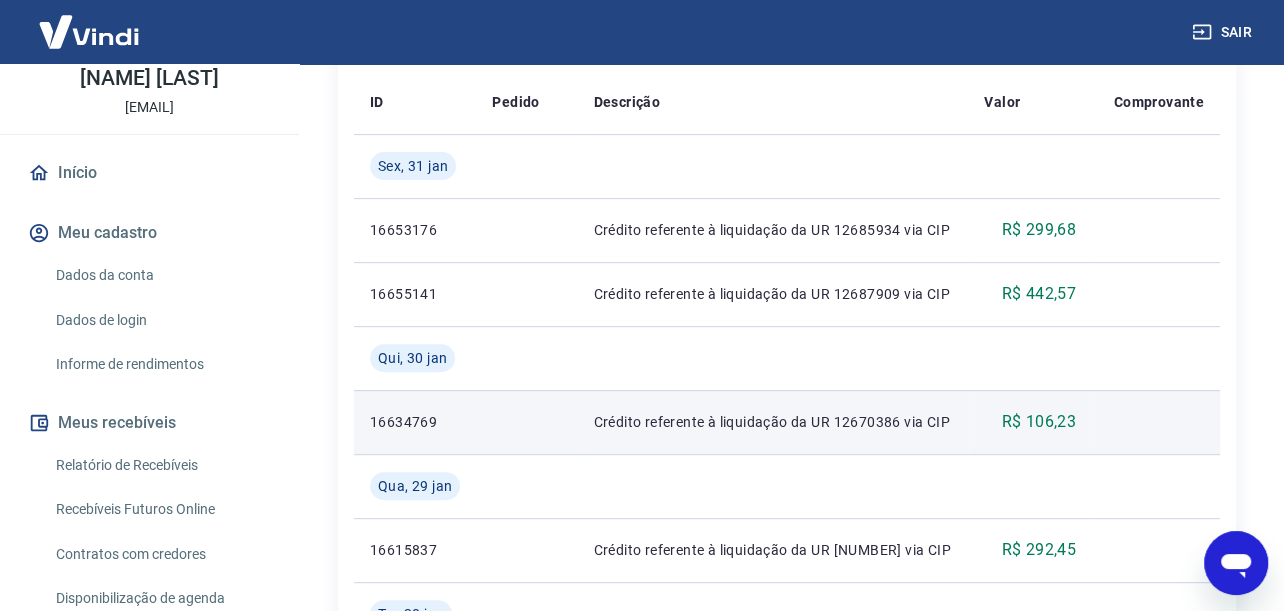 scroll, scrollTop: 300, scrollLeft: 0, axis: vertical 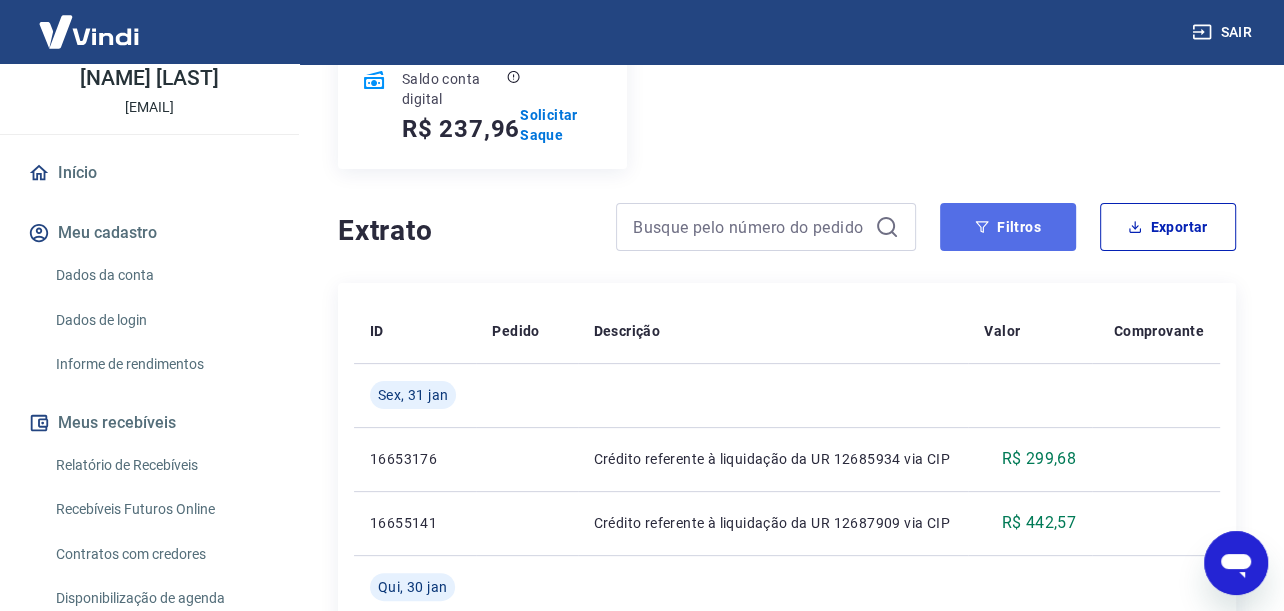 click on "Filtros" at bounding box center [1008, 227] 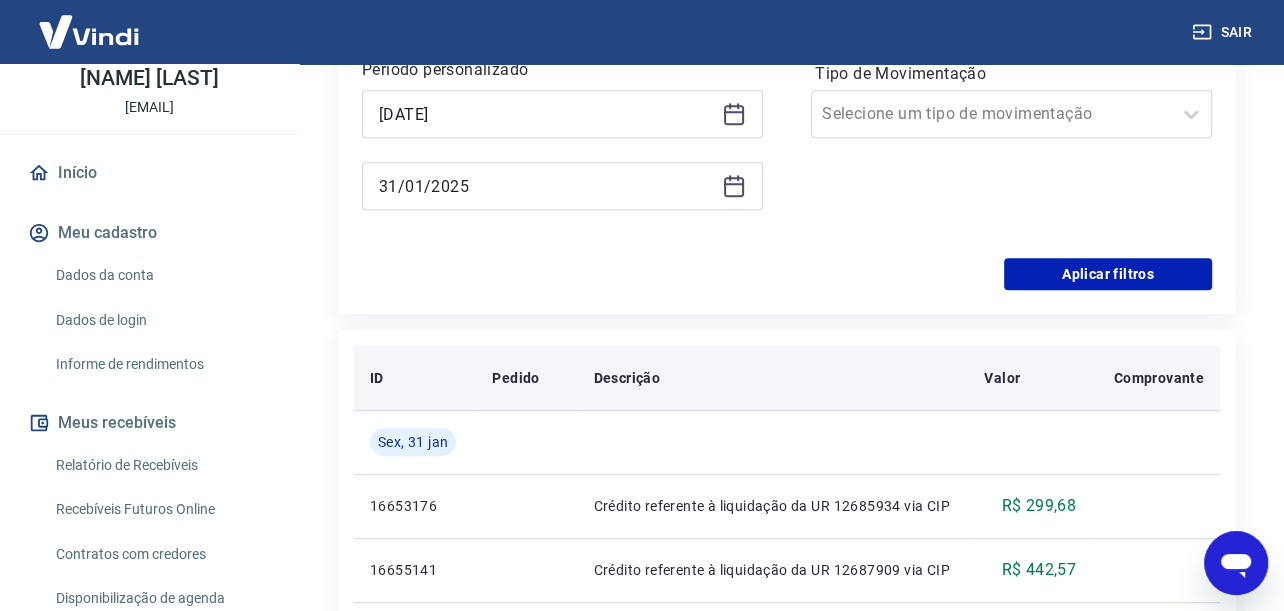 scroll, scrollTop: 700, scrollLeft: 0, axis: vertical 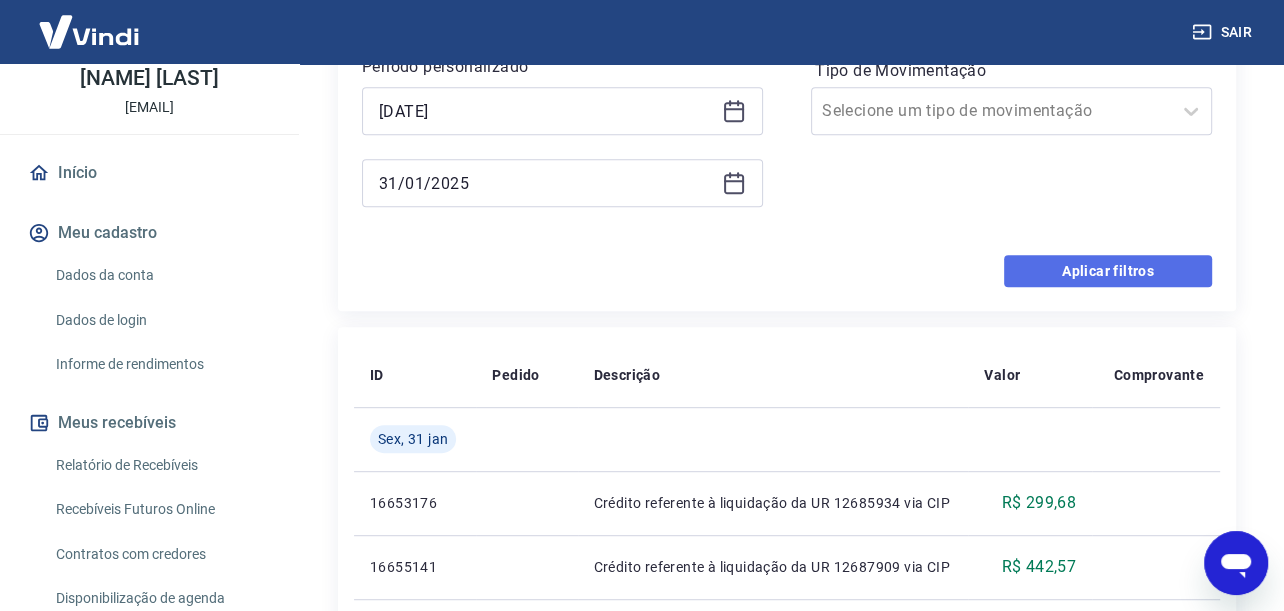 click on "Aplicar filtros" at bounding box center (1108, 271) 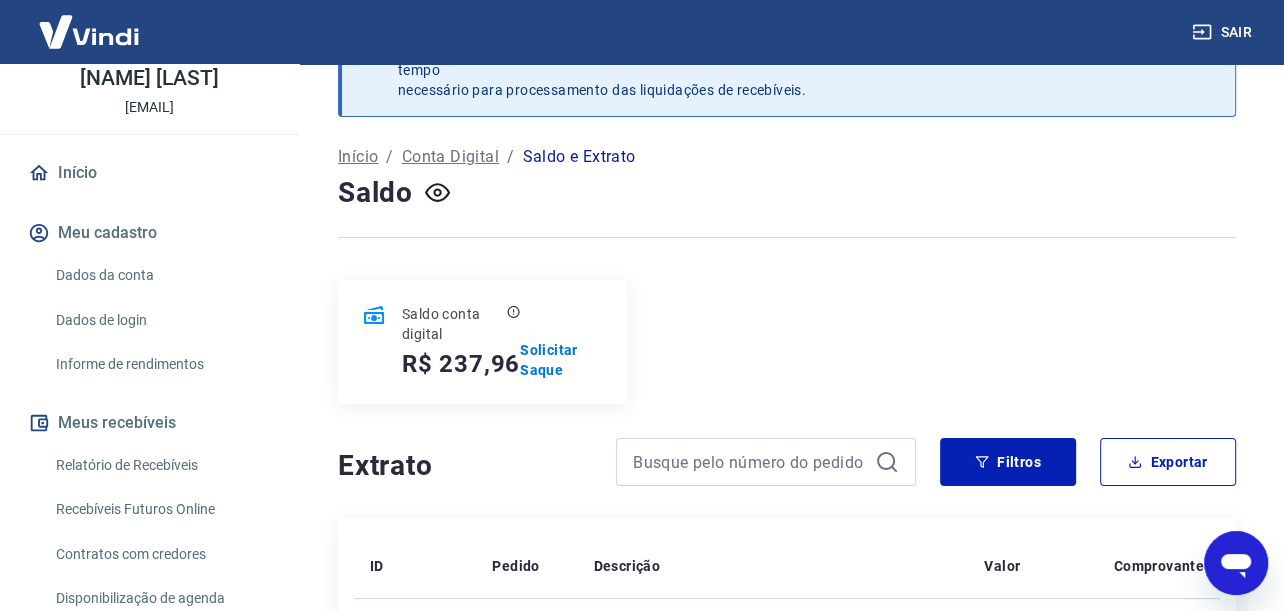 scroll, scrollTop: 0, scrollLeft: 0, axis: both 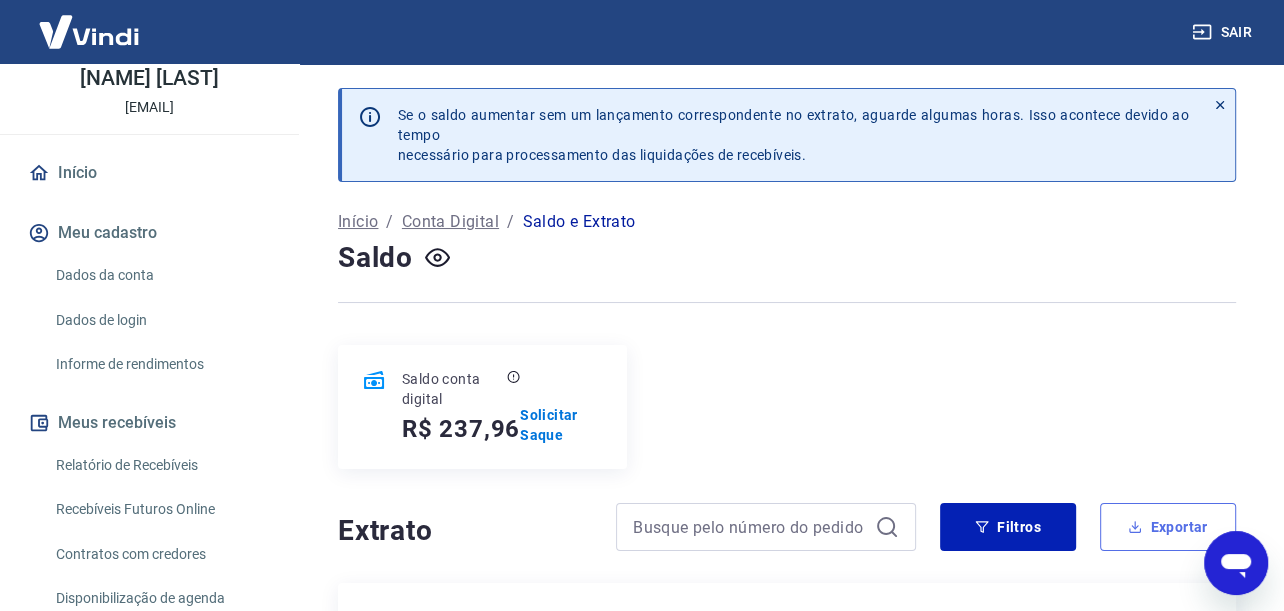 click on "Exportar" at bounding box center [1168, 527] 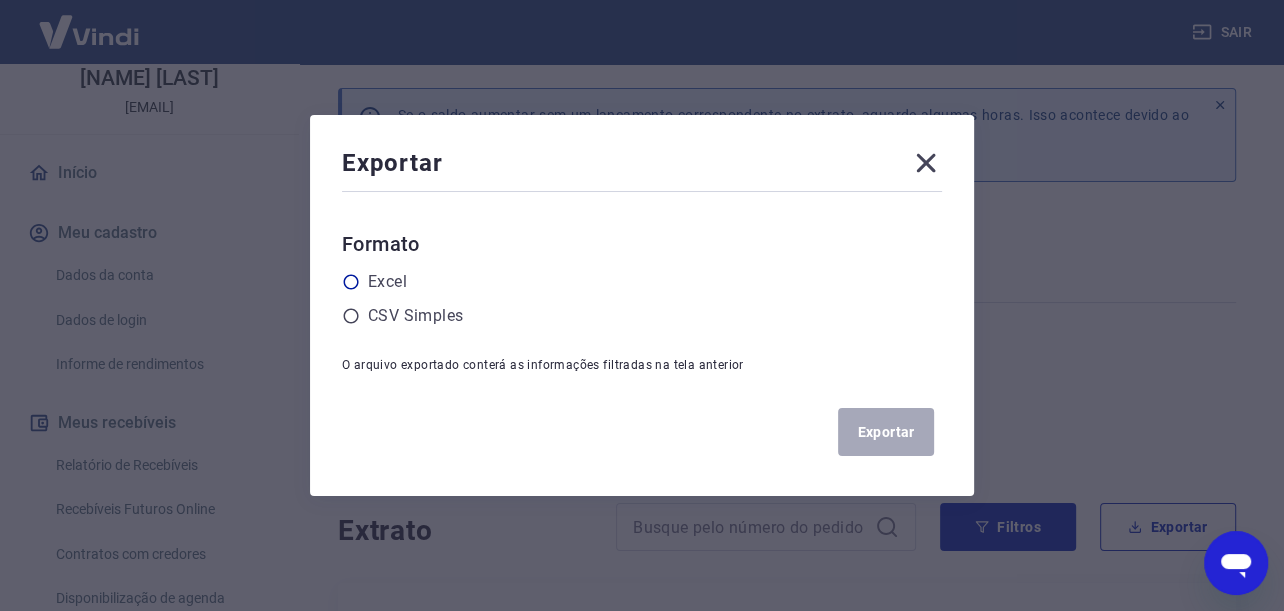 click 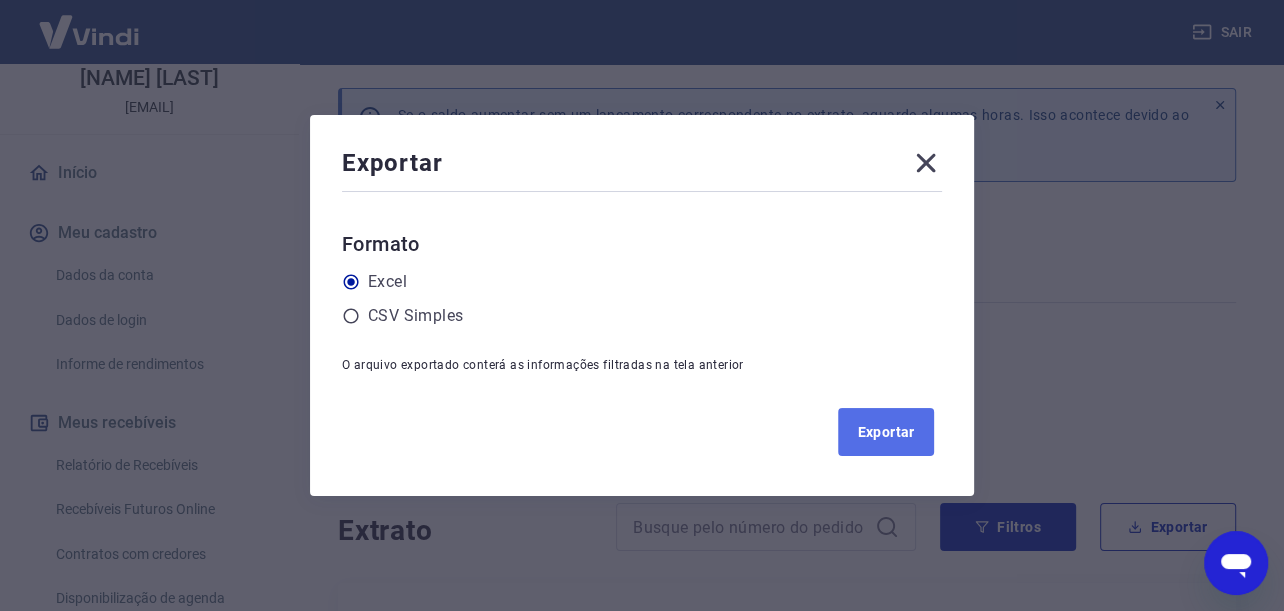 click on "Exportar" at bounding box center [886, 432] 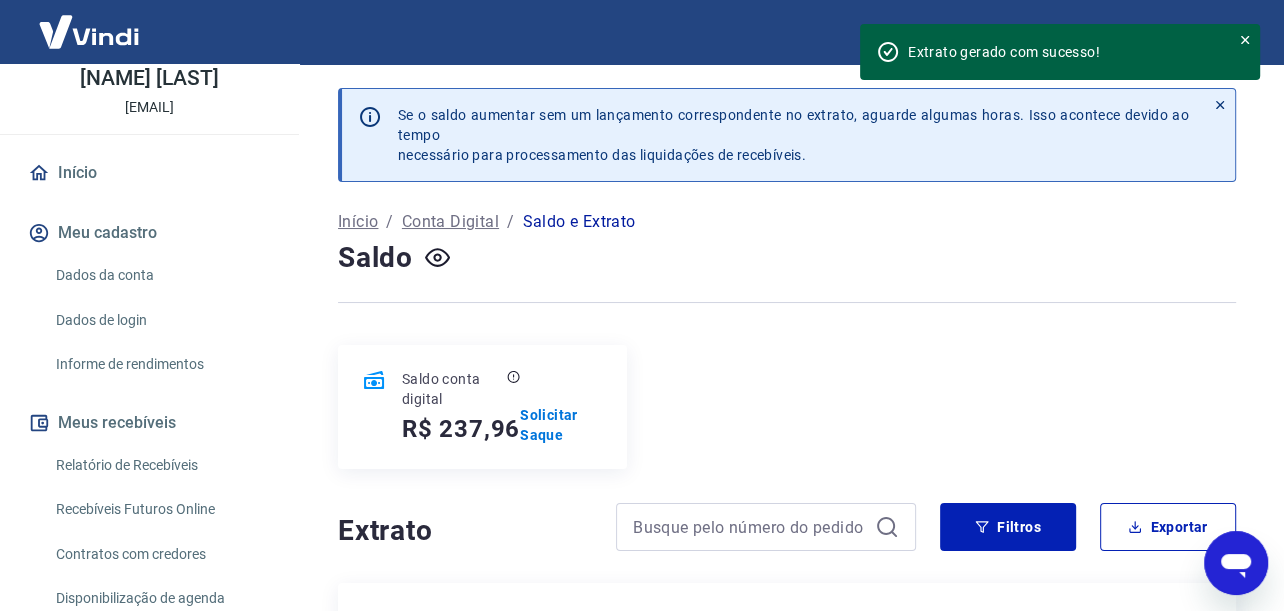 click on "Extrato gerado com sucesso!" at bounding box center [1061, 52] 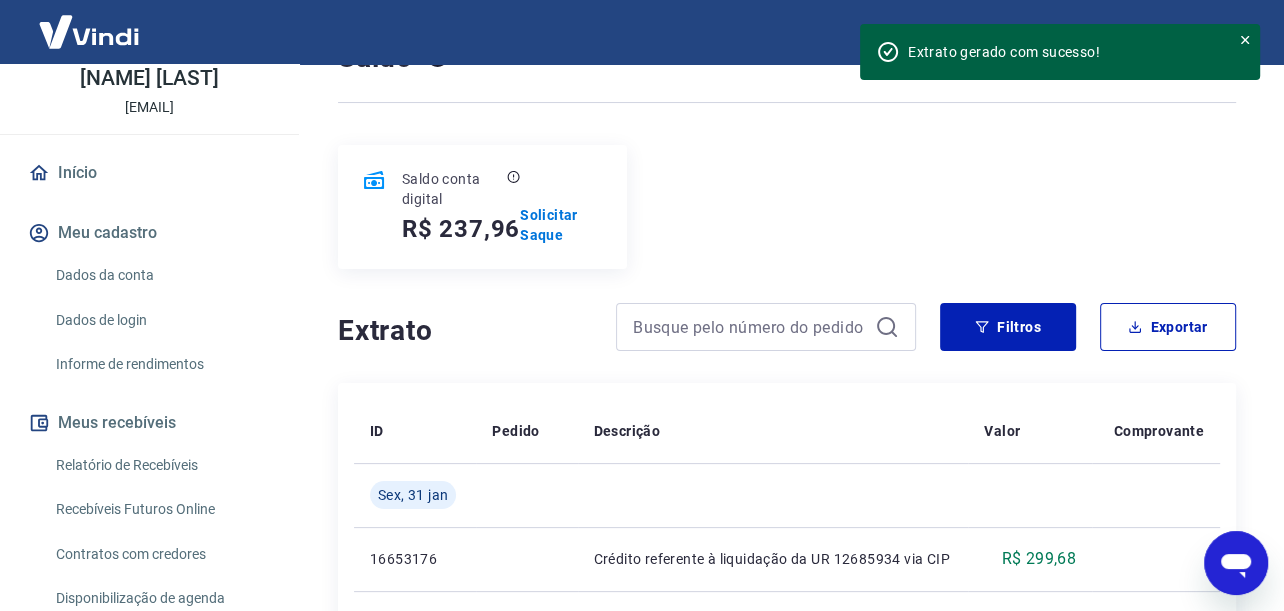 scroll, scrollTop: 200, scrollLeft: 0, axis: vertical 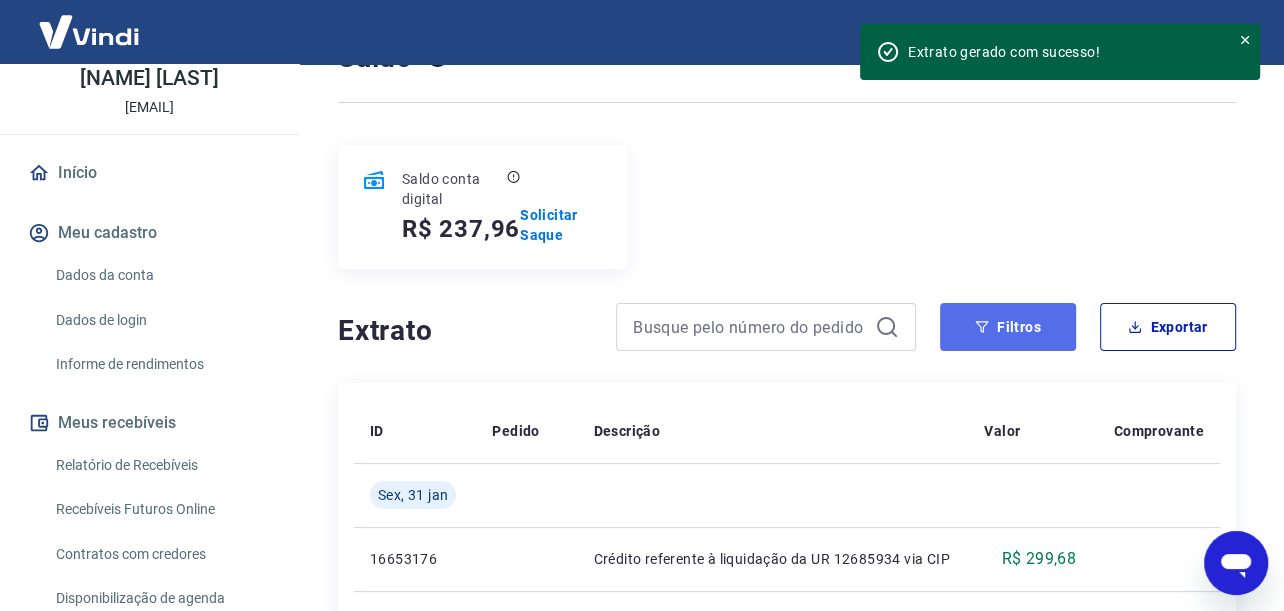 click on "Filtros" at bounding box center [1008, 327] 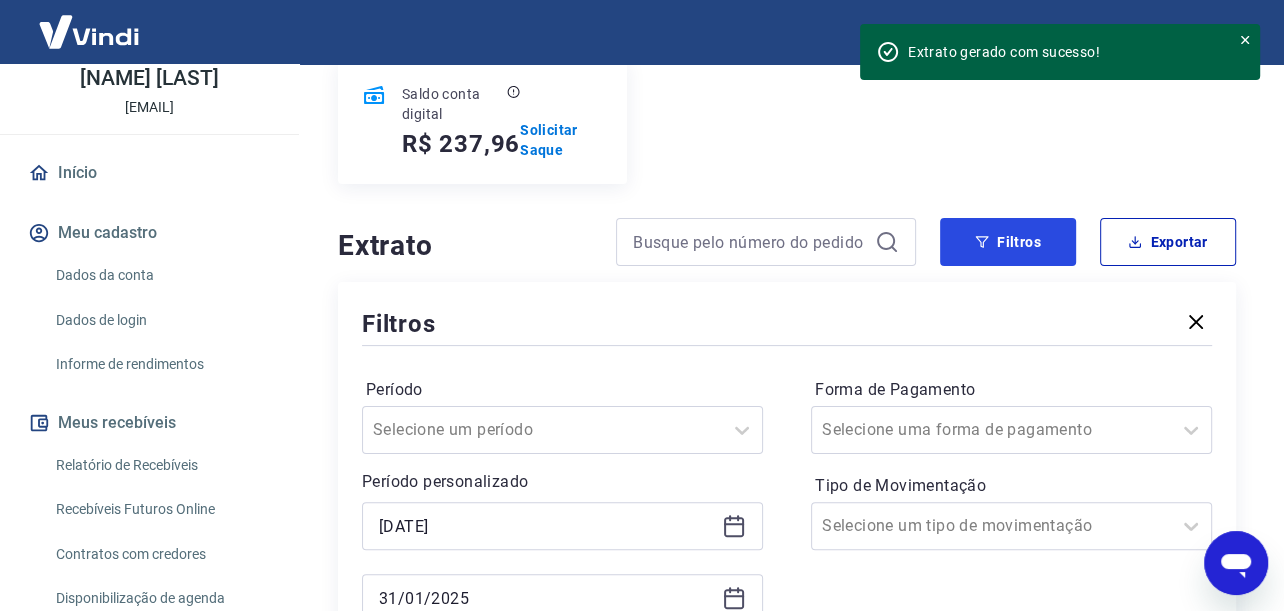 scroll, scrollTop: 400, scrollLeft: 0, axis: vertical 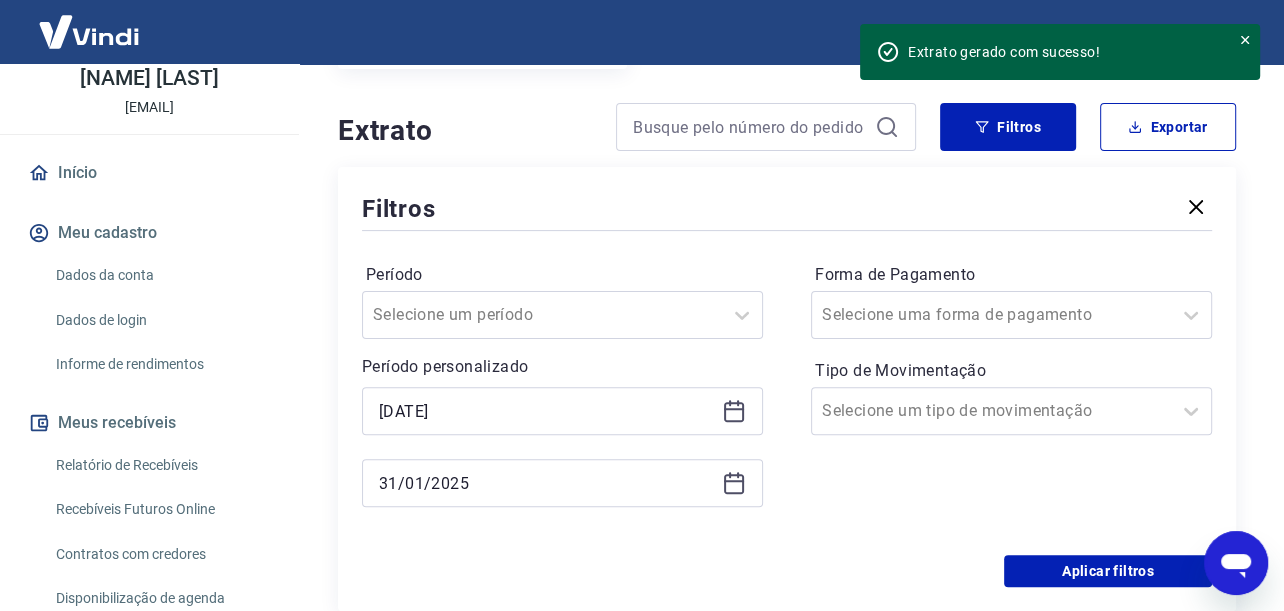 click on "[DATE]" at bounding box center [562, 411] 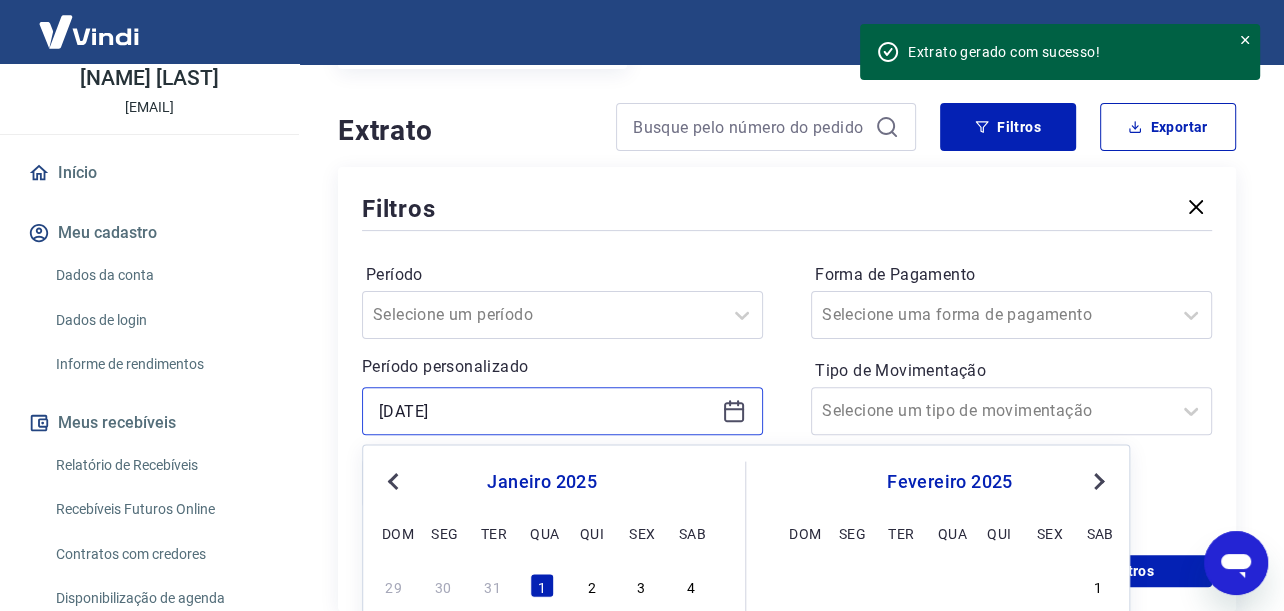 drag, startPoint x: 502, startPoint y: 417, endPoint x: 108, endPoint y: 382, distance: 395.5515 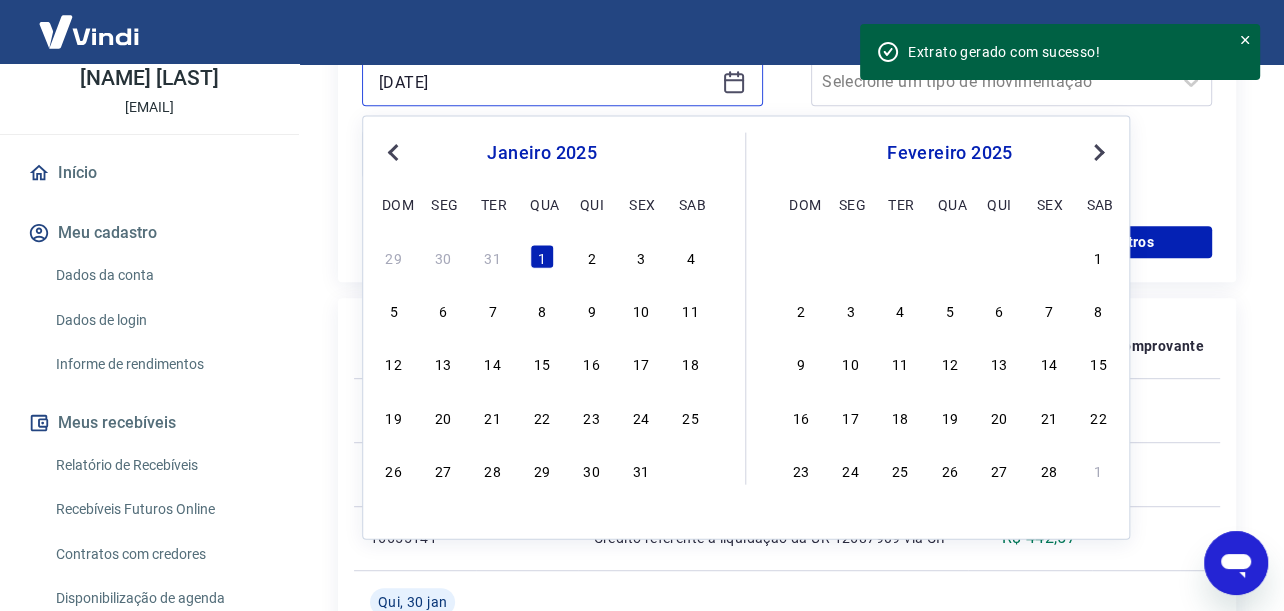 scroll, scrollTop: 800, scrollLeft: 0, axis: vertical 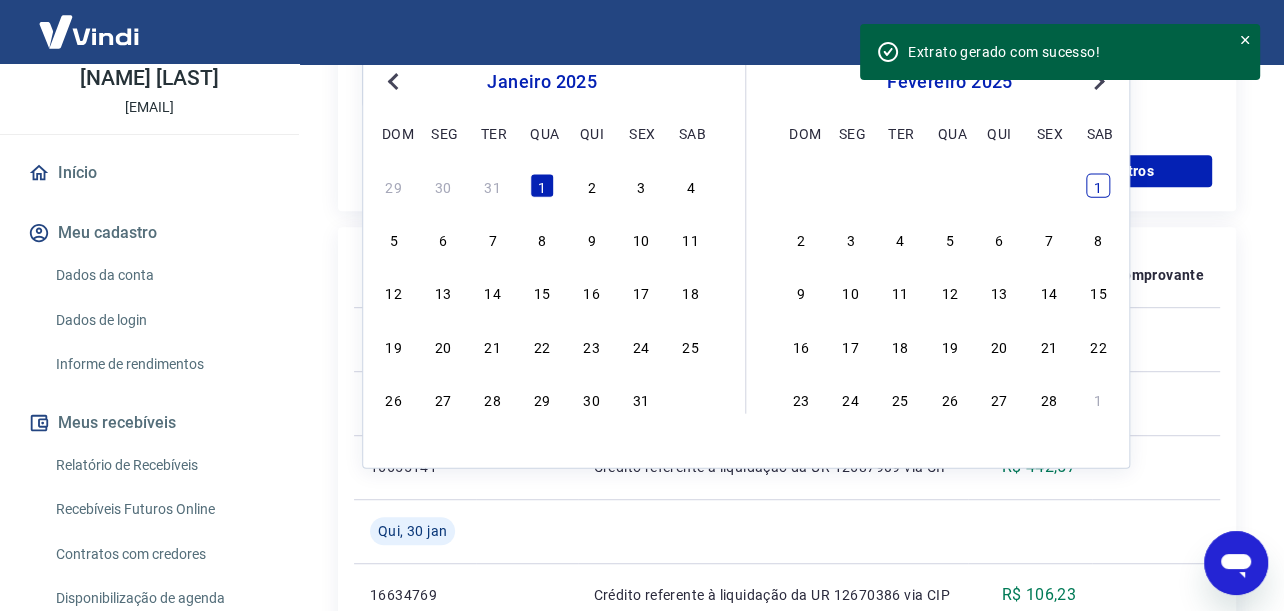 click on "1" at bounding box center [1098, 185] 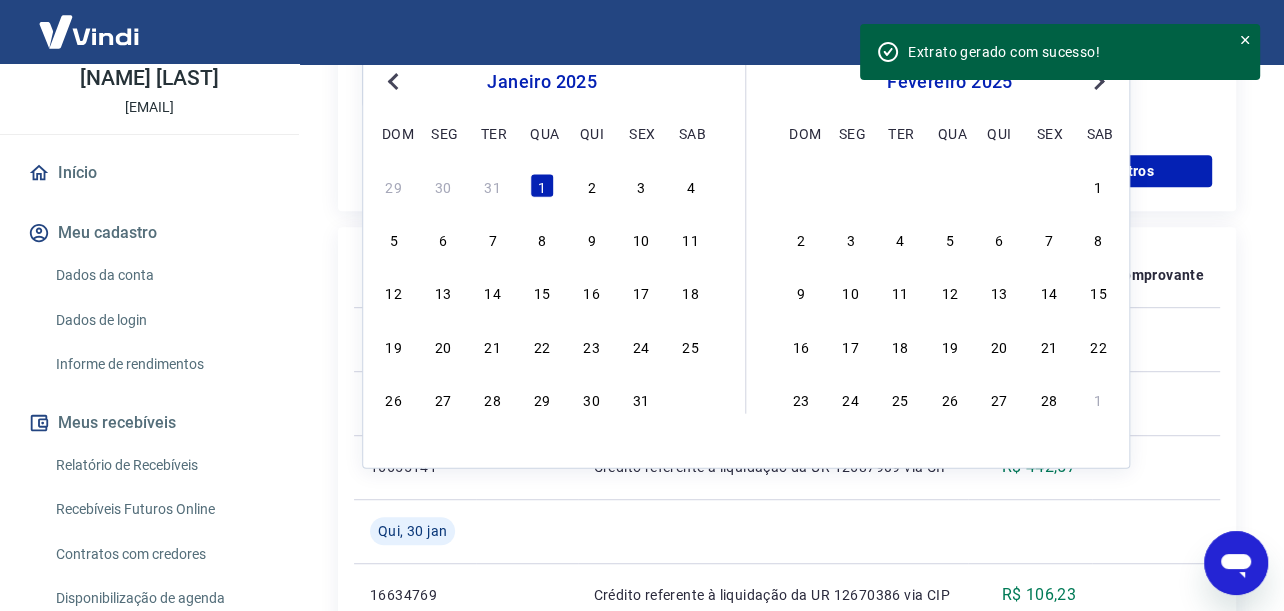 type on "01/02/2025" 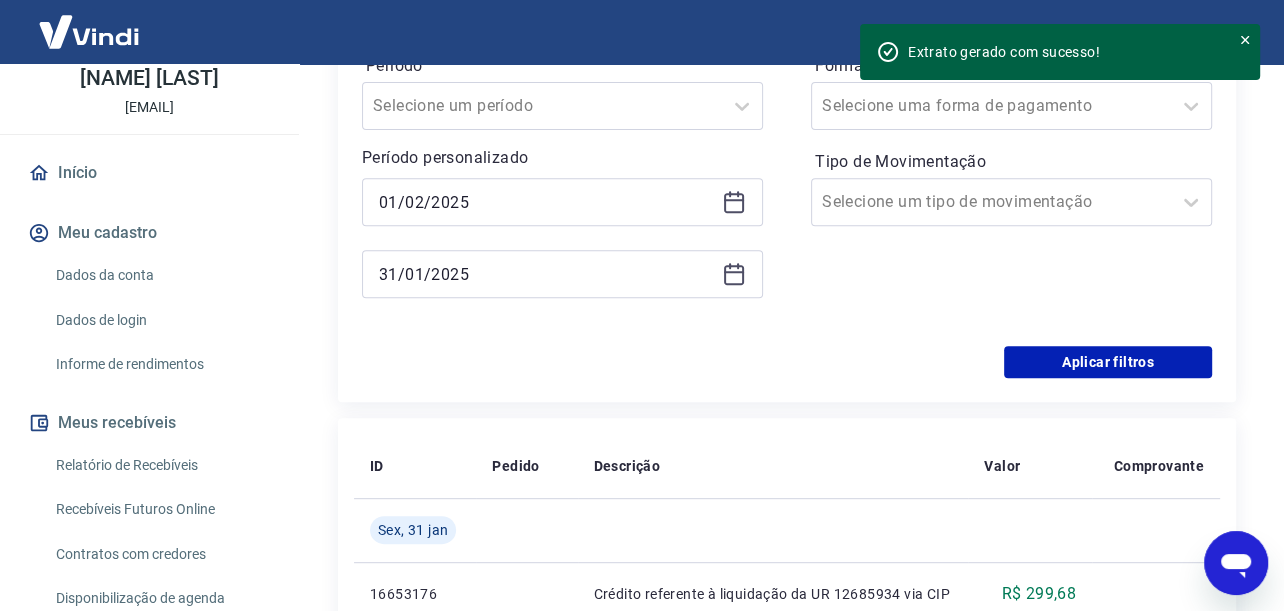scroll, scrollTop: 600, scrollLeft: 0, axis: vertical 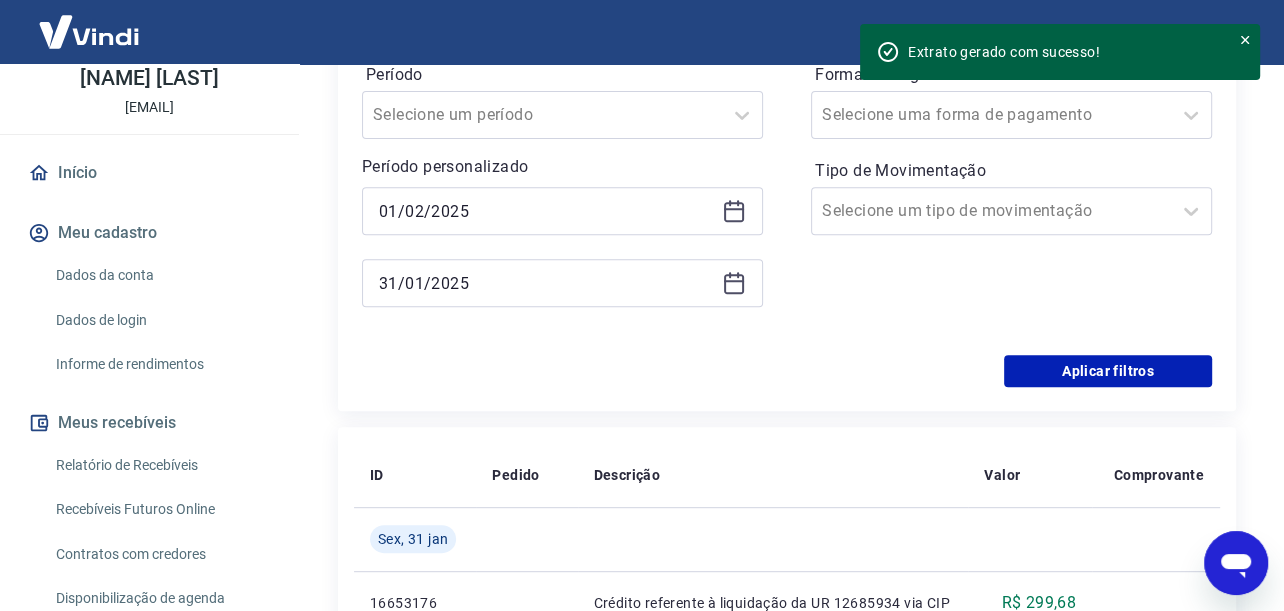 click 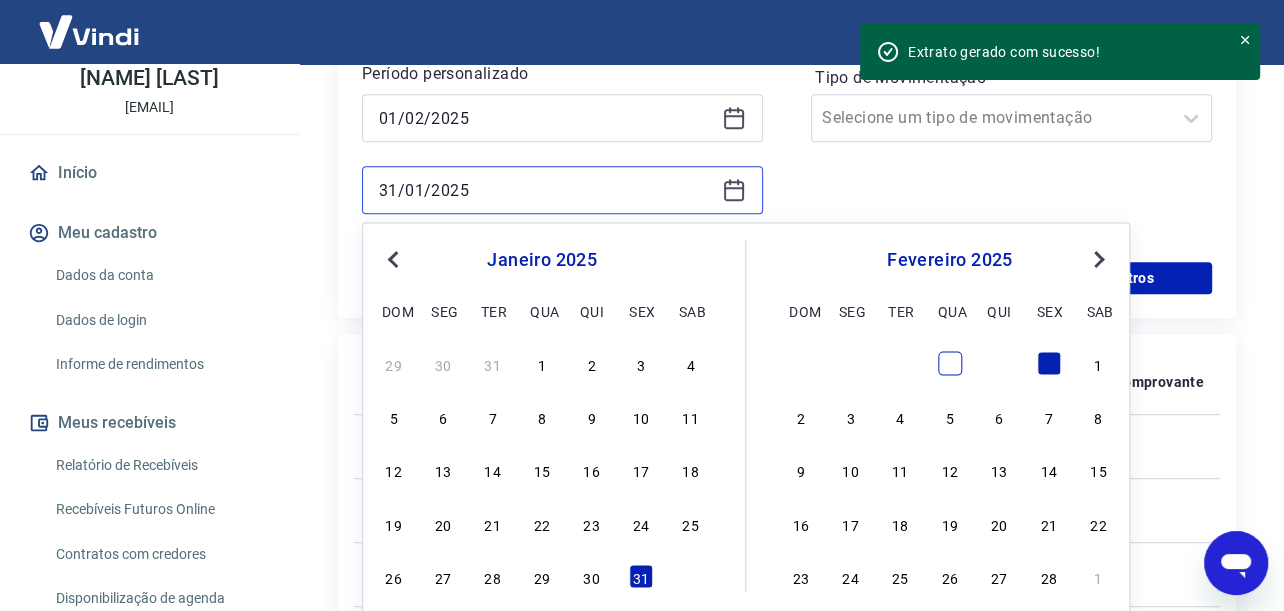 scroll, scrollTop: 900, scrollLeft: 0, axis: vertical 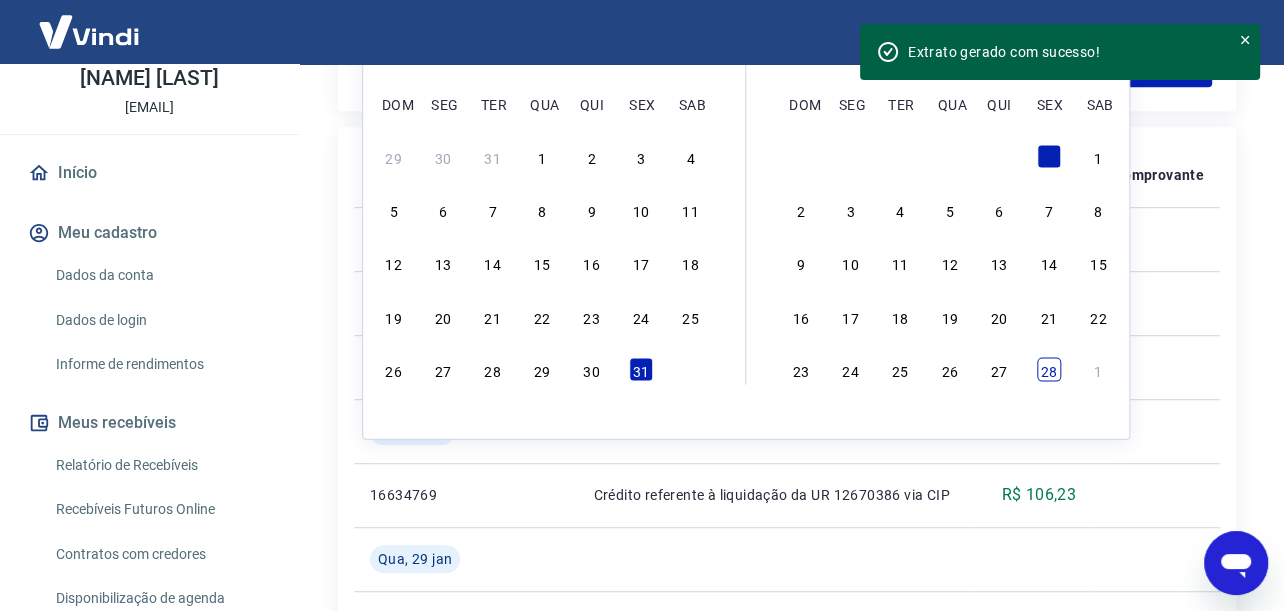 click on "28" at bounding box center (1049, 369) 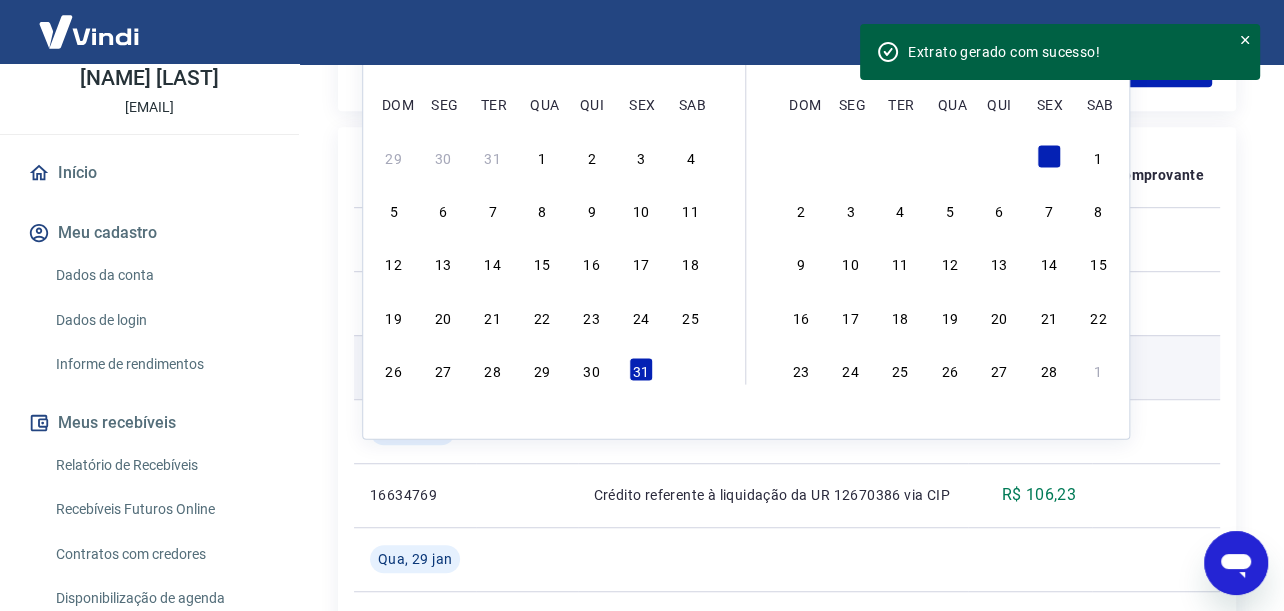 type on "28/02/2025" 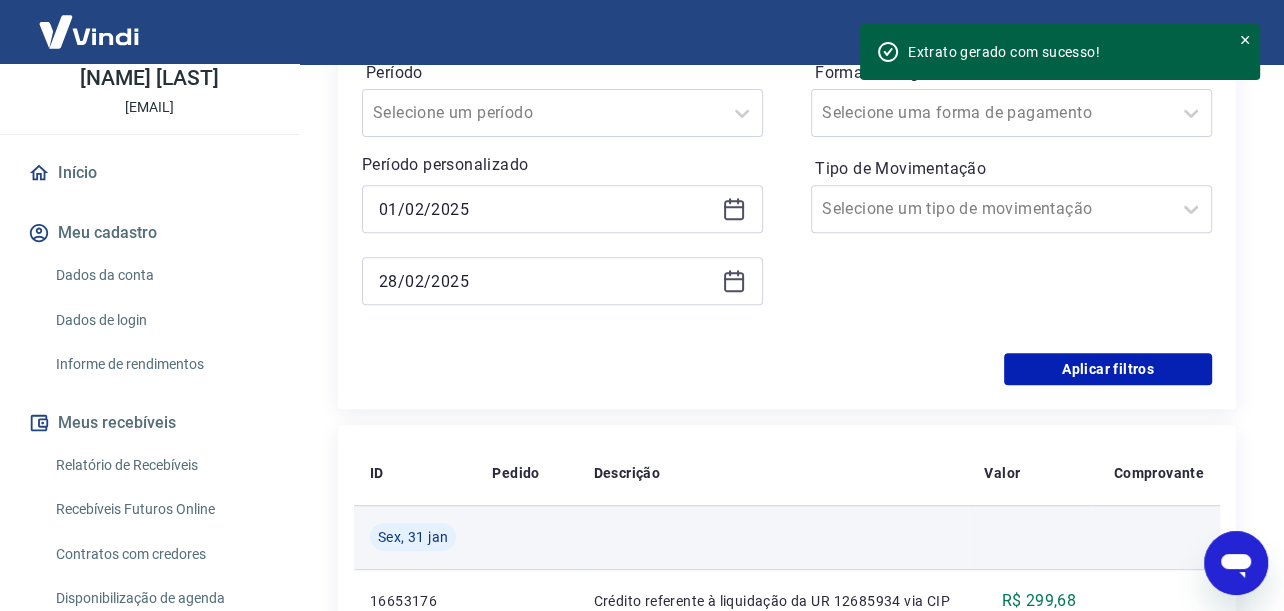 scroll, scrollTop: 600, scrollLeft: 0, axis: vertical 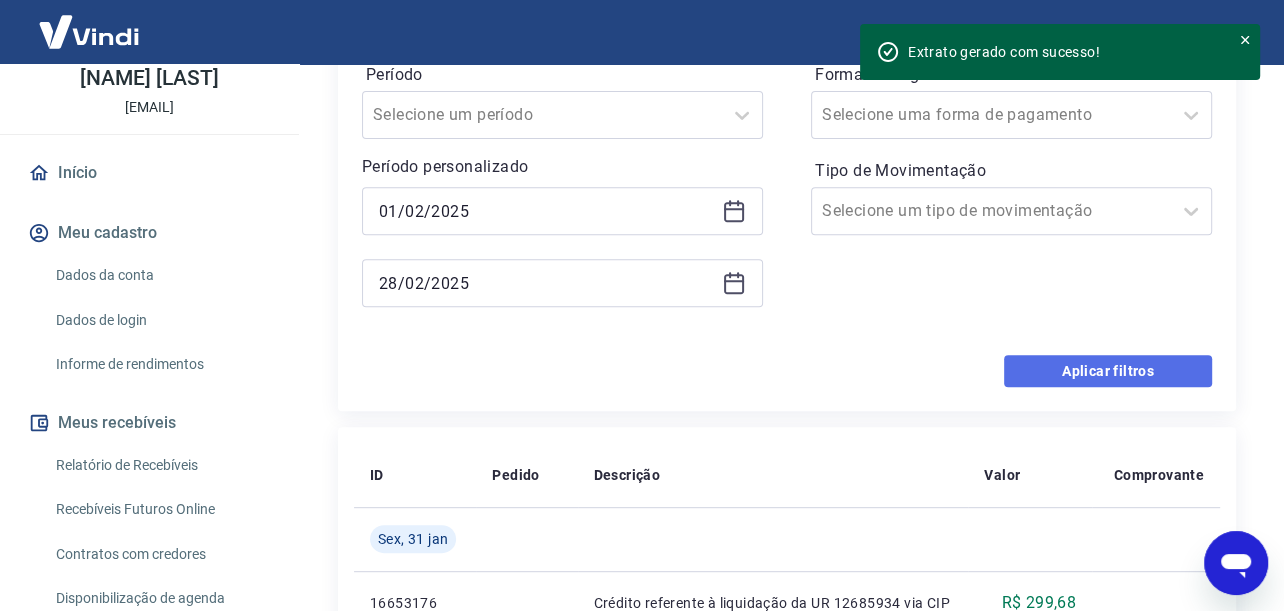 click on "Aplicar filtros" at bounding box center (1108, 371) 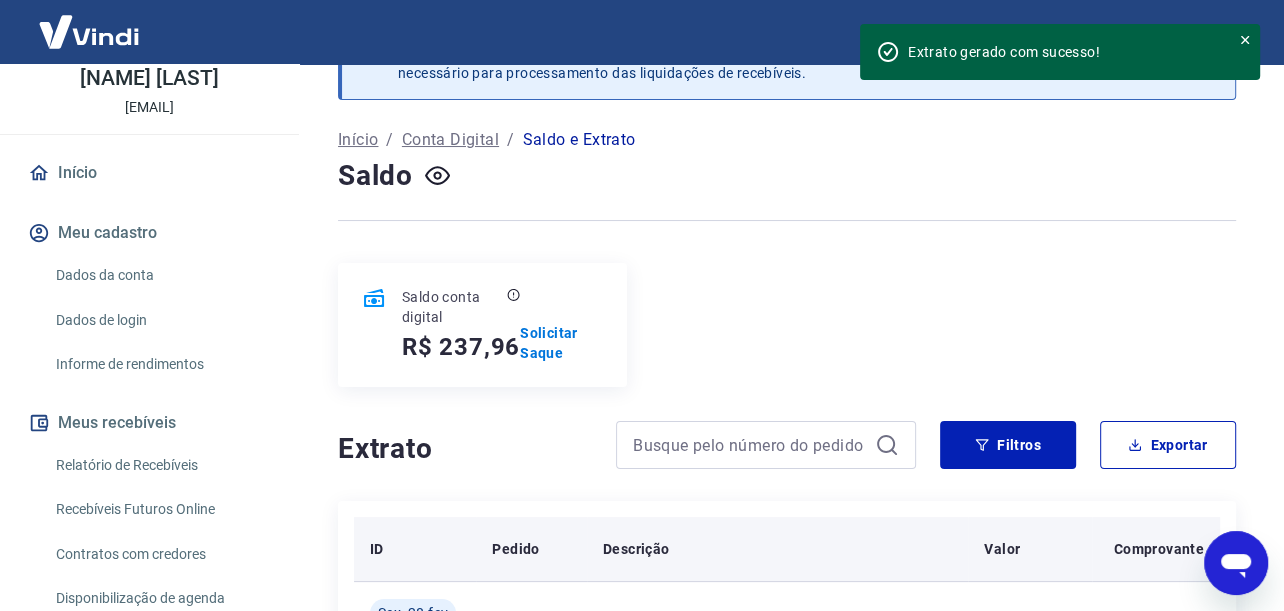 scroll, scrollTop: 200, scrollLeft: 0, axis: vertical 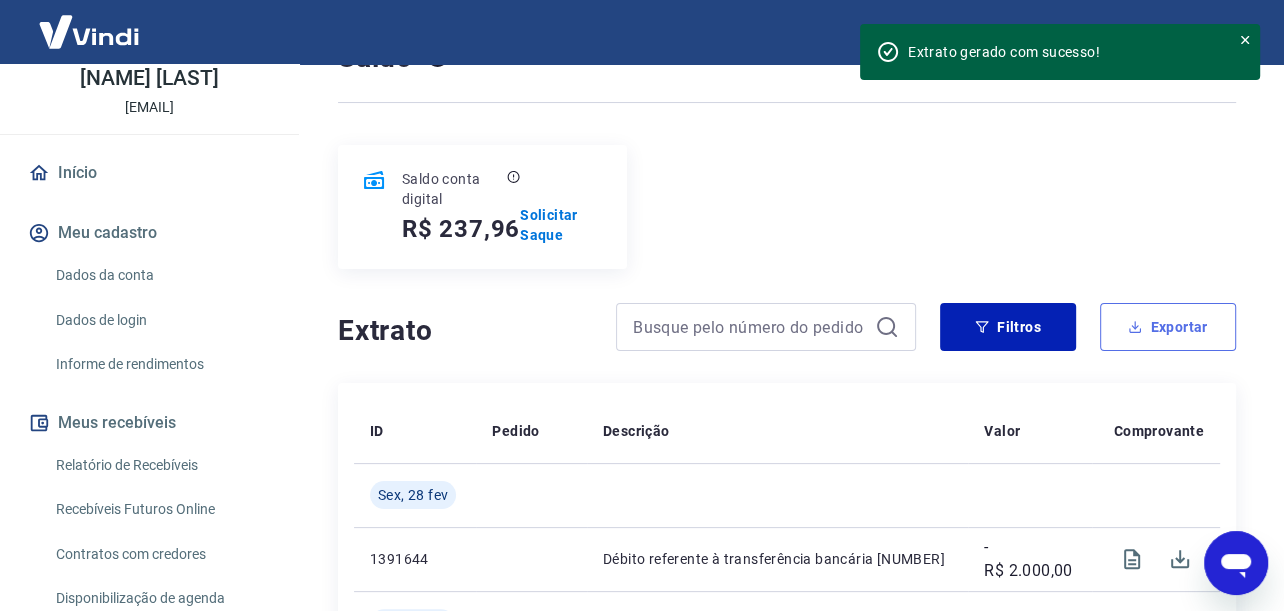 click on "Exportar" at bounding box center [1168, 327] 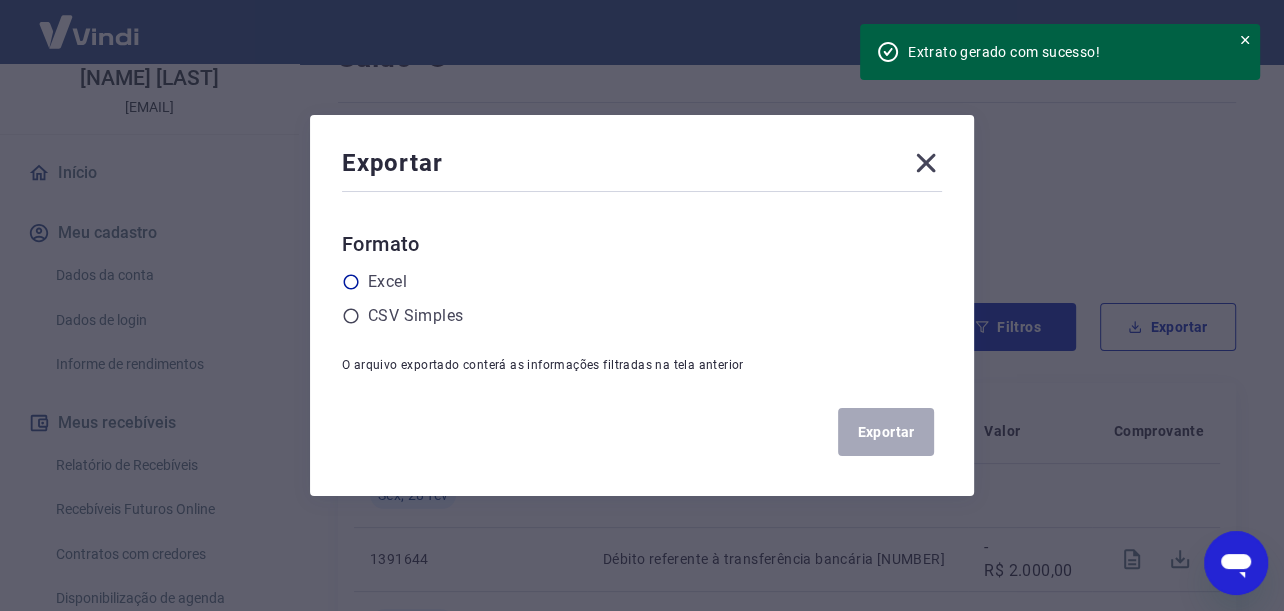 click 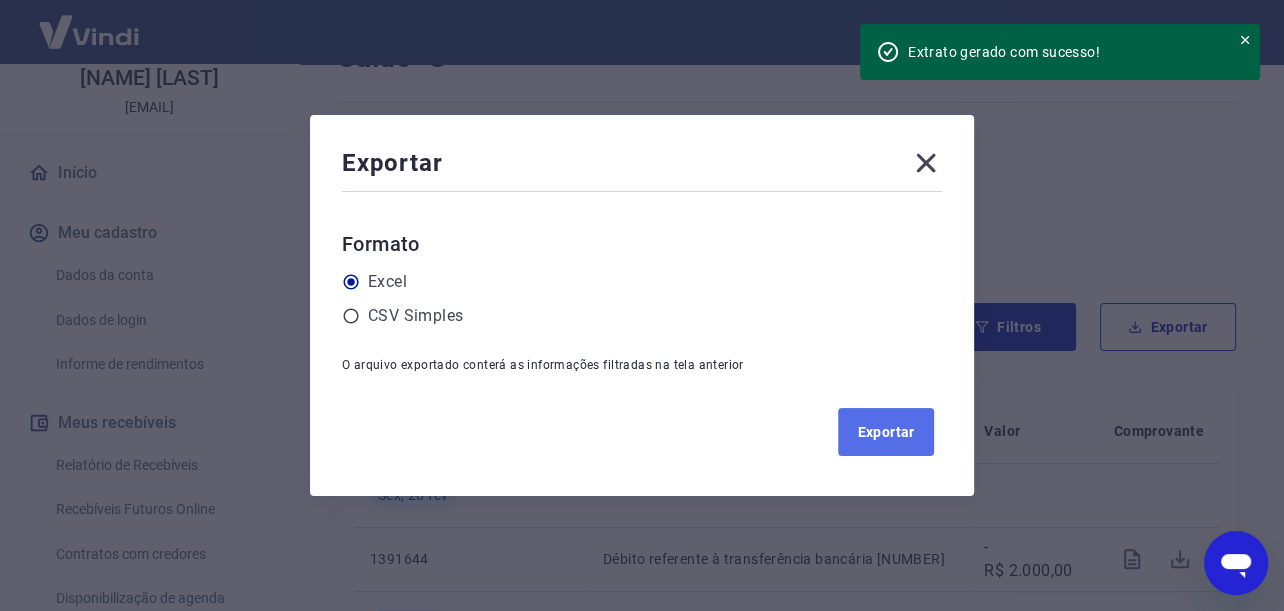 click on "Exportar" at bounding box center [886, 432] 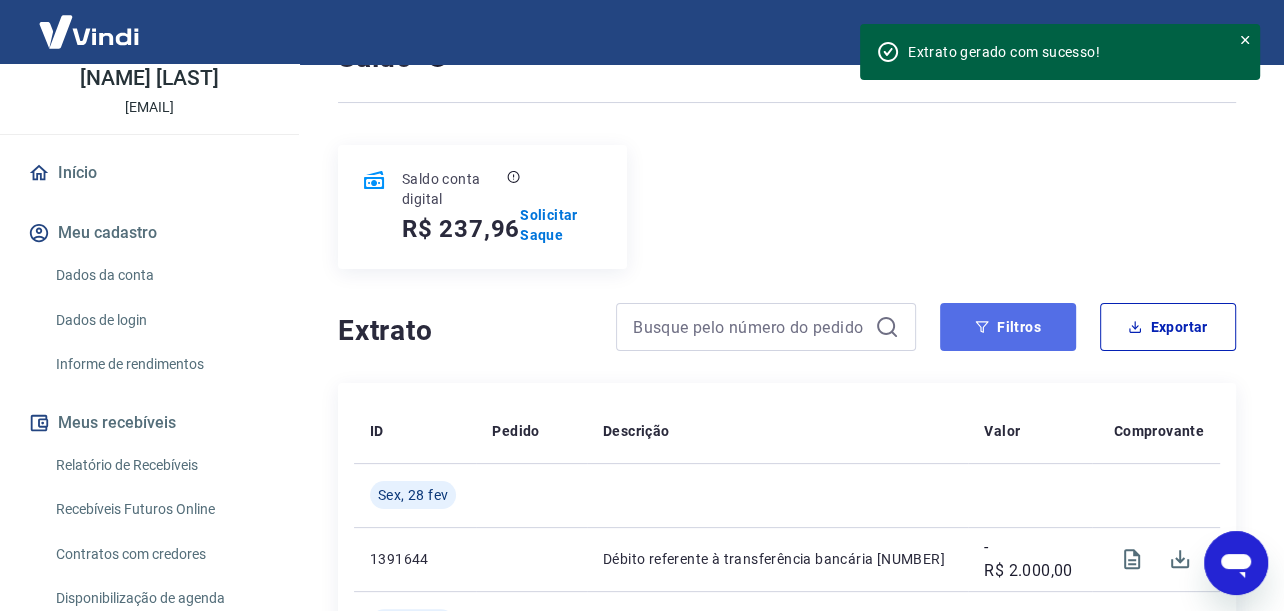 click on "Filtros" at bounding box center [1008, 327] 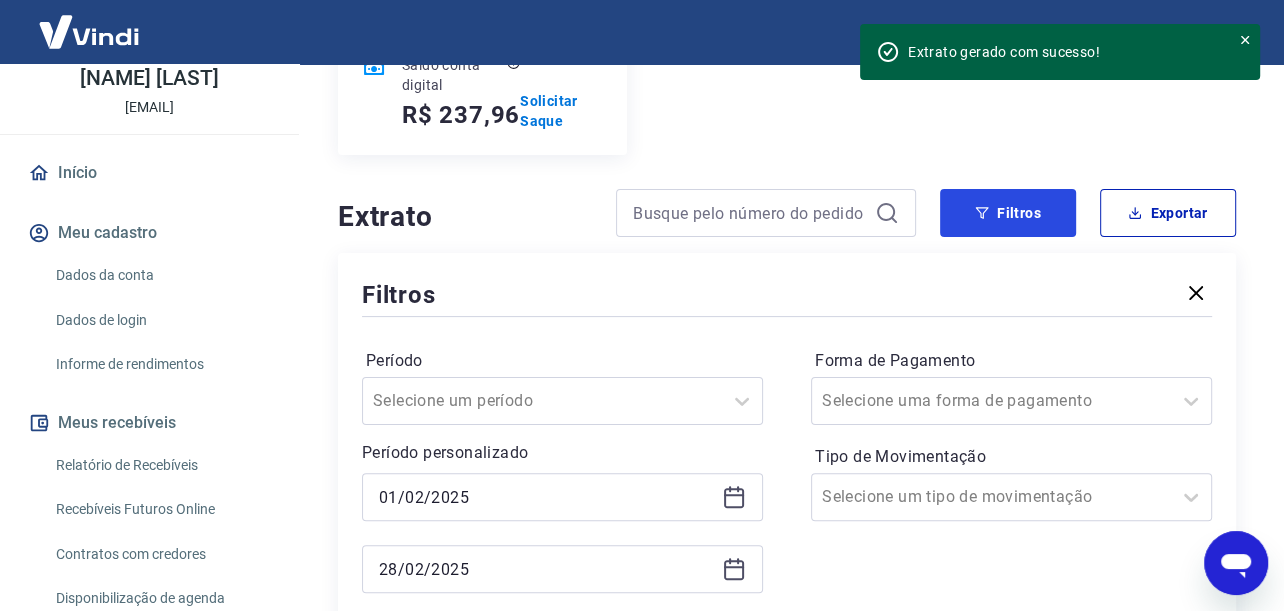 scroll, scrollTop: 400, scrollLeft: 0, axis: vertical 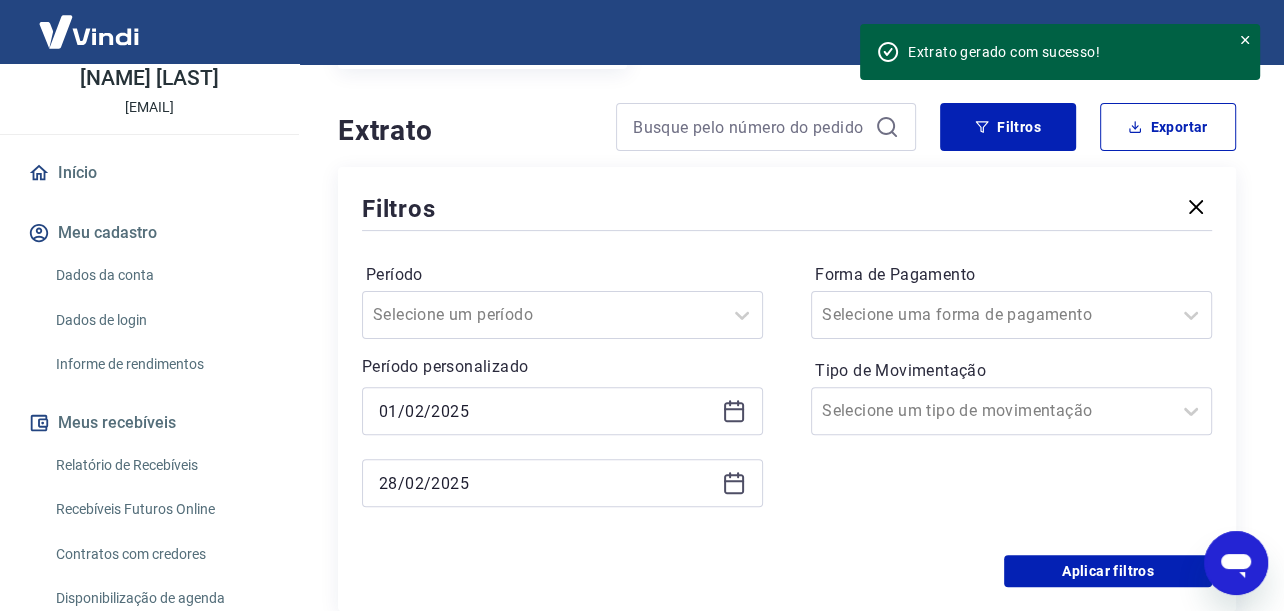 click 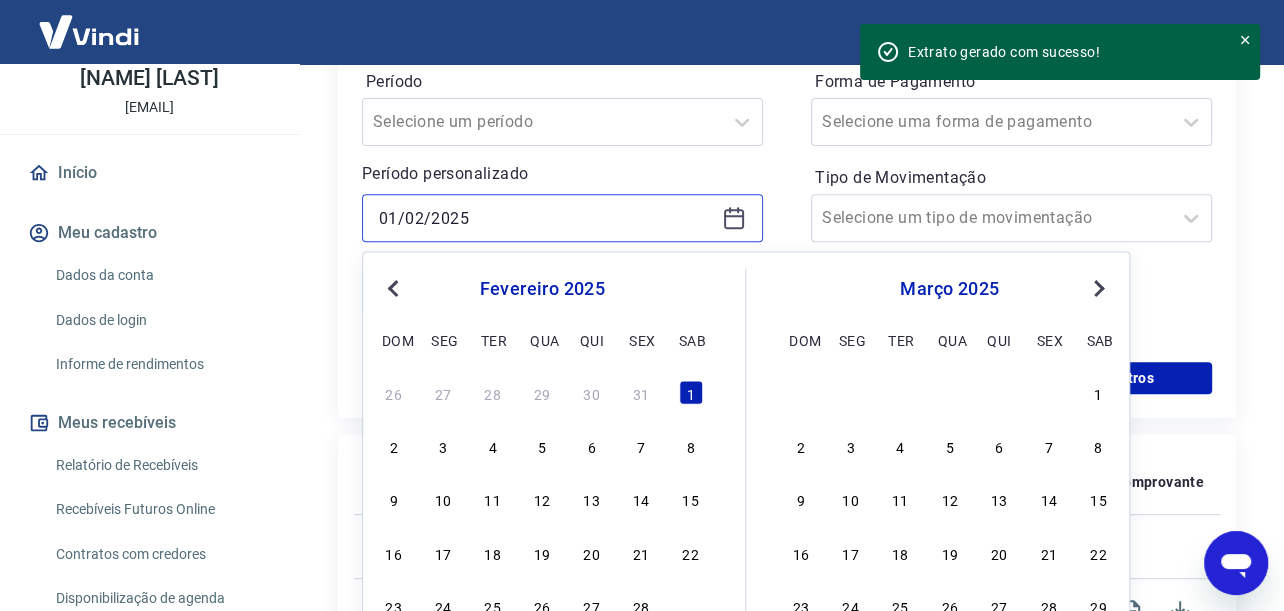 scroll, scrollTop: 600, scrollLeft: 0, axis: vertical 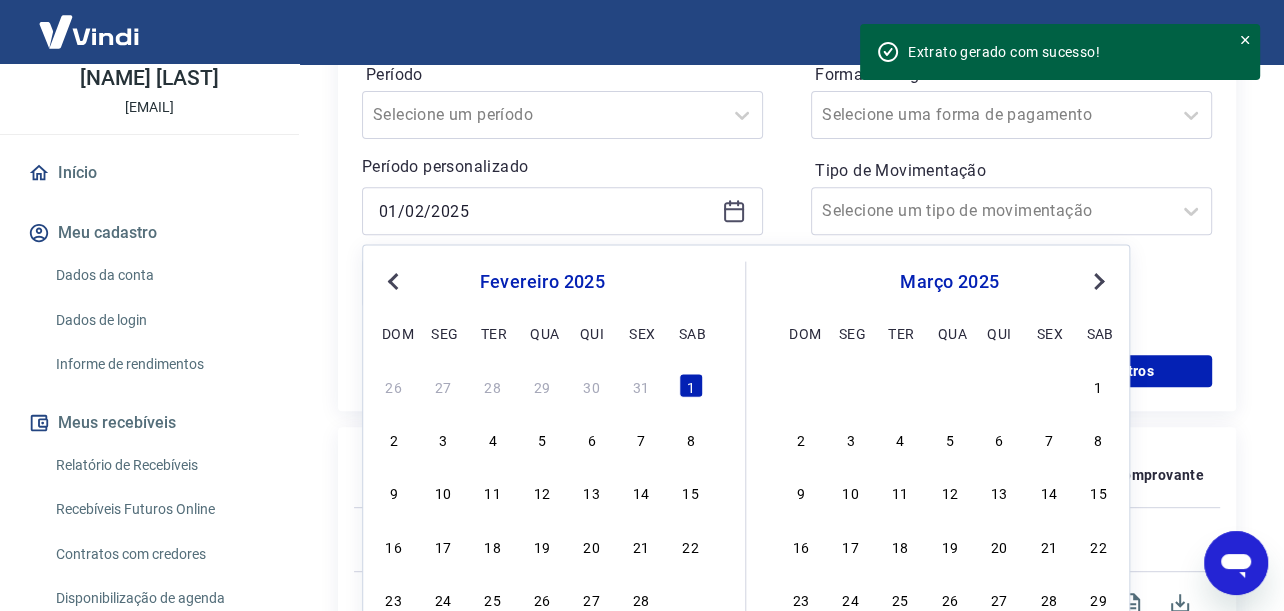 drag, startPoint x: 1090, startPoint y: 383, endPoint x: 681, endPoint y: 204, distance: 446.45493 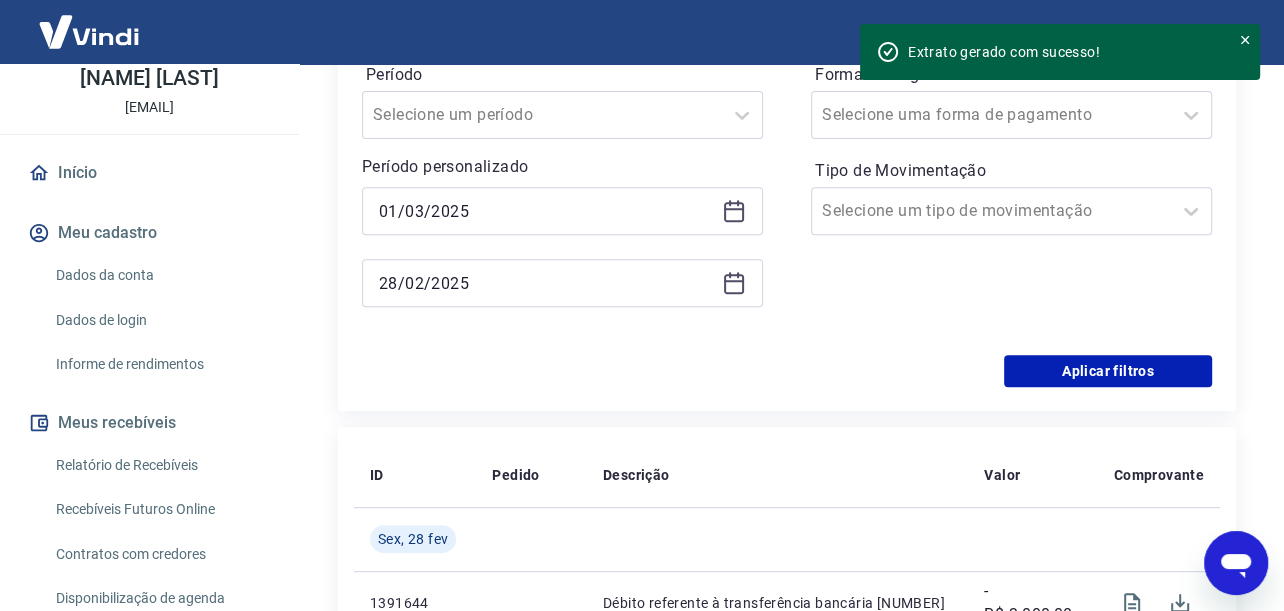 click 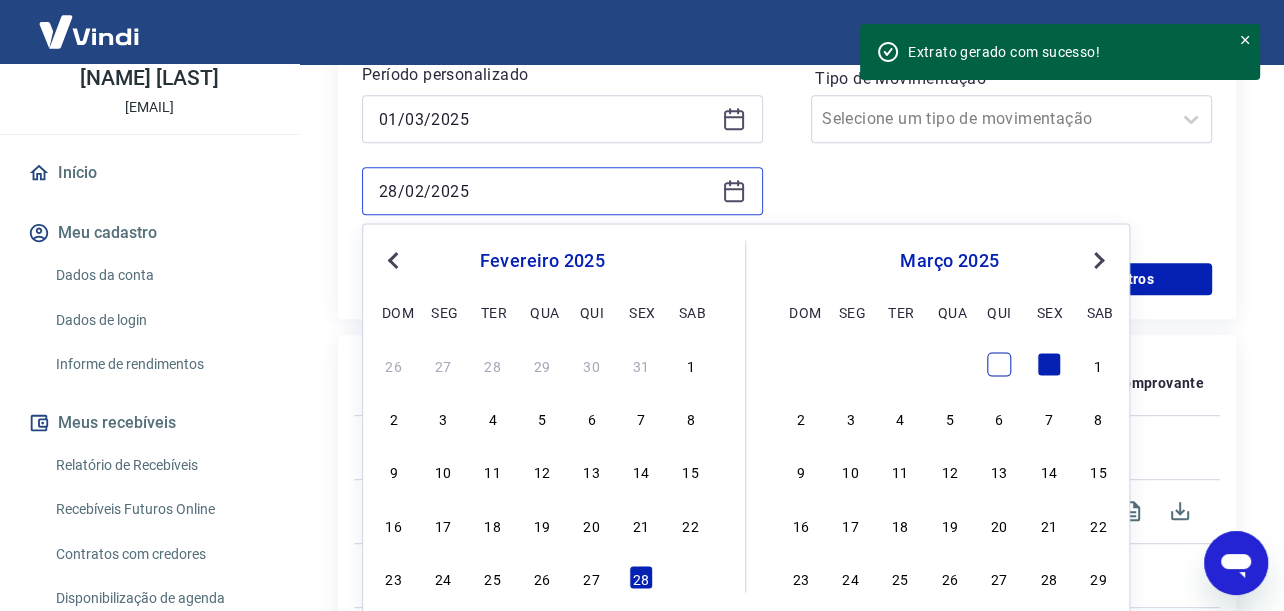 scroll, scrollTop: 800, scrollLeft: 0, axis: vertical 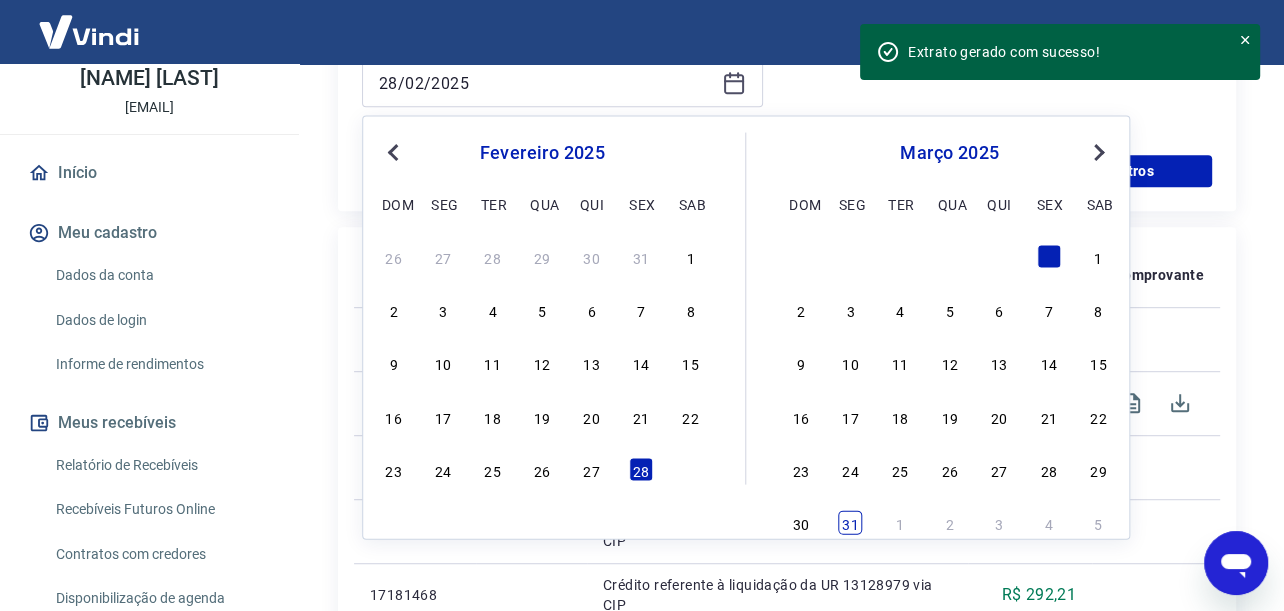 click on "31" at bounding box center (851, 523) 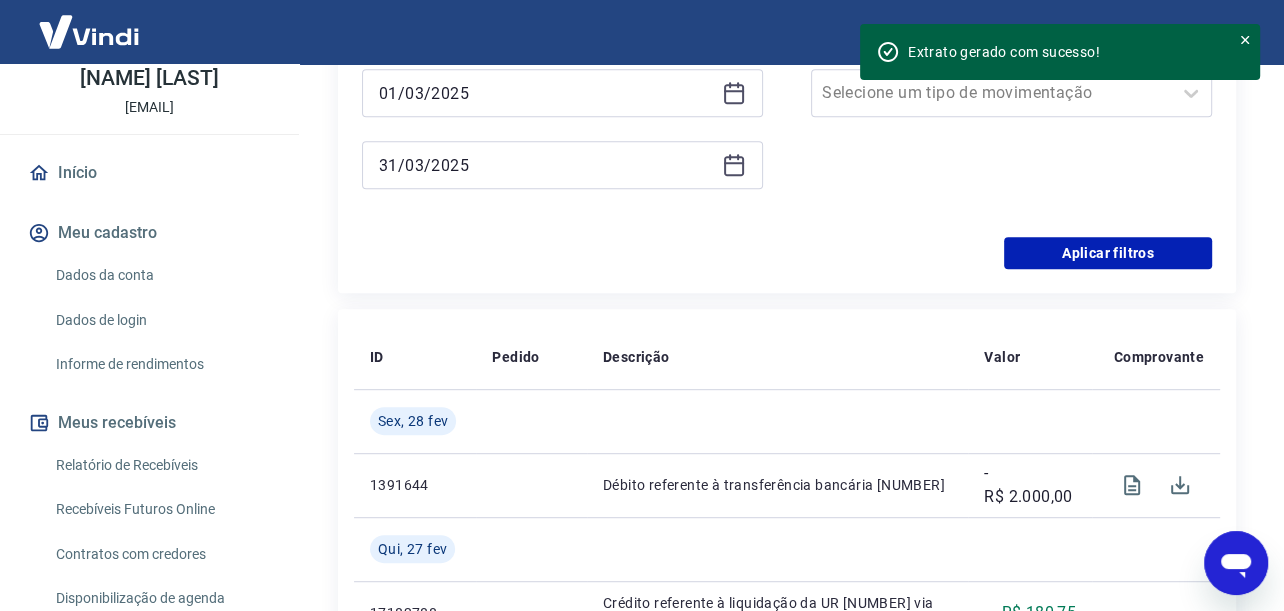 scroll, scrollTop: 700, scrollLeft: 0, axis: vertical 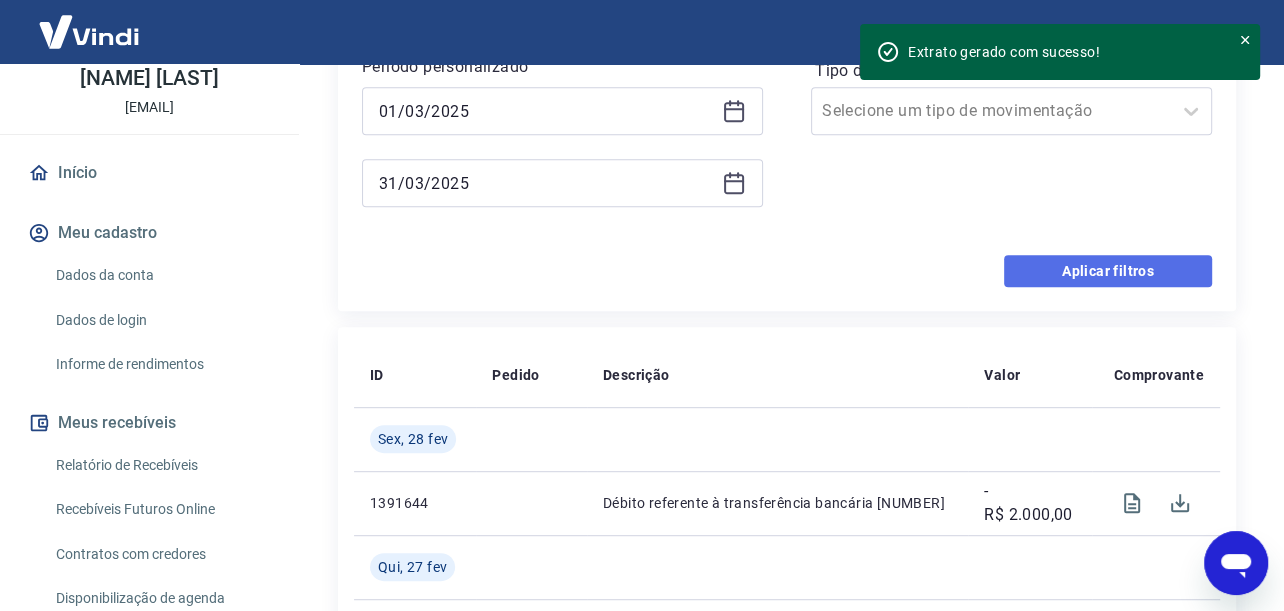 click on "Aplicar filtros" at bounding box center [1108, 271] 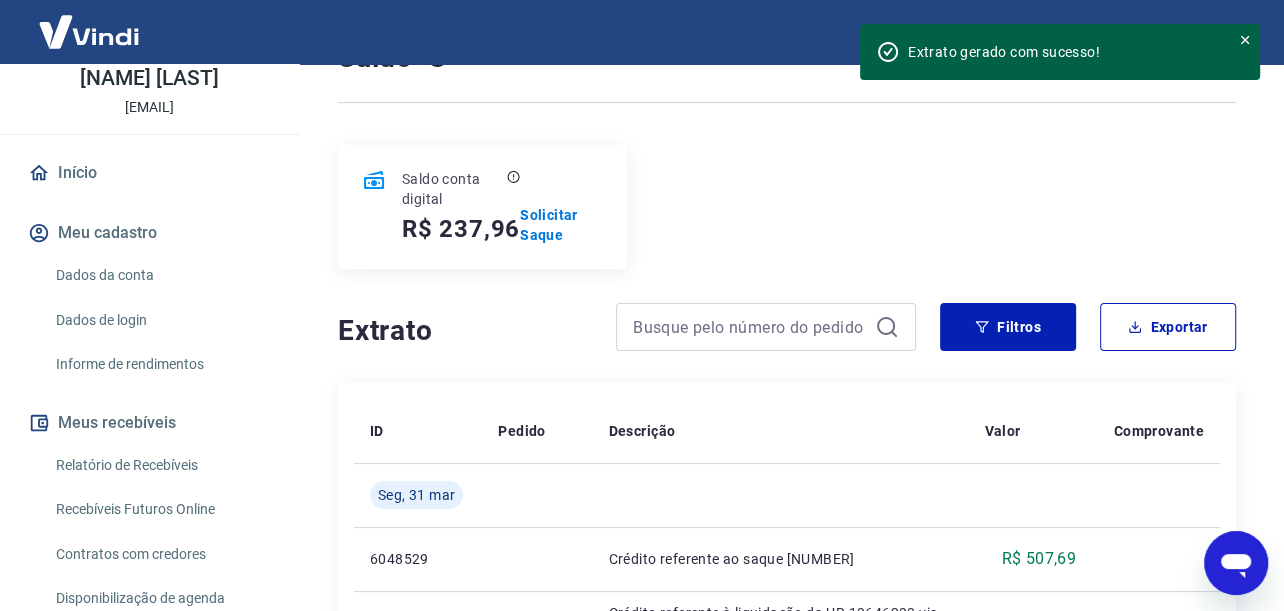scroll, scrollTop: 300, scrollLeft: 0, axis: vertical 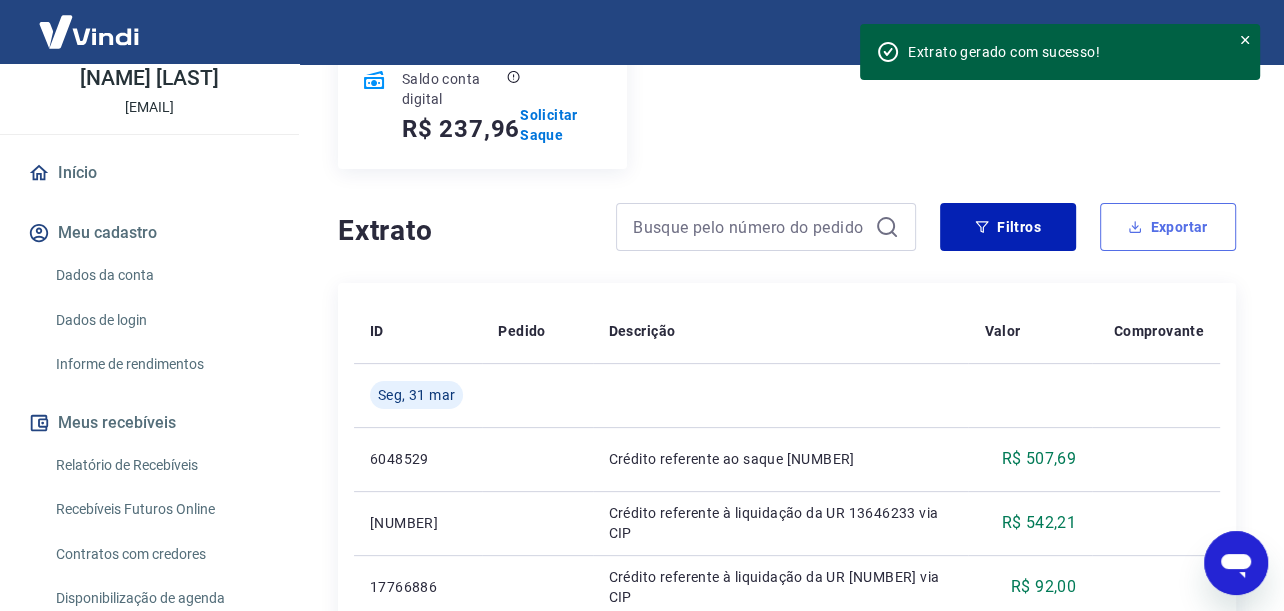 click on "Exportar" at bounding box center (1168, 227) 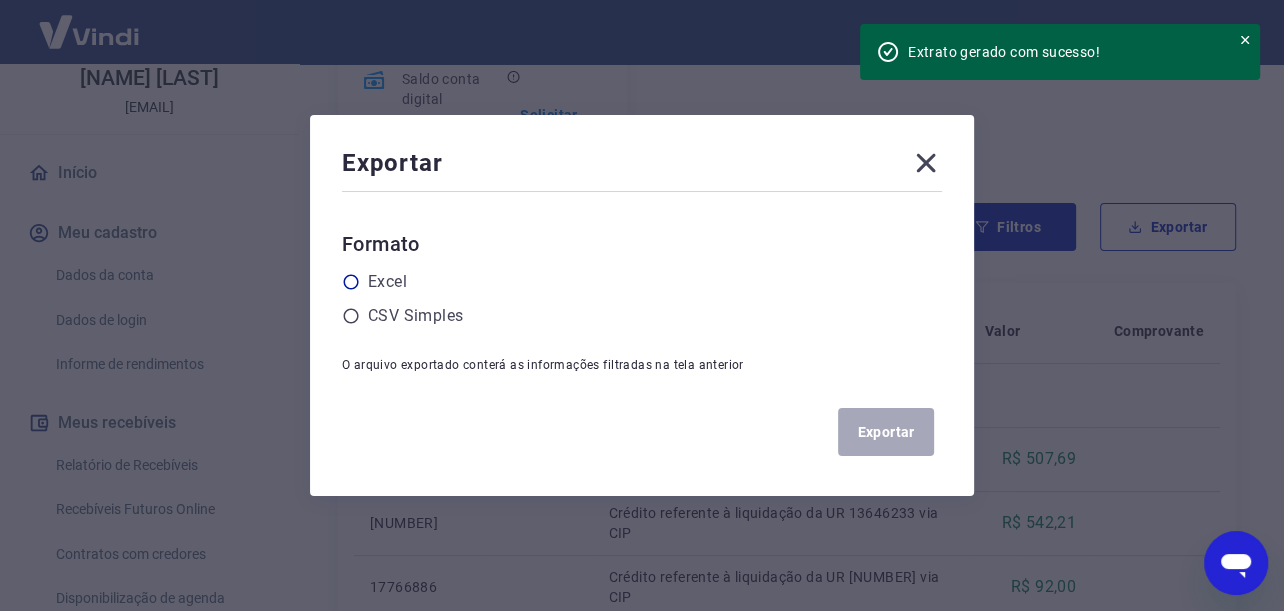 click 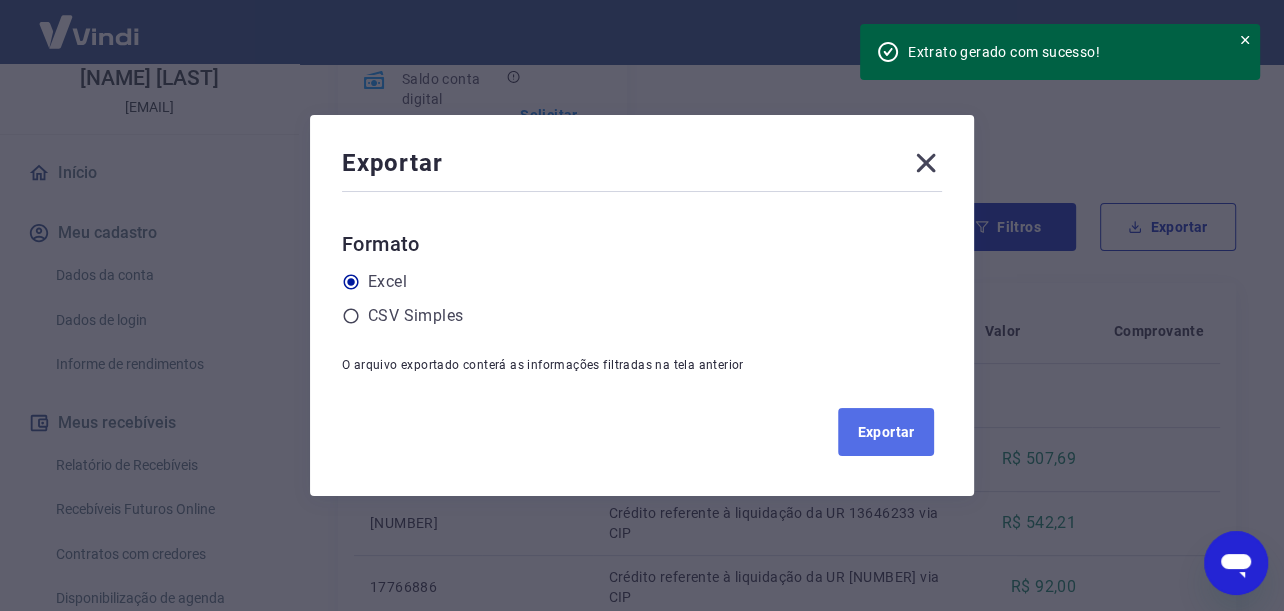 click on "Exportar" at bounding box center [886, 432] 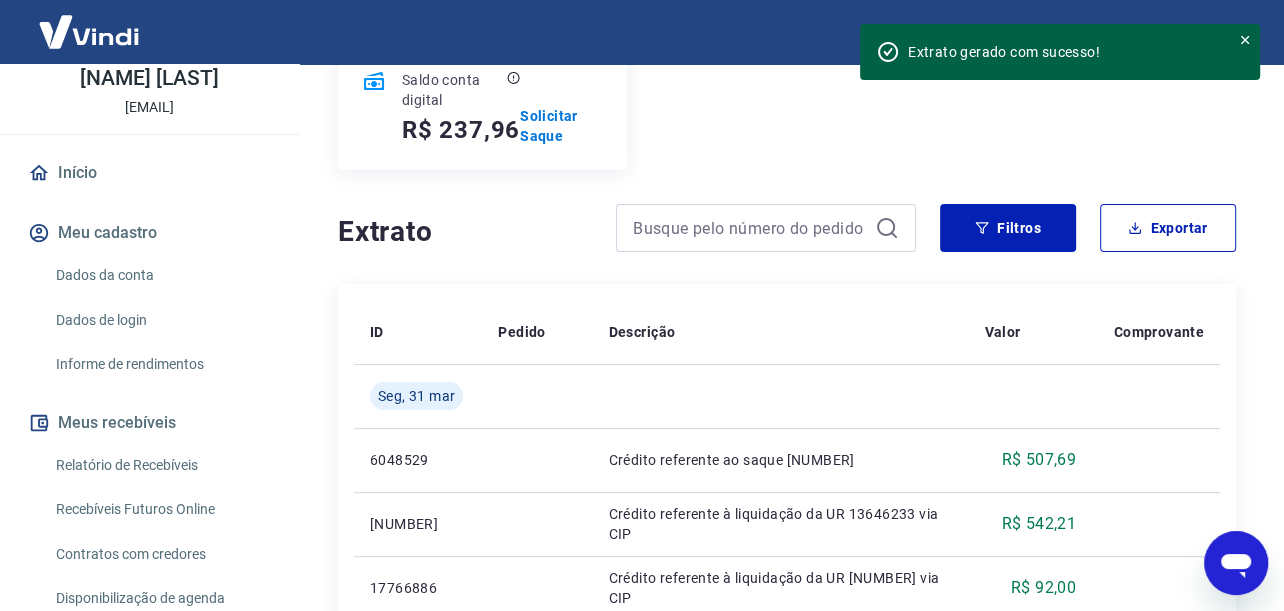 scroll, scrollTop: 100, scrollLeft: 0, axis: vertical 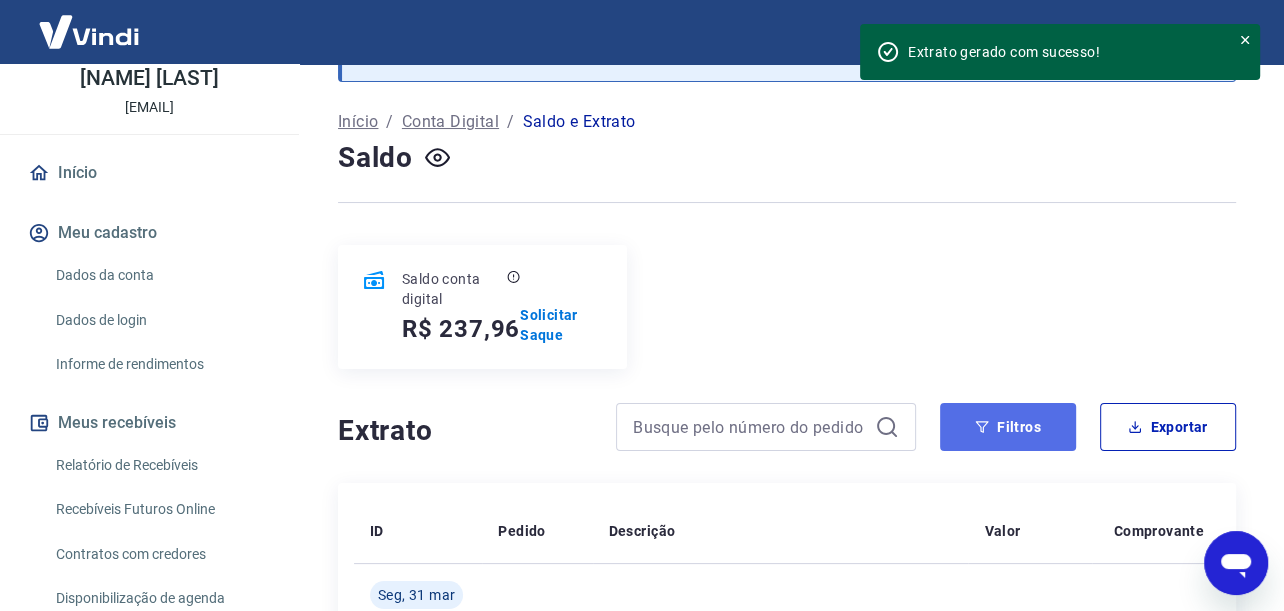 click on "Filtros" at bounding box center (1008, 427) 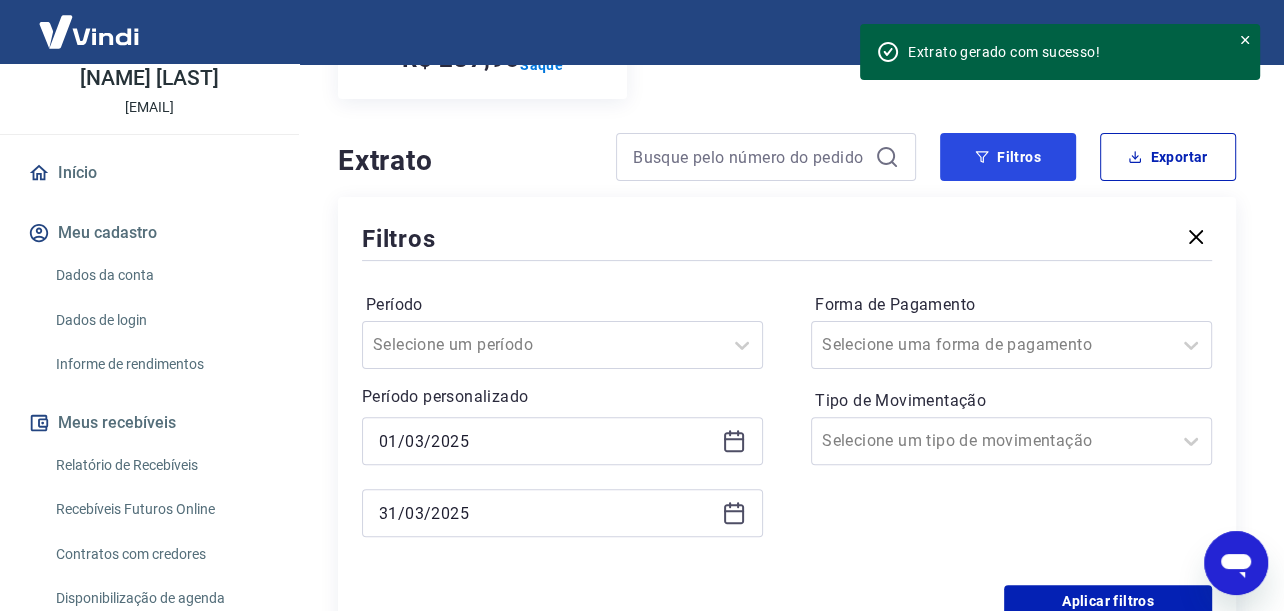 scroll, scrollTop: 400, scrollLeft: 0, axis: vertical 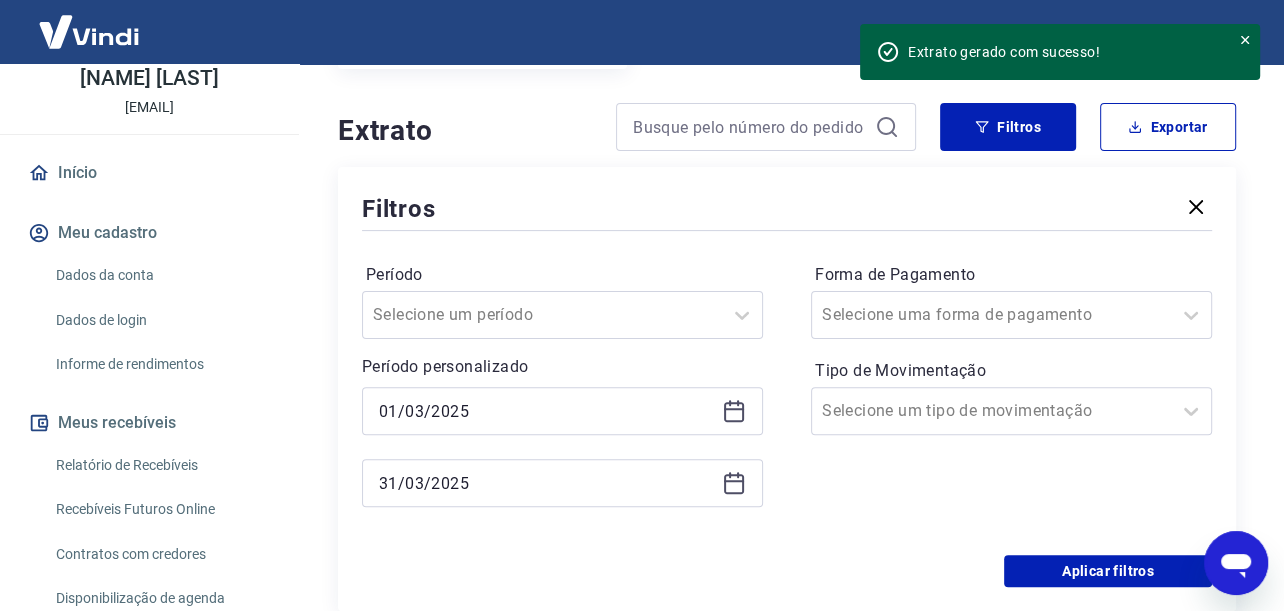 click 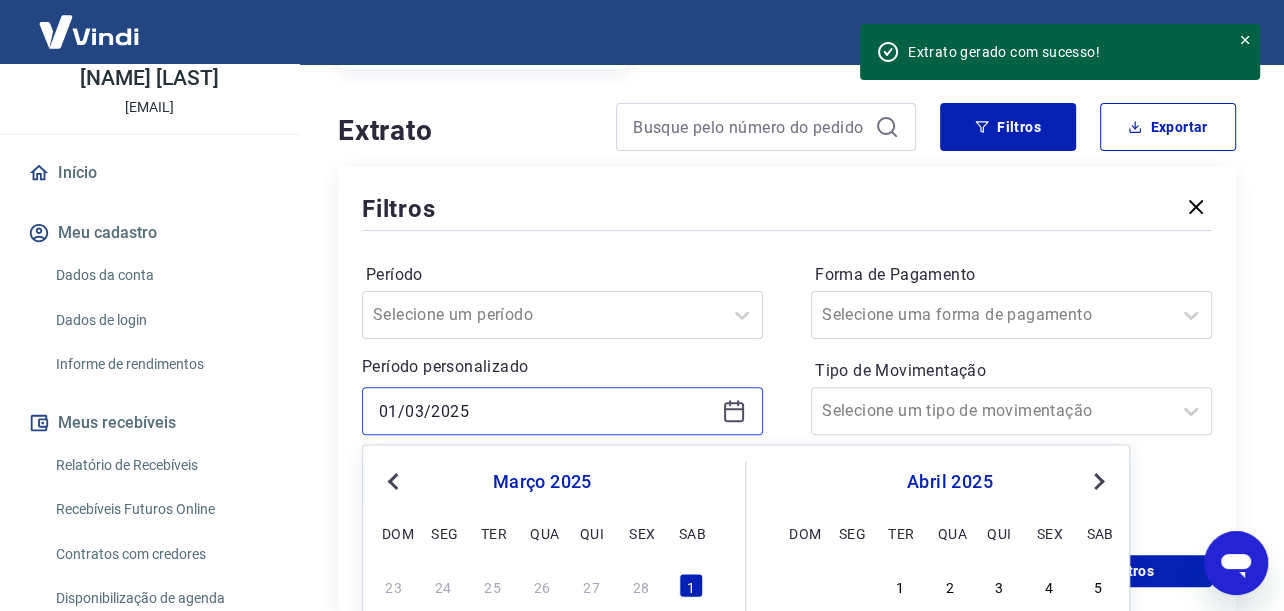 scroll, scrollTop: 600, scrollLeft: 0, axis: vertical 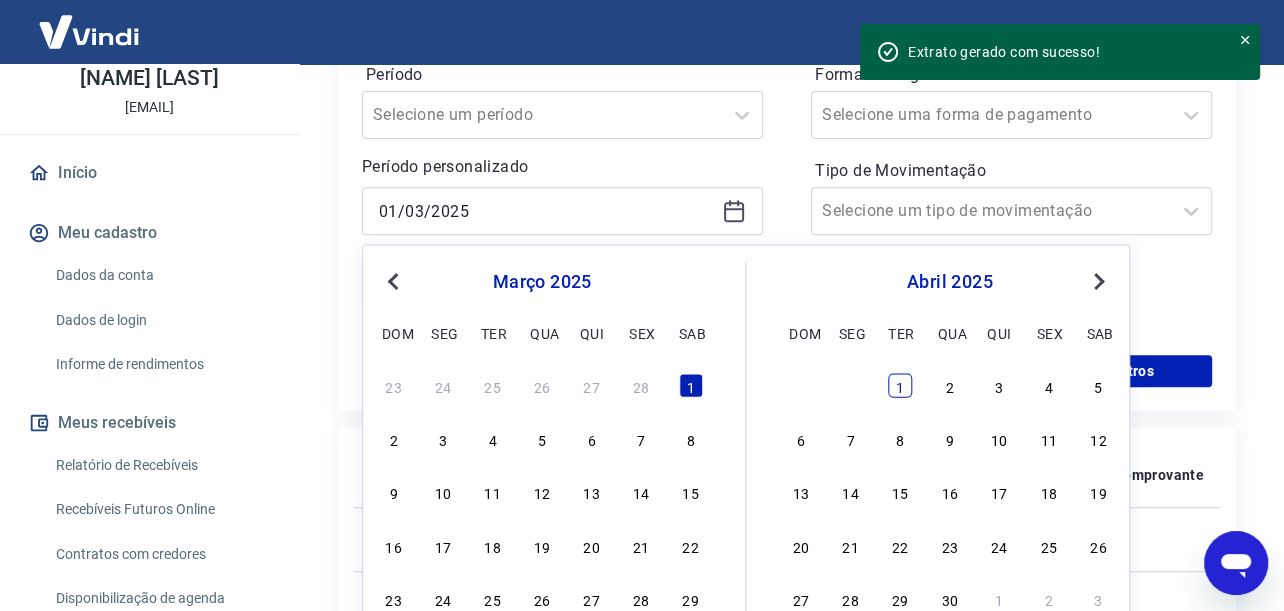 click on "1" at bounding box center (900, 385) 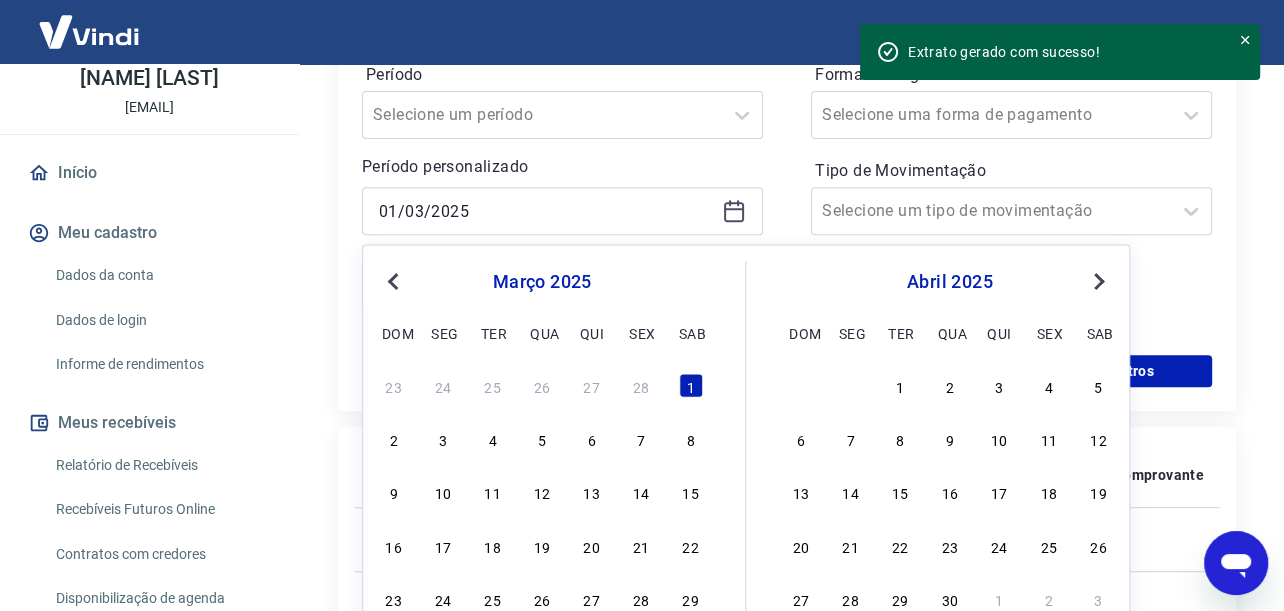 type on "01/04/2025" 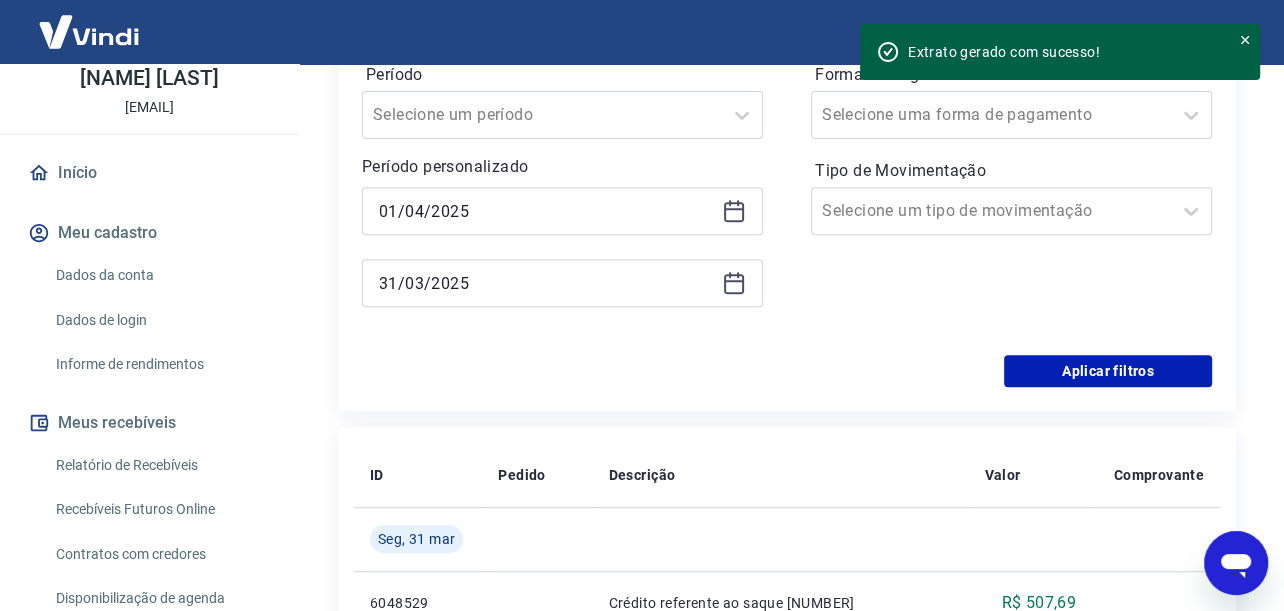 click on "31/03/2025" at bounding box center [562, 283] 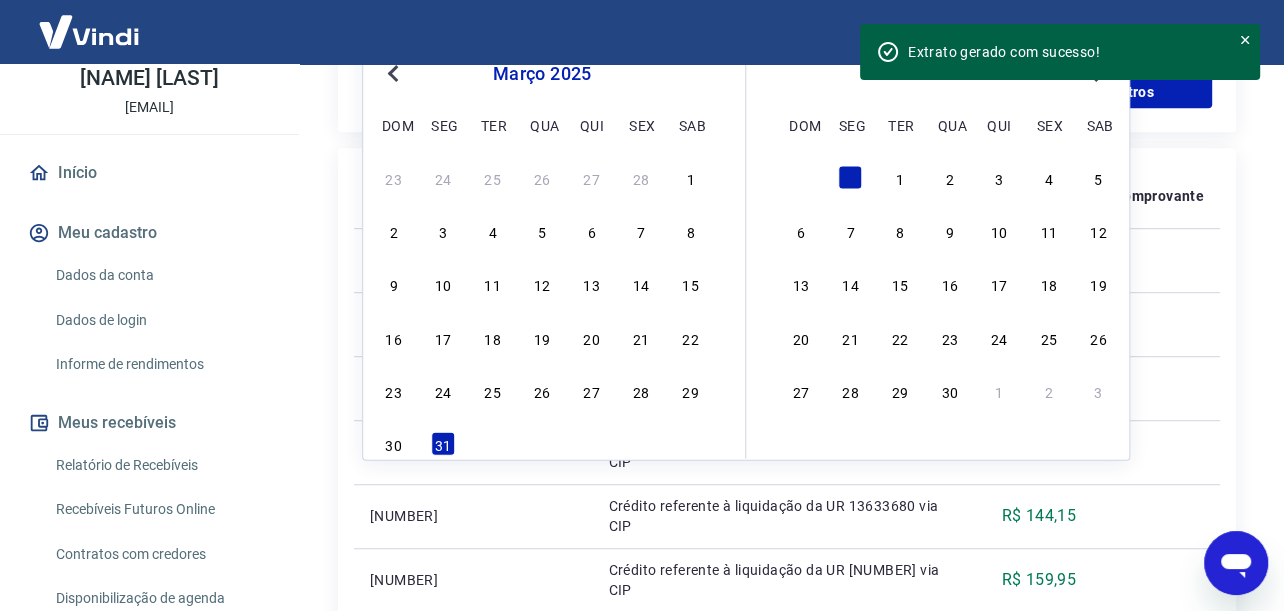 scroll, scrollTop: 900, scrollLeft: 0, axis: vertical 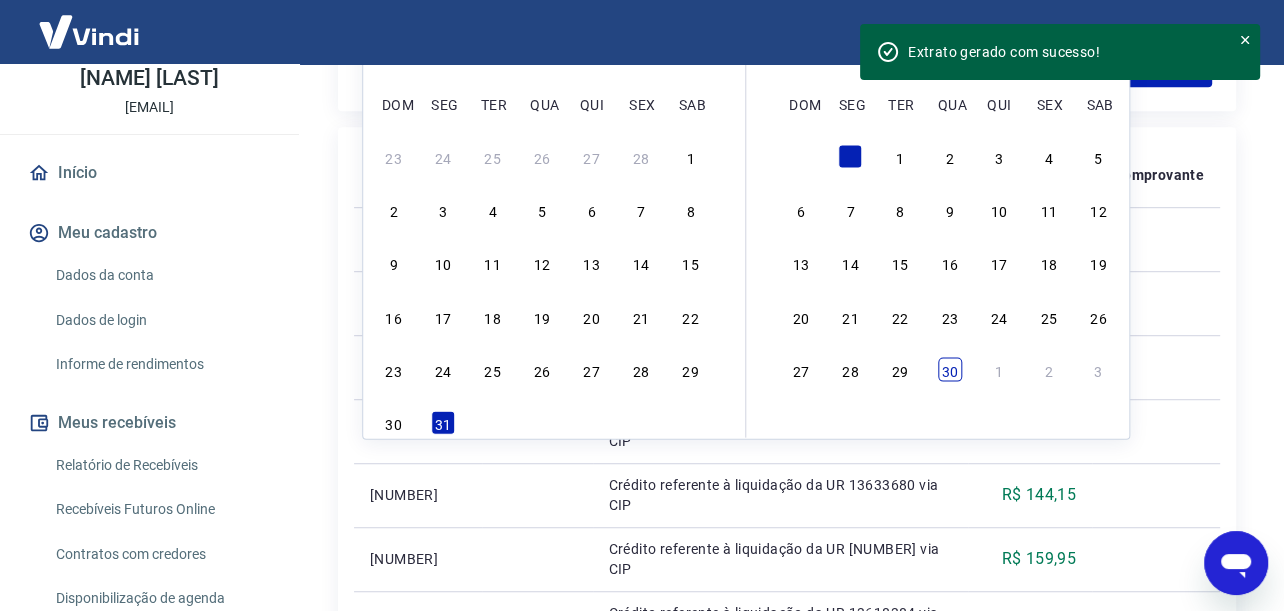 click on "30" at bounding box center (950, 369) 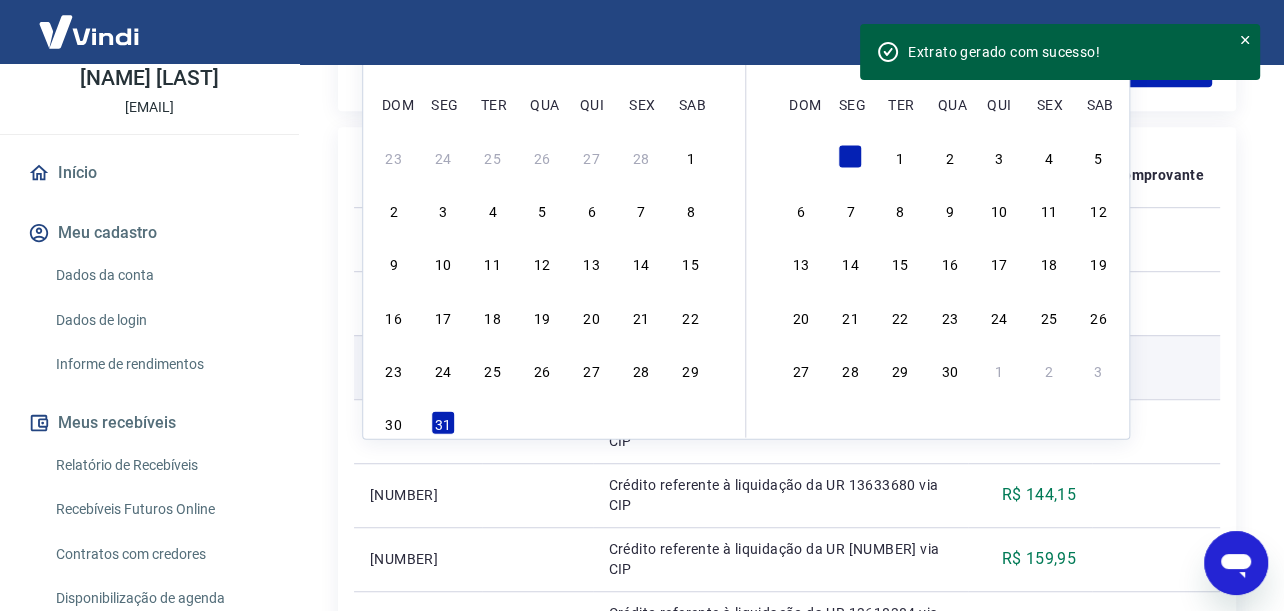 type on "30/04/2025" 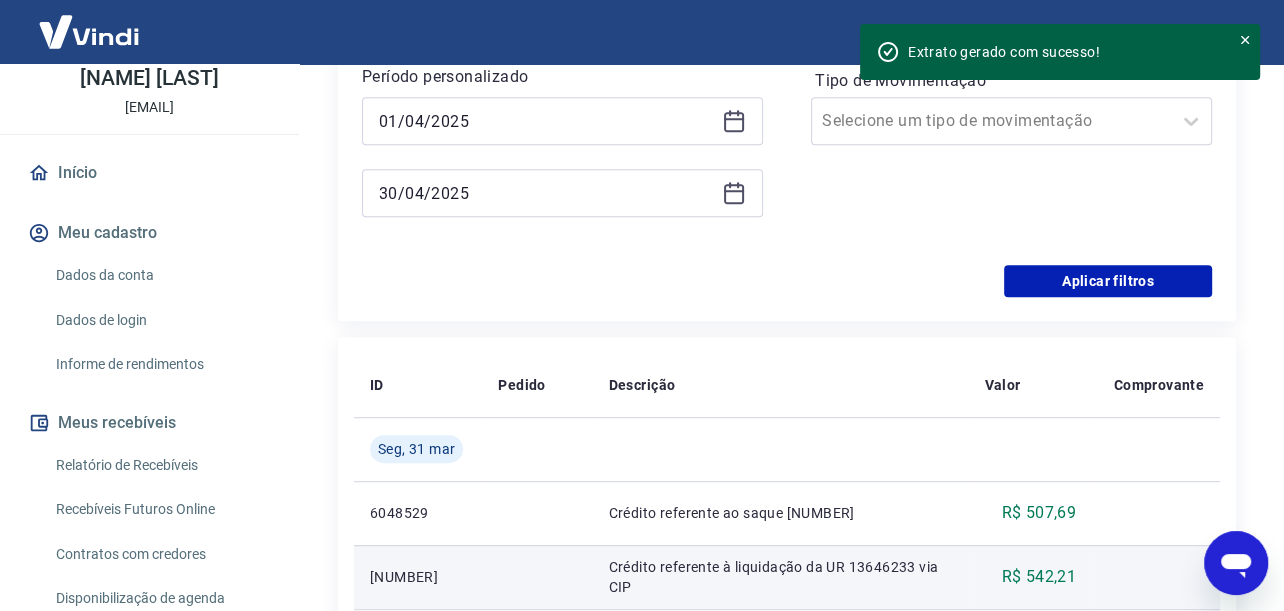 scroll, scrollTop: 600, scrollLeft: 0, axis: vertical 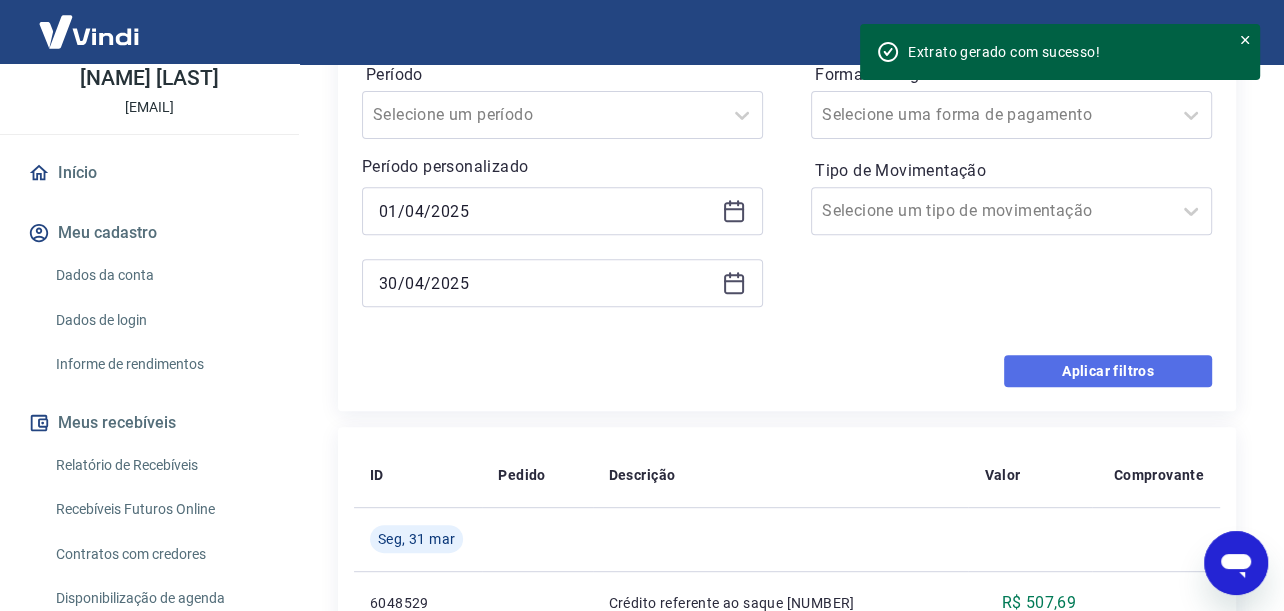 click on "Aplicar filtros" at bounding box center [1108, 371] 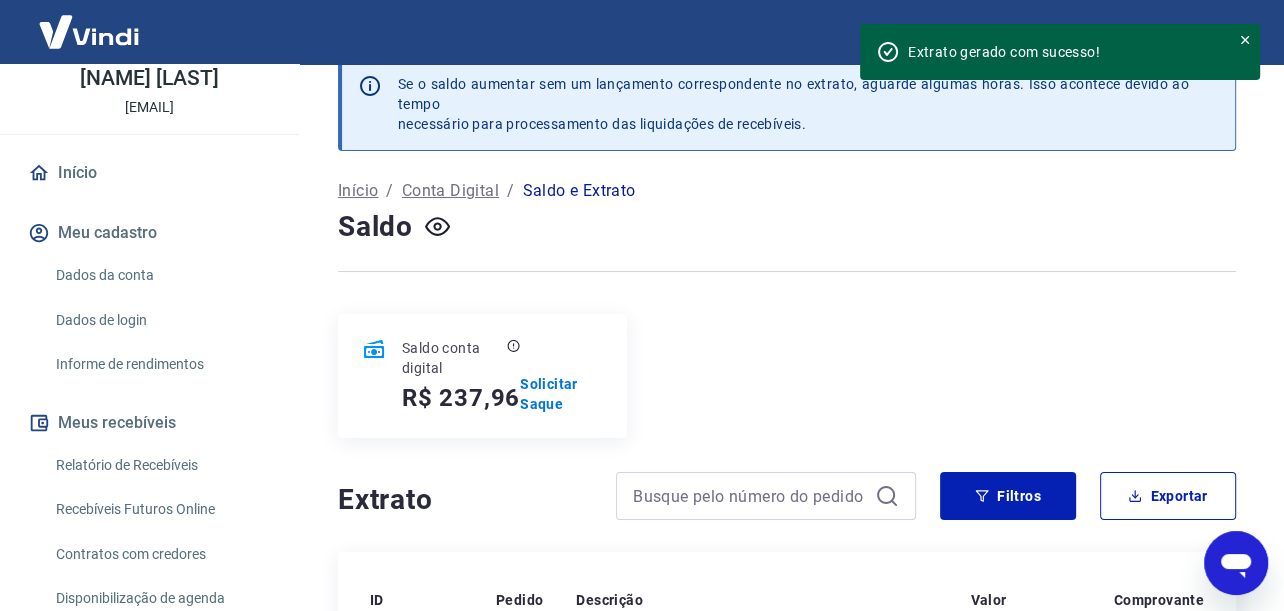 scroll, scrollTop: 0, scrollLeft: 0, axis: both 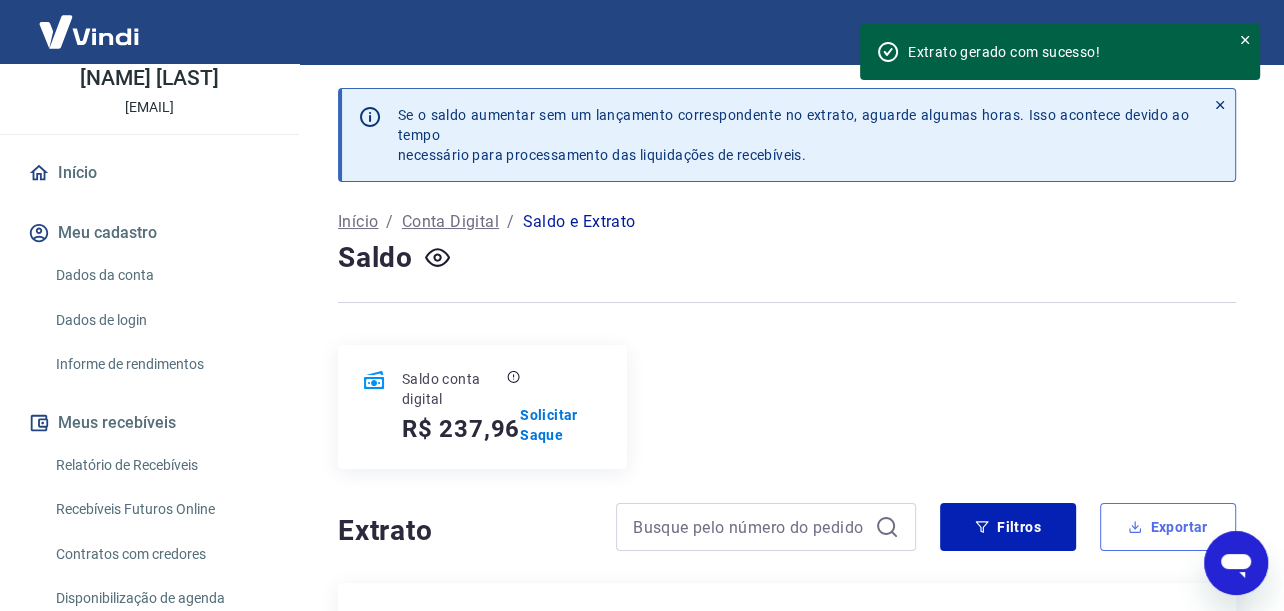 click on "Exportar" at bounding box center (1168, 527) 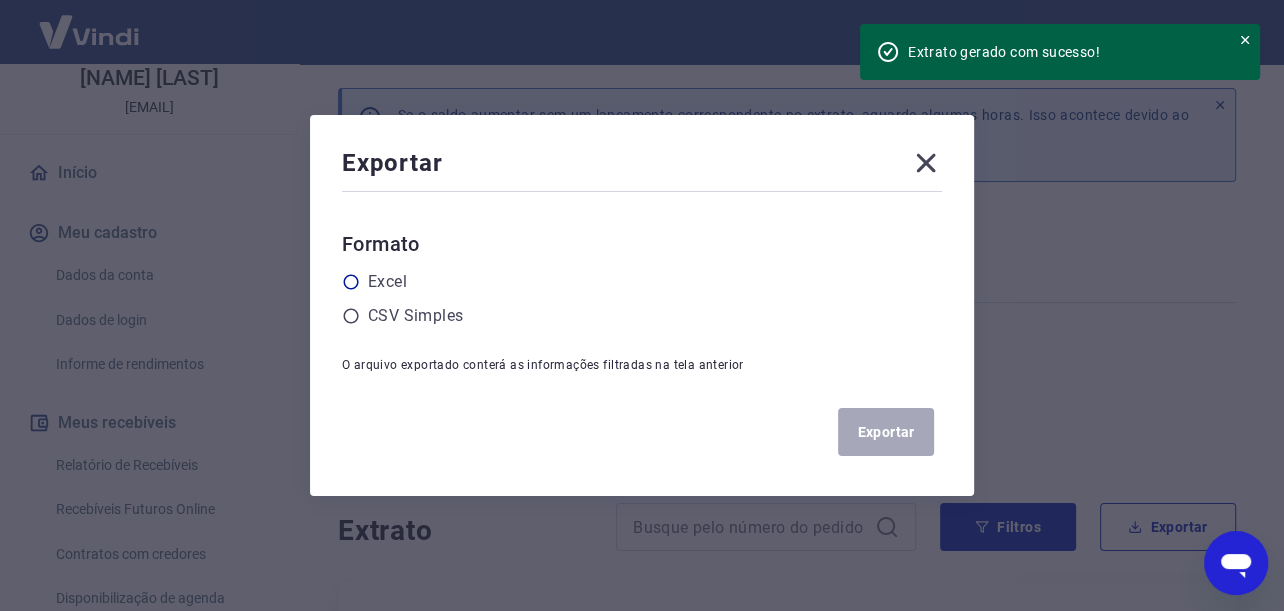 click on "Excel" at bounding box center (642, 282) 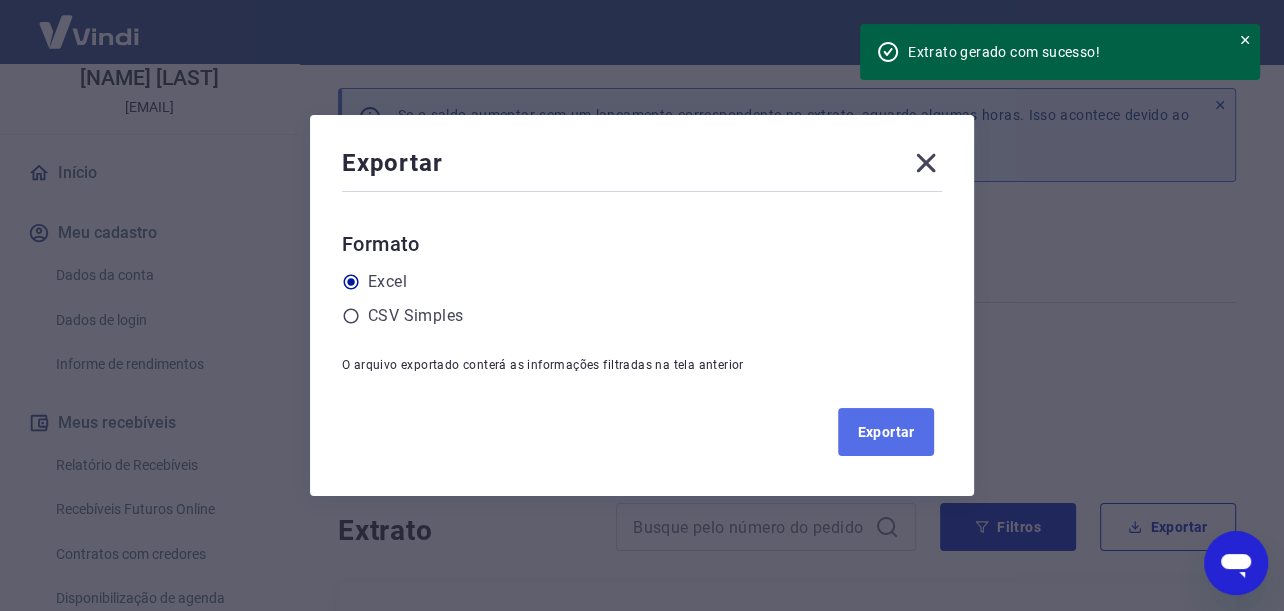 click on "Exportar" at bounding box center (886, 432) 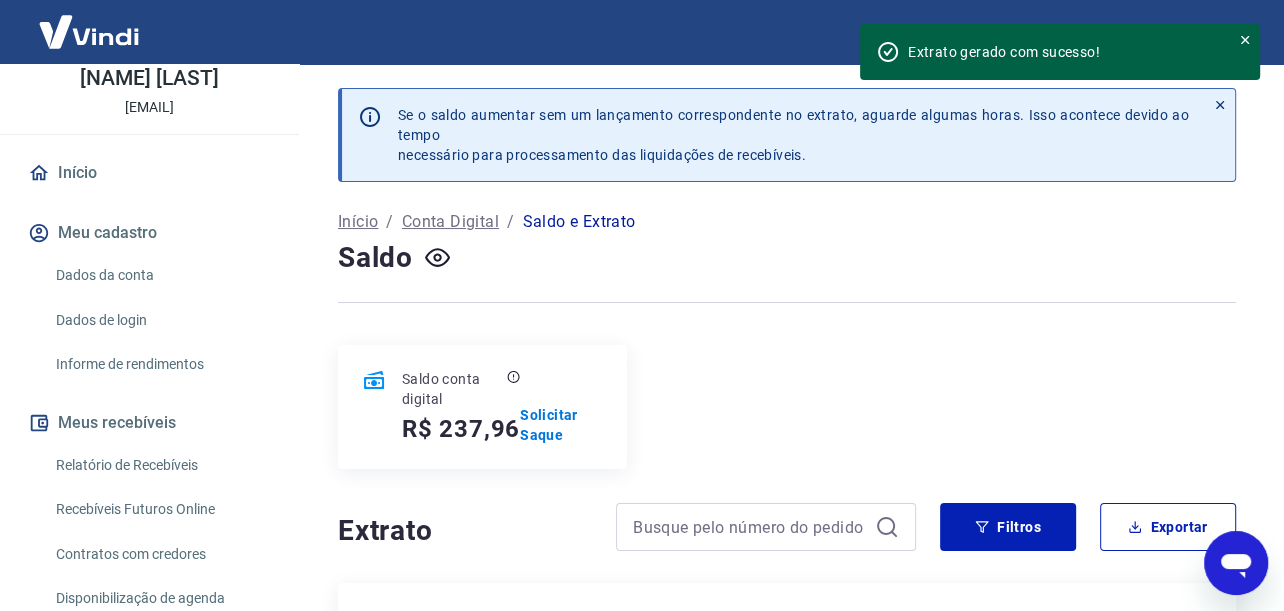 scroll, scrollTop: 200, scrollLeft: 0, axis: vertical 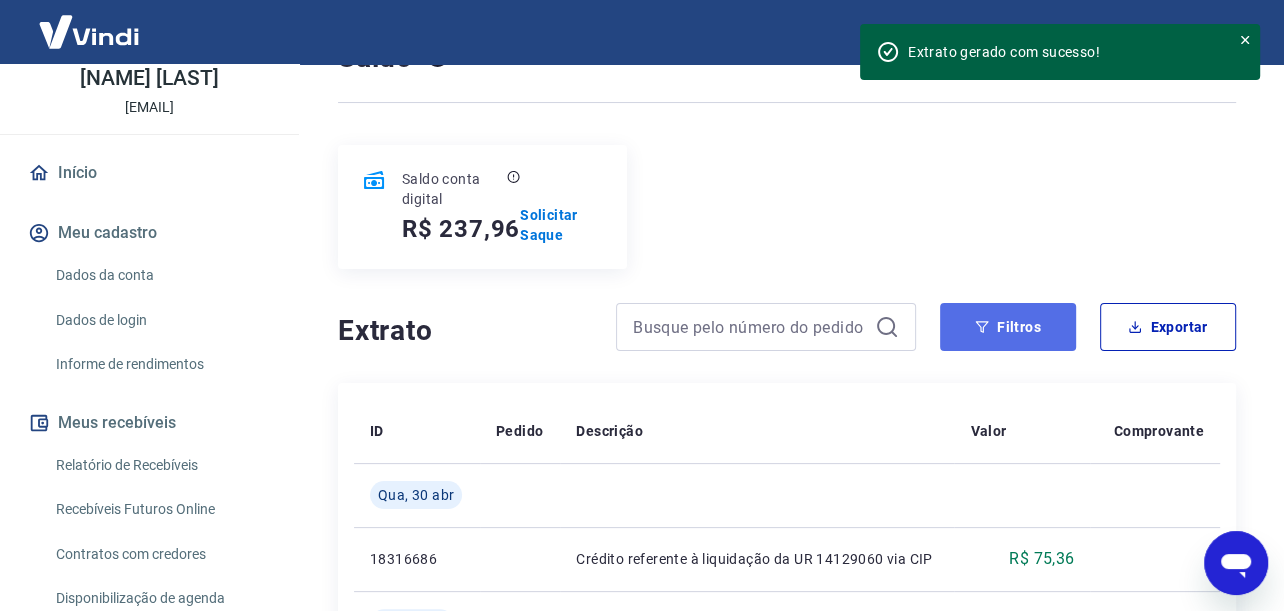 click on "Filtros" at bounding box center (1008, 327) 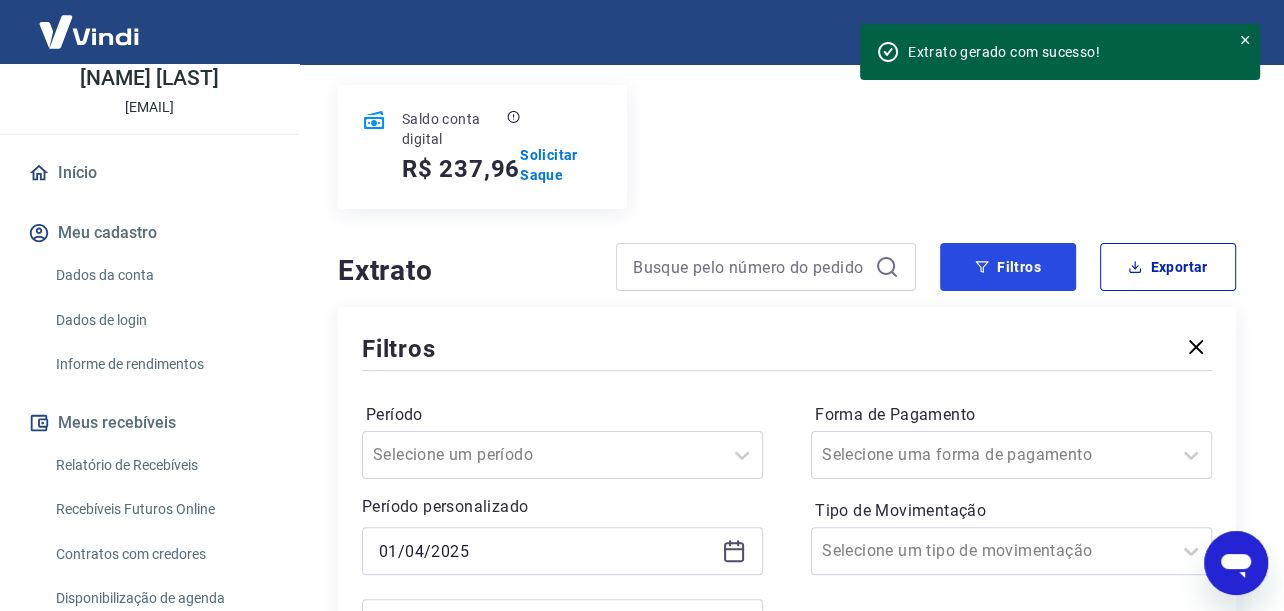 scroll, scrollTop: 400, scrollLeft: 0, axis: vertical 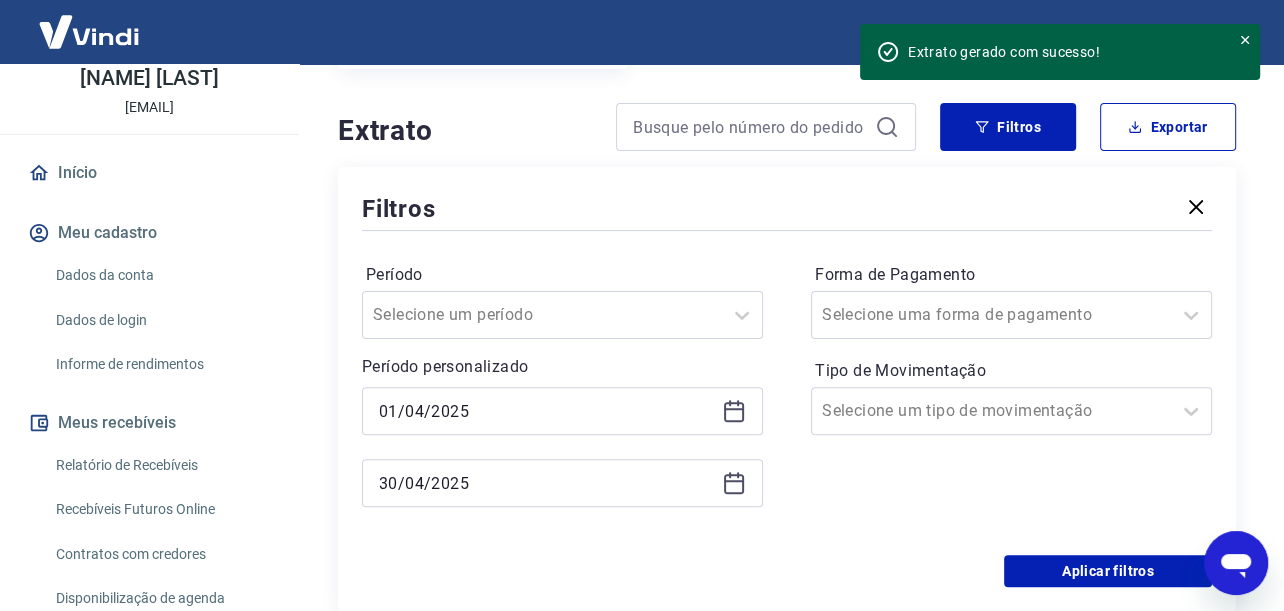click 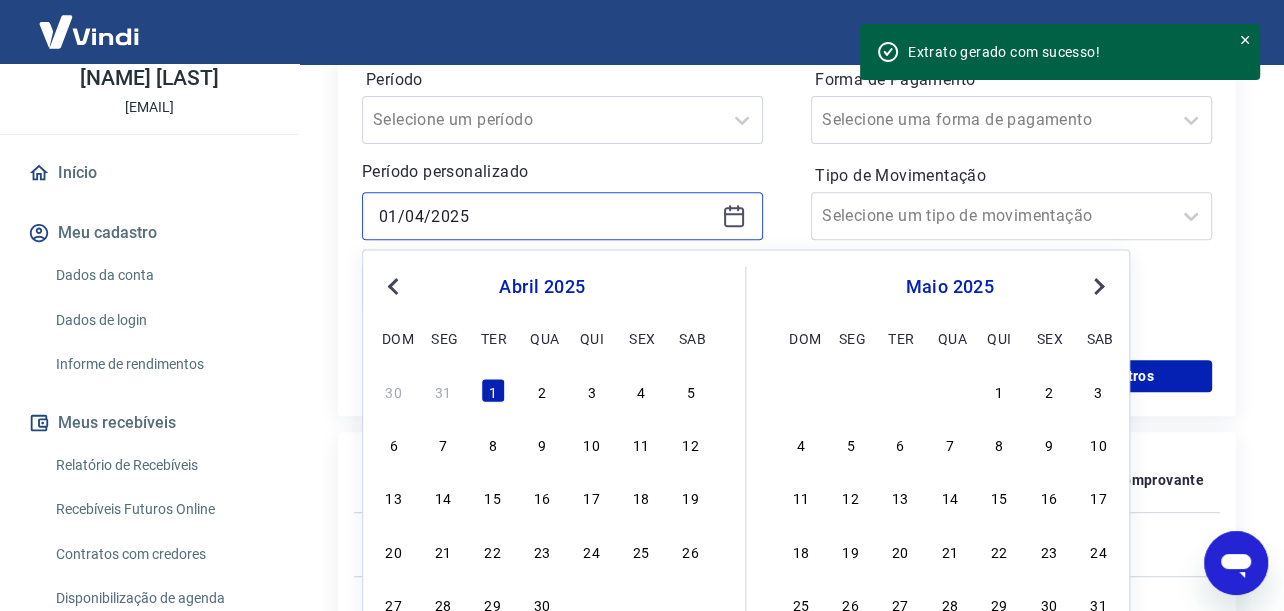 scroll, scrollTop: 600, scrollLeft: 0, axis: vertical 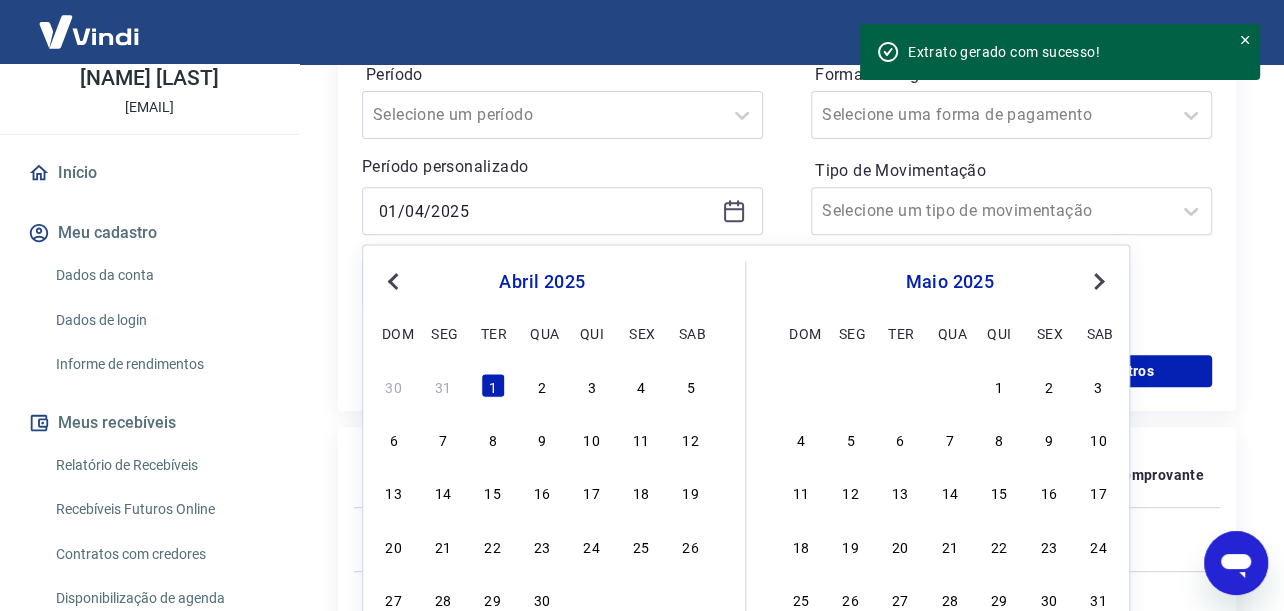 click on "1 2 3" at bounding box center (949, 385) 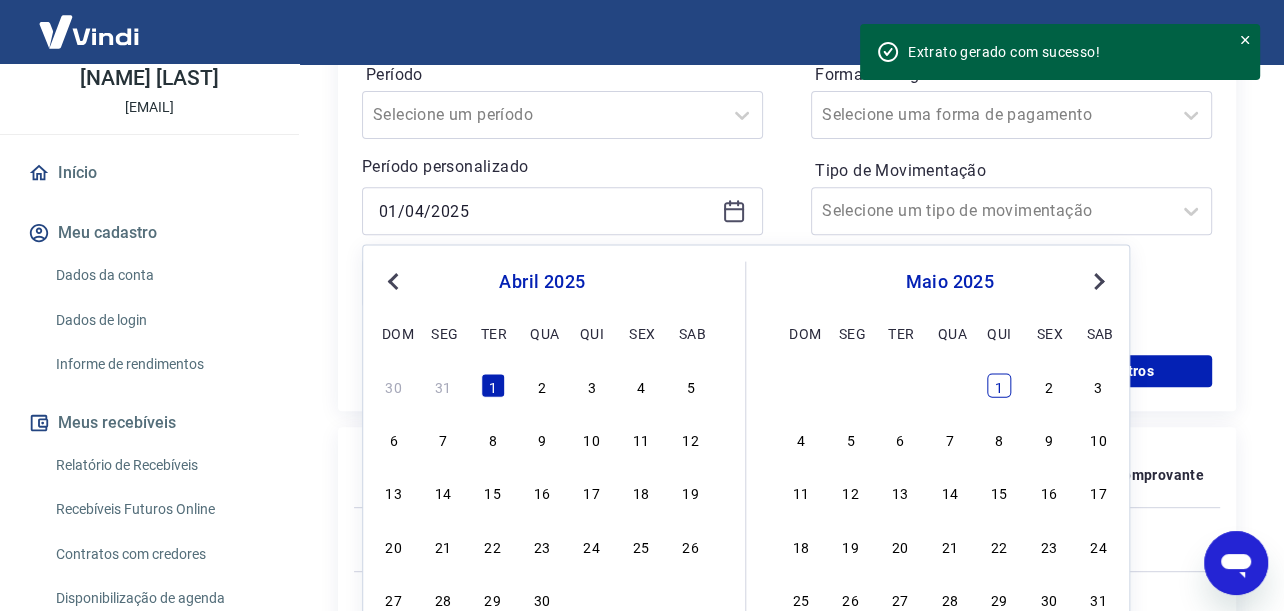 click on "1" at bounding box center [999, 385] 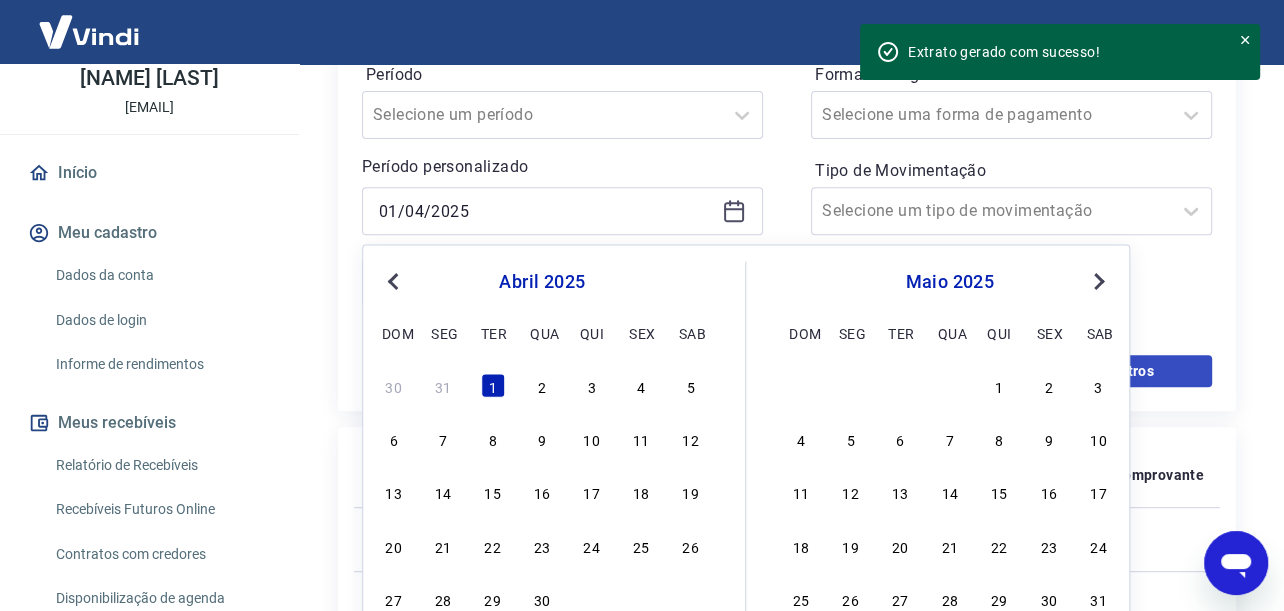 type on "01/05/2025" 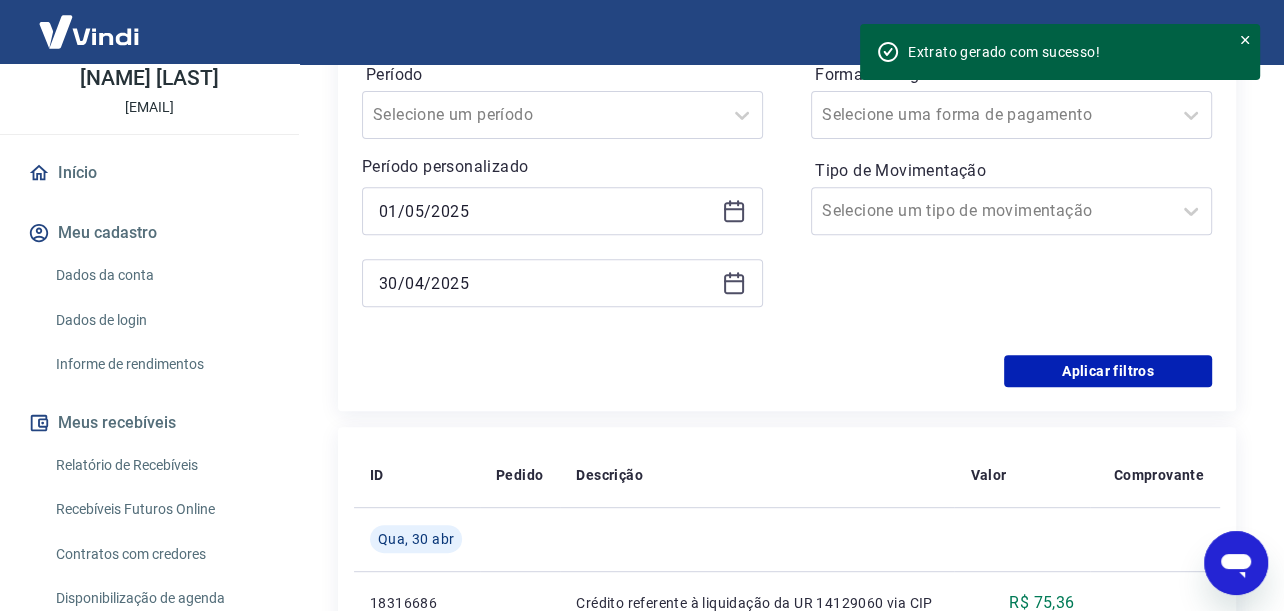click 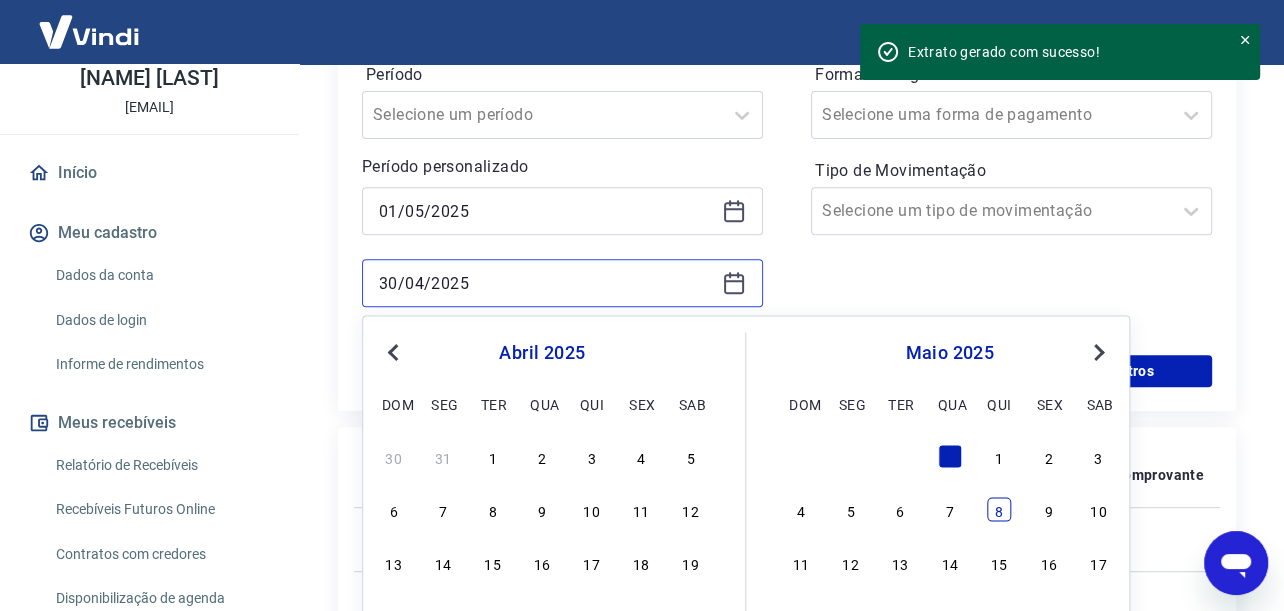 scroll, scrollTop: 900, scrollLeft: 0, axis: vertical 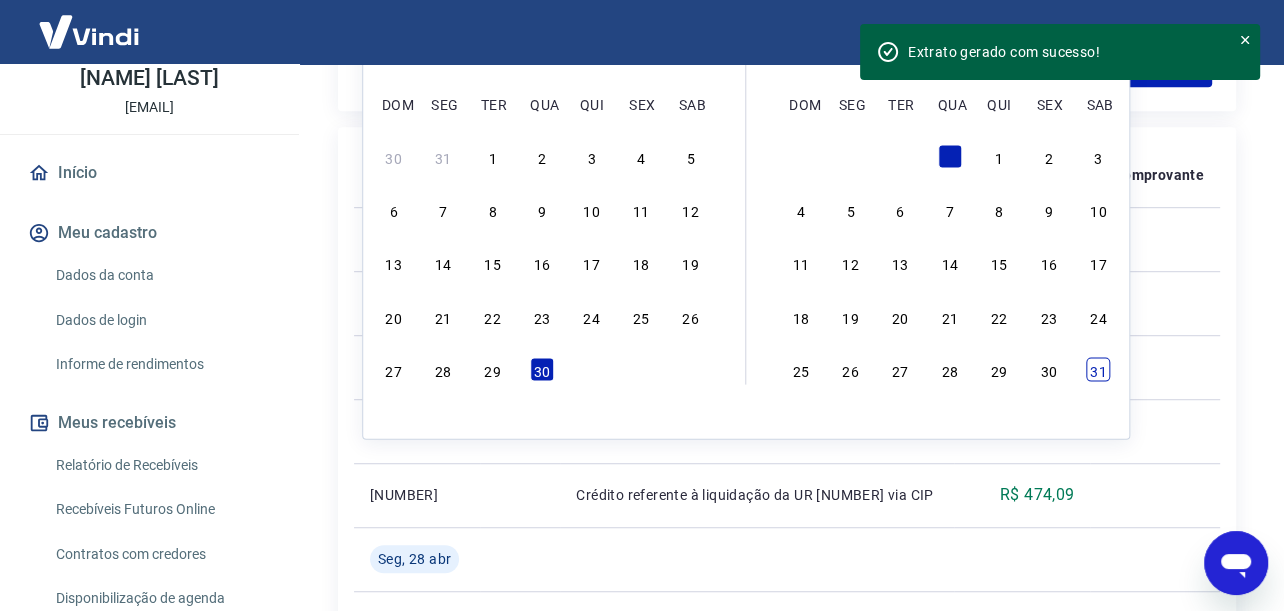 click on "31" at bounding box center (1098, 369) 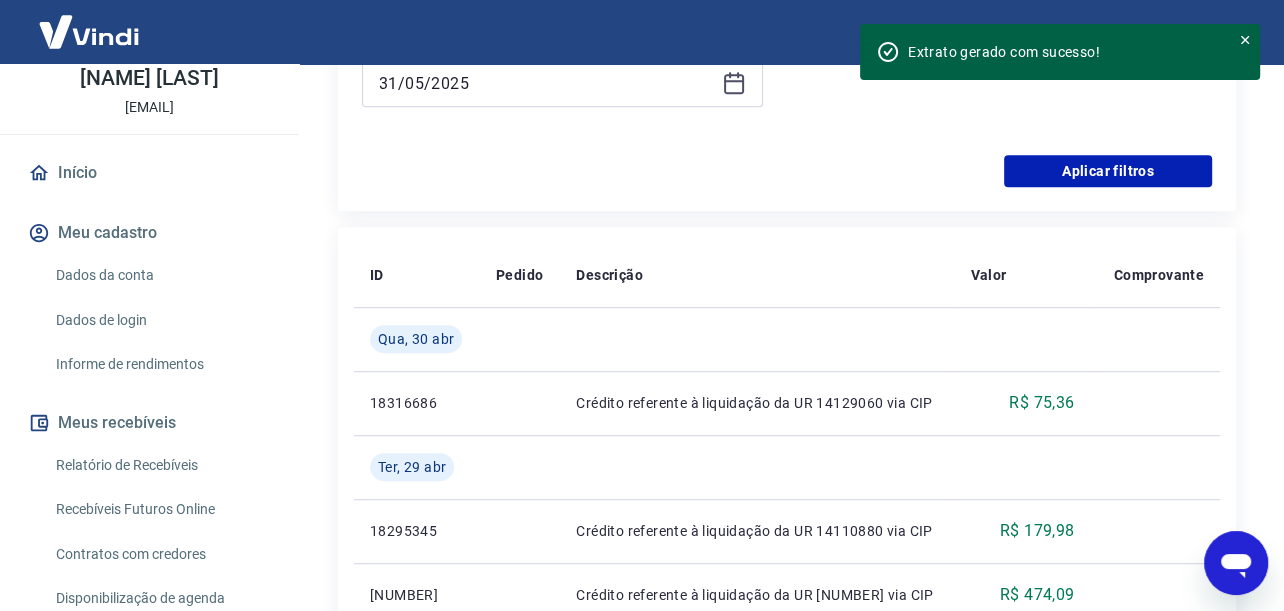 scroll, scrollTop: 700, scrollLeft: 0, axis: vertical 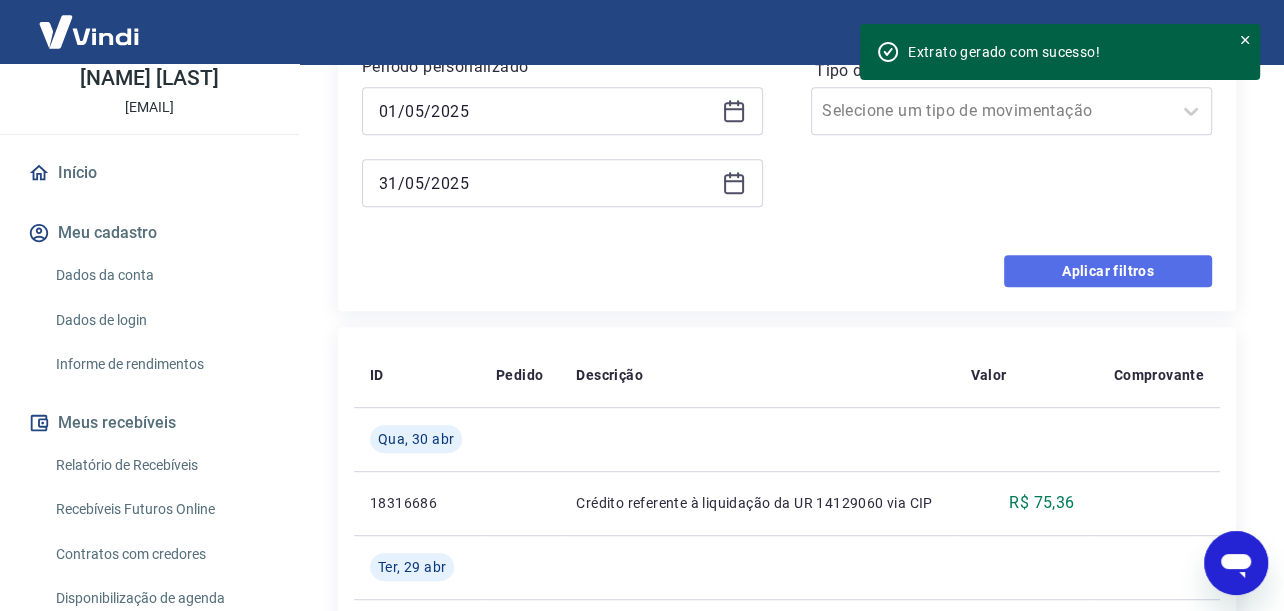 click on "Aplicar filtros" at bounding box center [1108, 271] 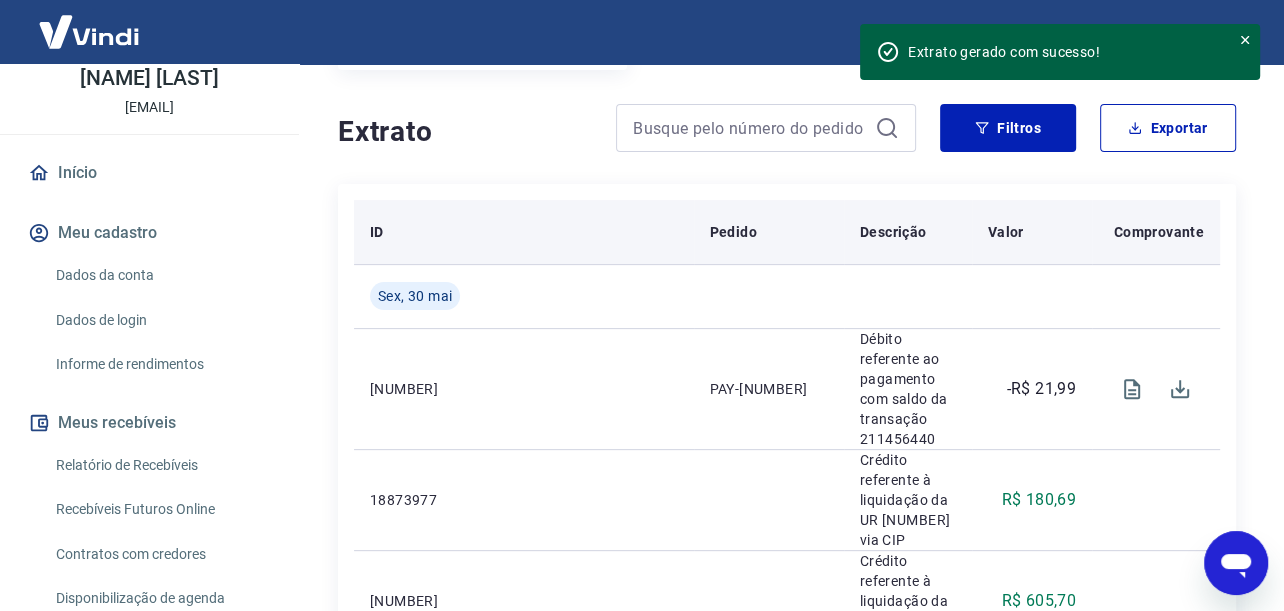 scroll, scrollTop: 400, scrollLeft: 0, axis: vertical 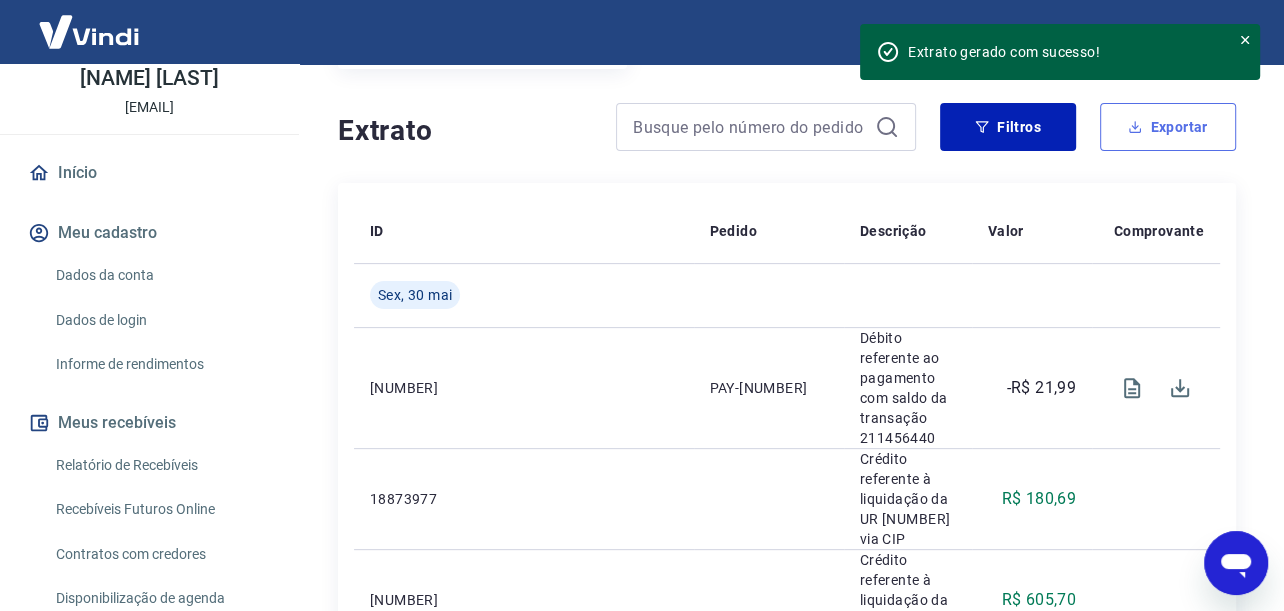 click on "Exportar" at bounding box center [1168, 127] 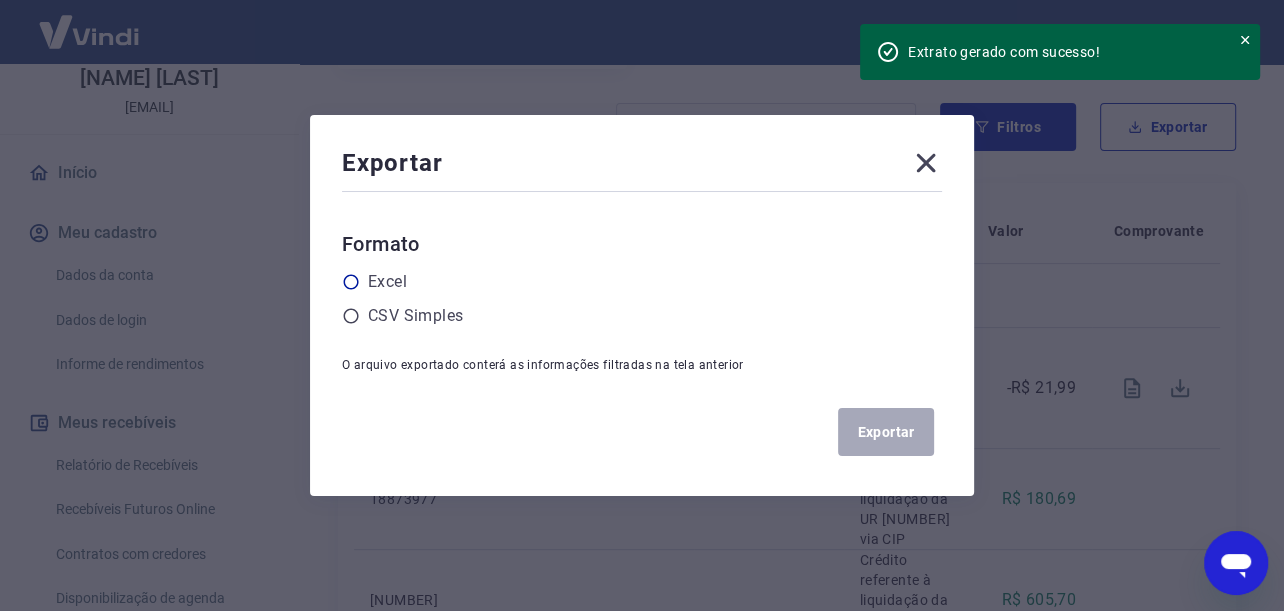 click 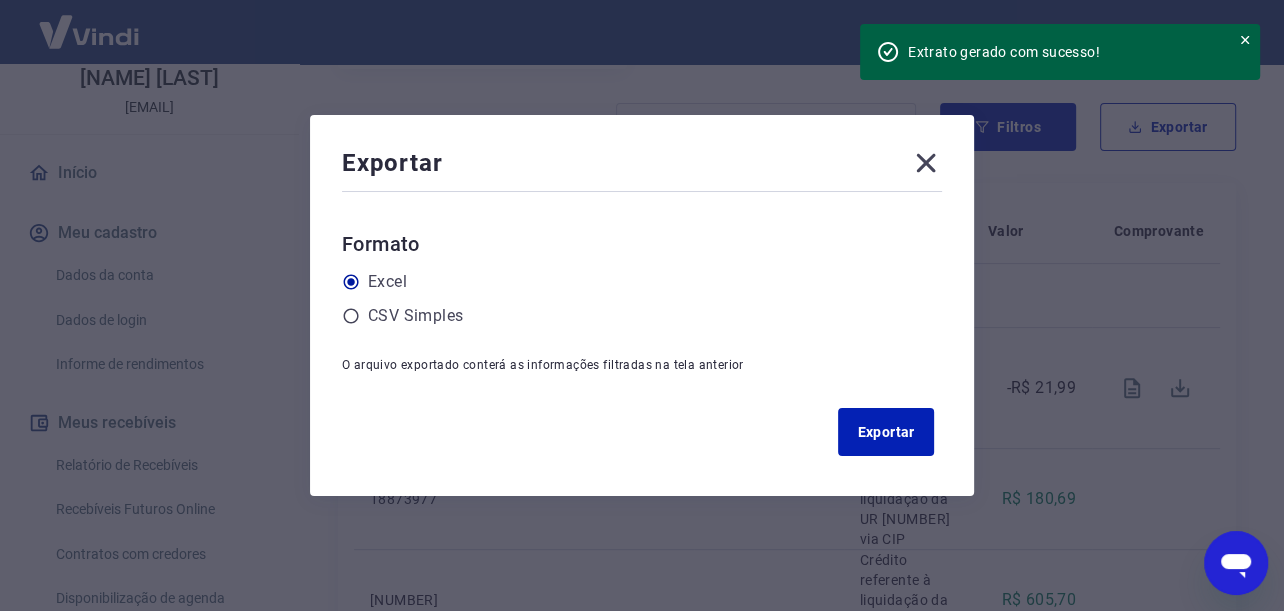 click on "Exportar" at bounding box center [642, 432] 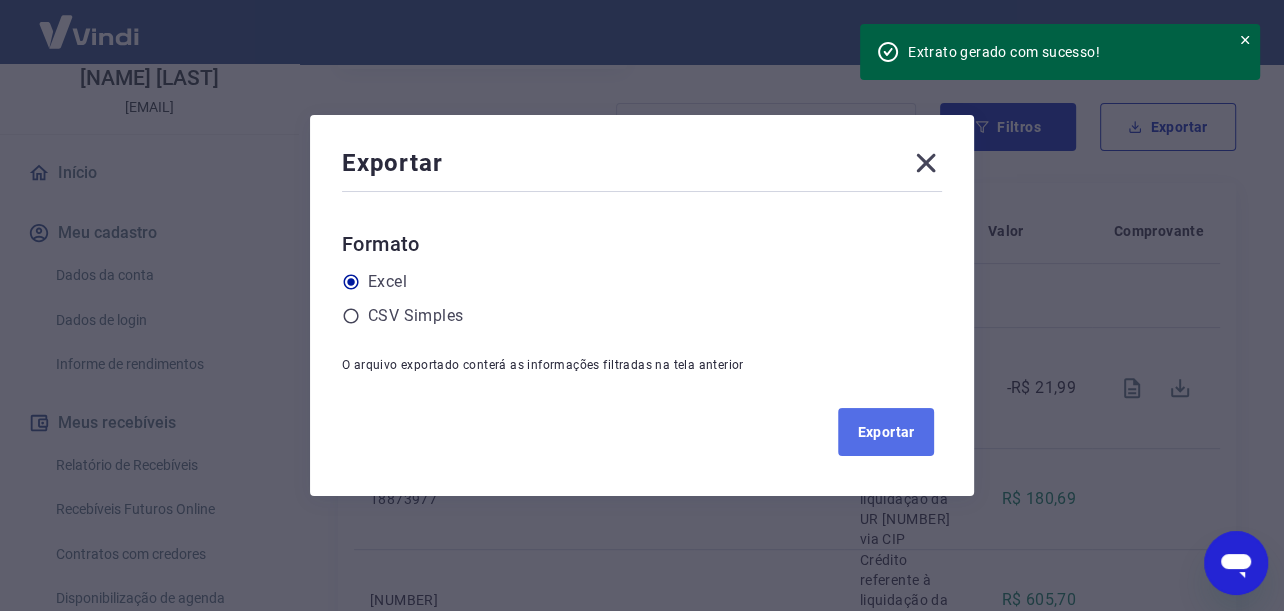click on "Exportar" at bounding box center (886, 432) 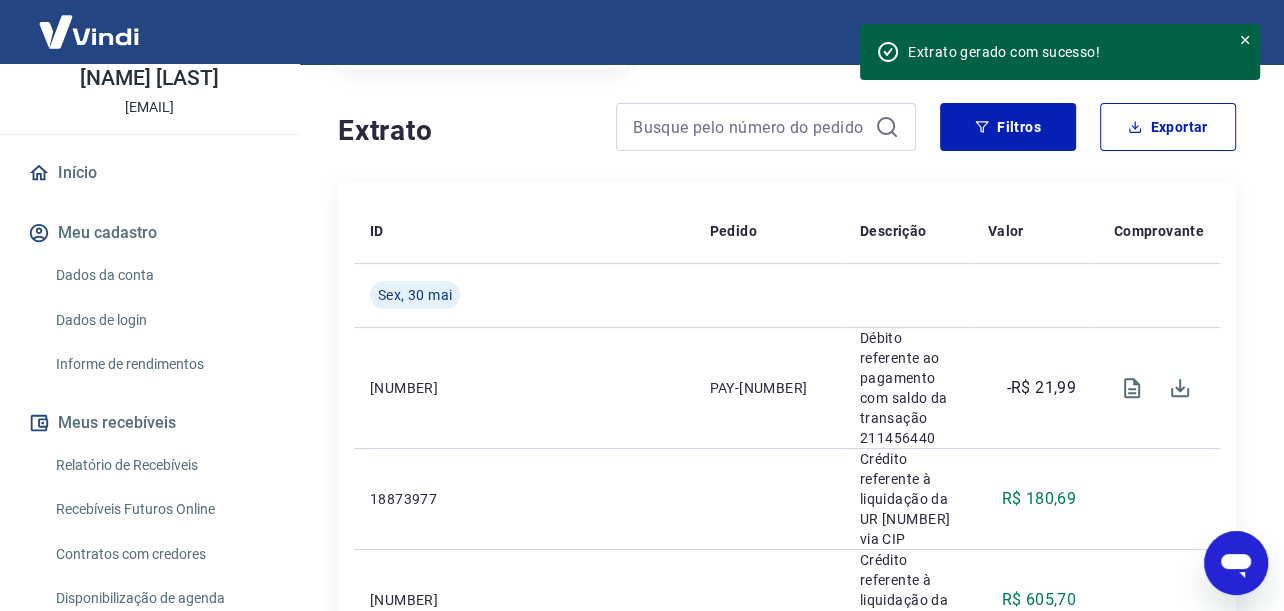 click on "Início / Conta Digital / Saldo e Extrato Saldo Saldo conta digital R$ 237,96 Solicitar Saque Extrato Filtros Exportar ID Pedido Descrição Valor Comprovante Sex, 30 mai 211456440 PAY-20250532770329 Débito referente ao pagamento com saldo da transação 211456440 -R$ 21,99 18873977 Crédito referente à liquidação da UR 14614424 via CIP R$ 180,69 18873131 Crédito referente à liquidação da UR 14613575 via CIP R$ 605,70 Qui, 29 mai 211310908 PAY-20250532770329 Débito referente ao pagamento com saldo da transação 211310908 -R$ 85,35 18853238 Crédito referente à liquidação da UR 14596664 via CIP R$ 522,63 18853320 Crédito referente à liquidação da UR 14596746 via CIP R$ 101,75 Qua, 28 mai 18835542 Crédito referente à liquidação da UR 14582280 via CIP R$ 75,01 18835149 R$ 142,07 18833612 R$ 152,85 1" at bounding box center [787, 1416] 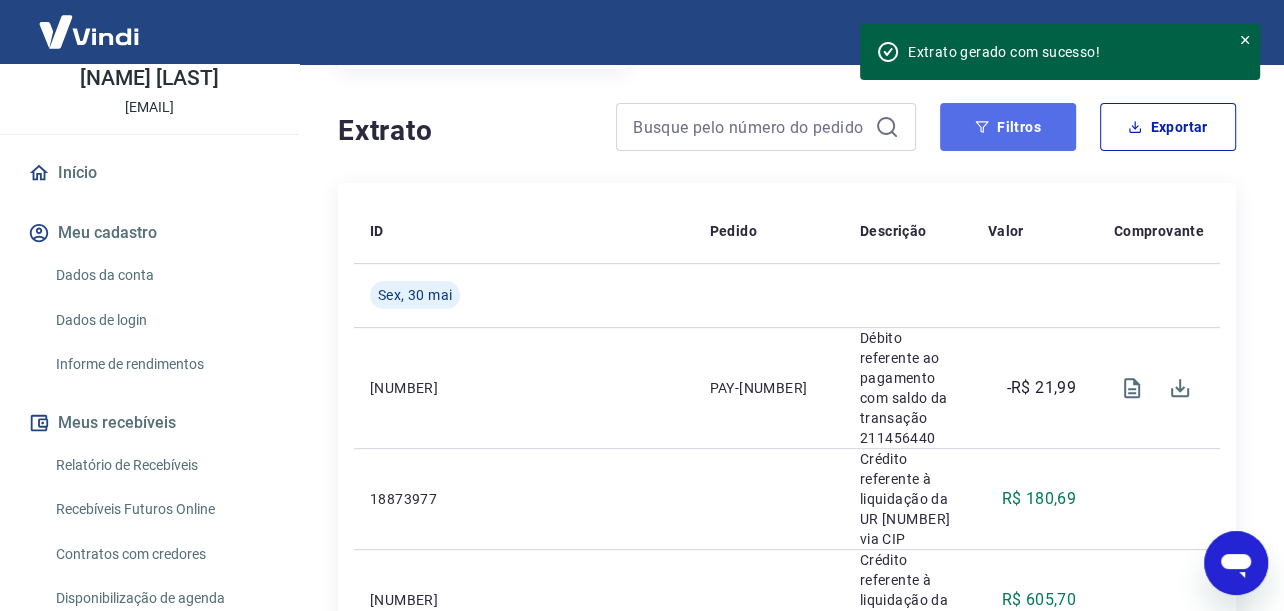 click on "Filtros" at bounding box center [1008, 127] 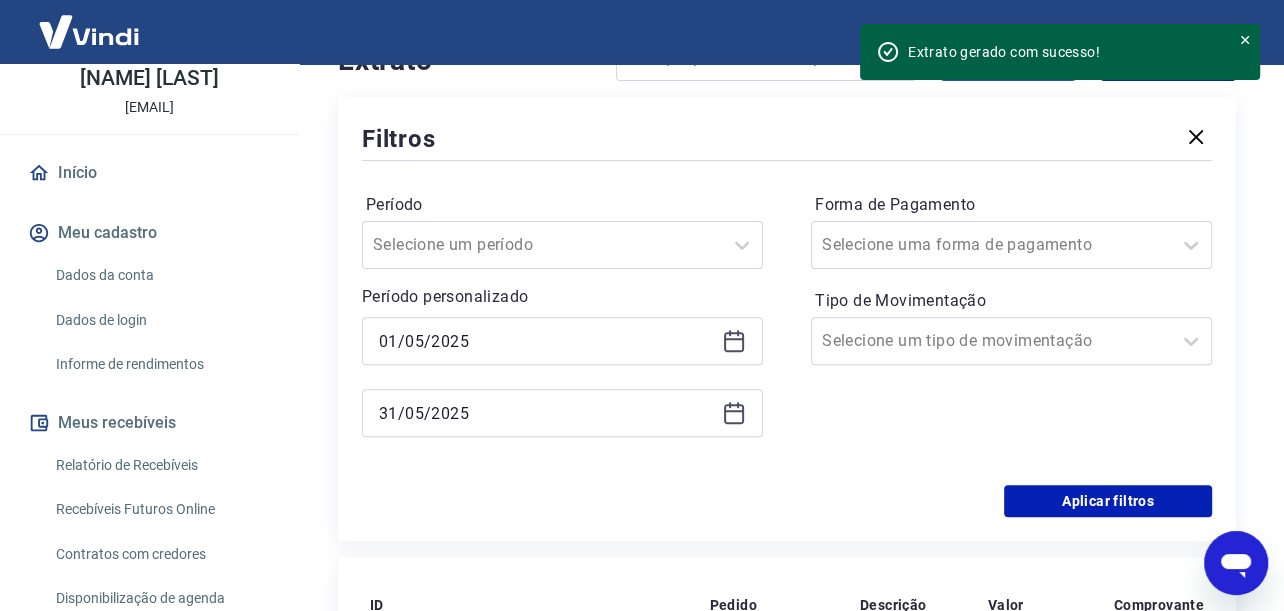 scroll, scrollTop: 500, scrollLeft: 0, axis: vertical 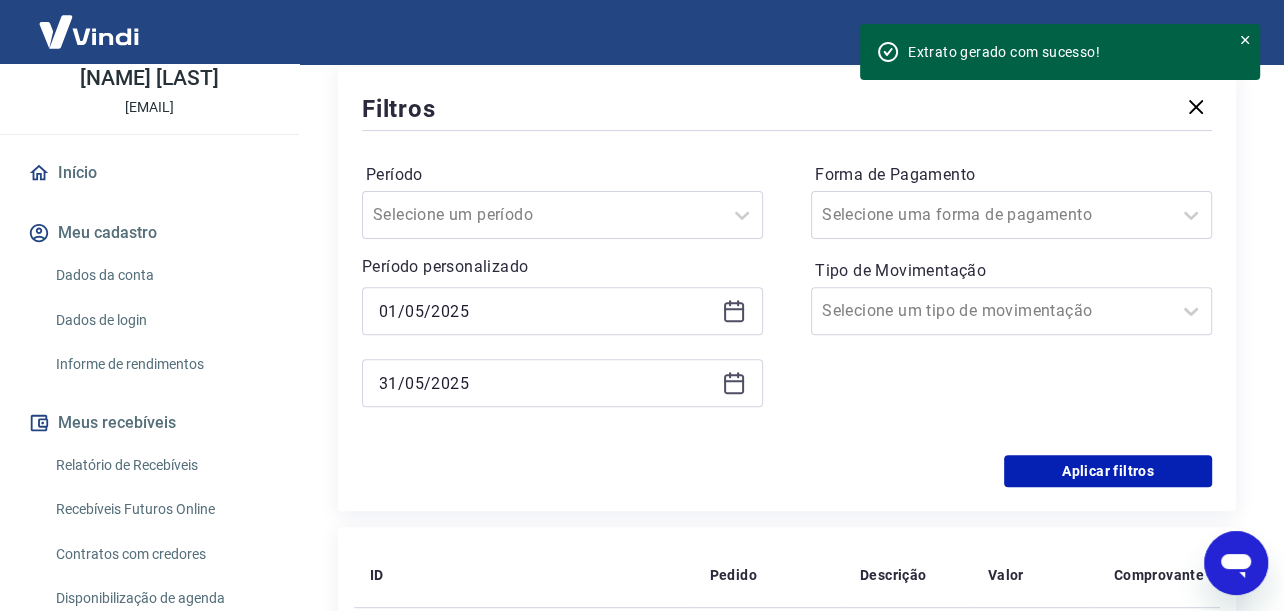 click 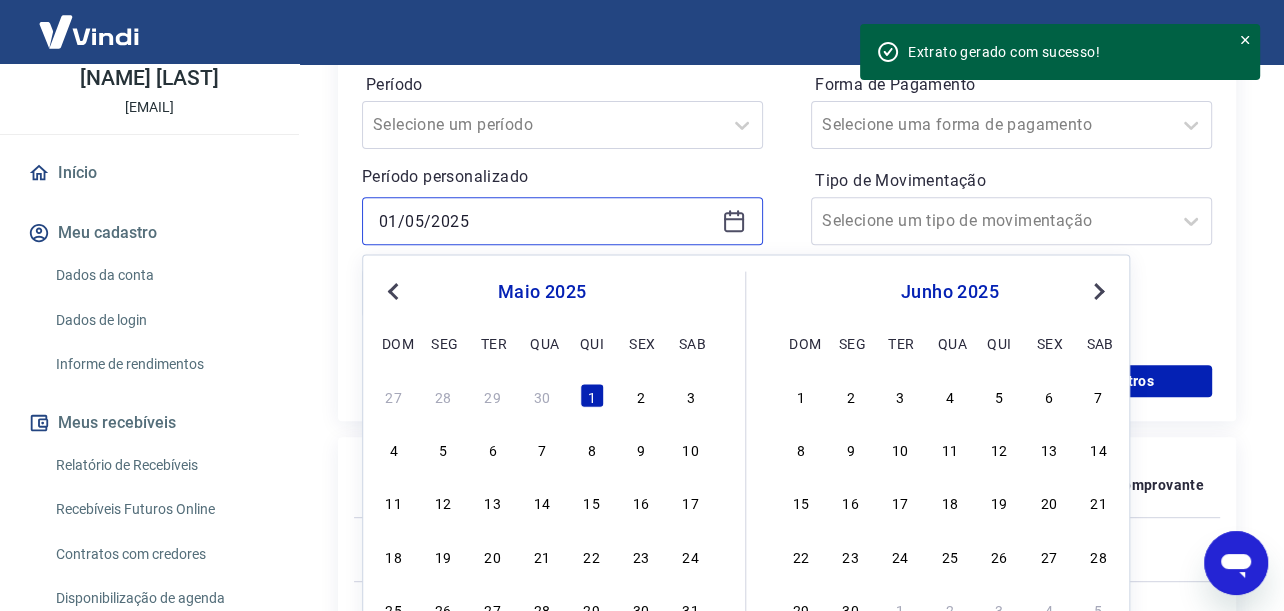 scroll, scrollTop: 600, scrollLeft: 0, axis: vertical 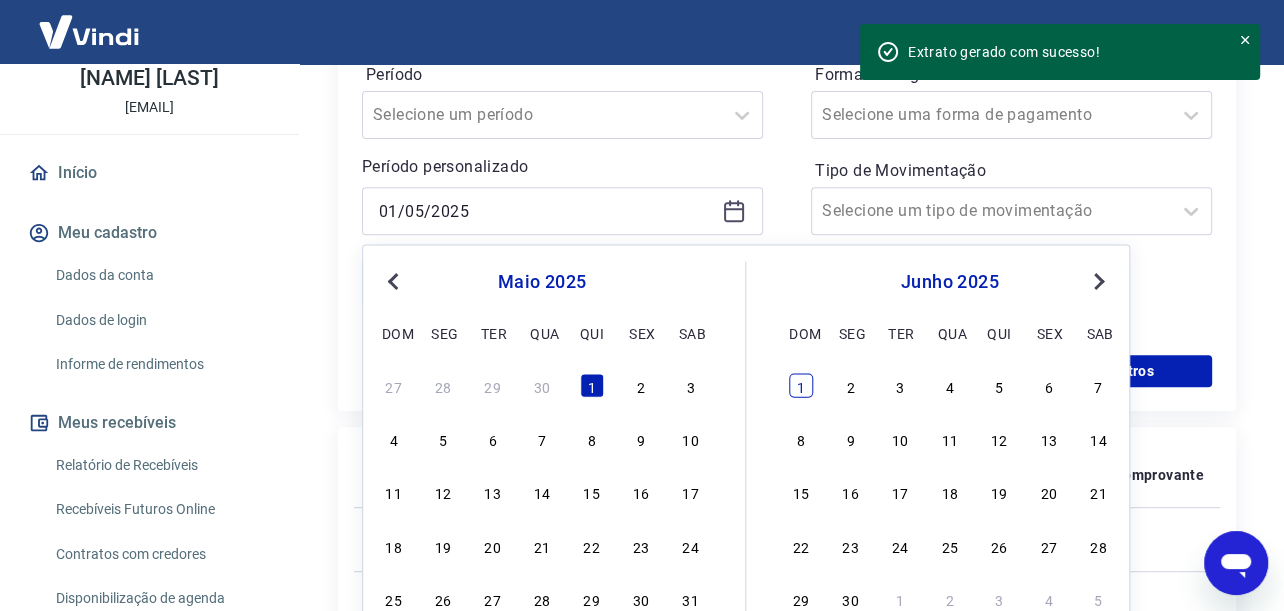 click on "1" at bounding box center [801, 385] 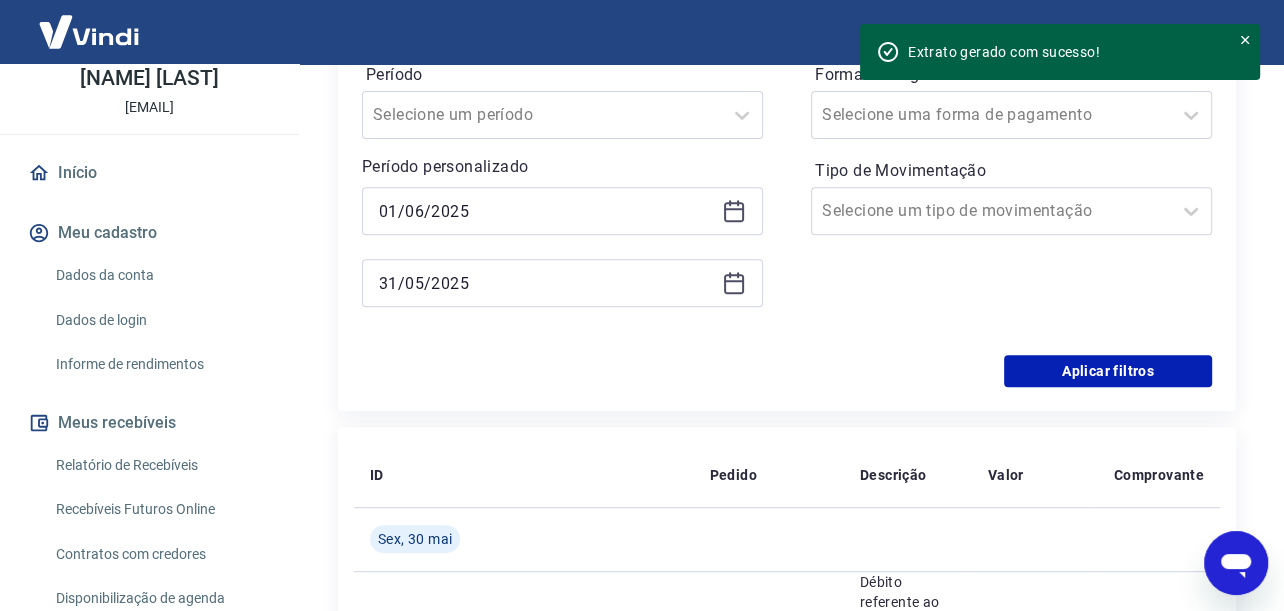 click 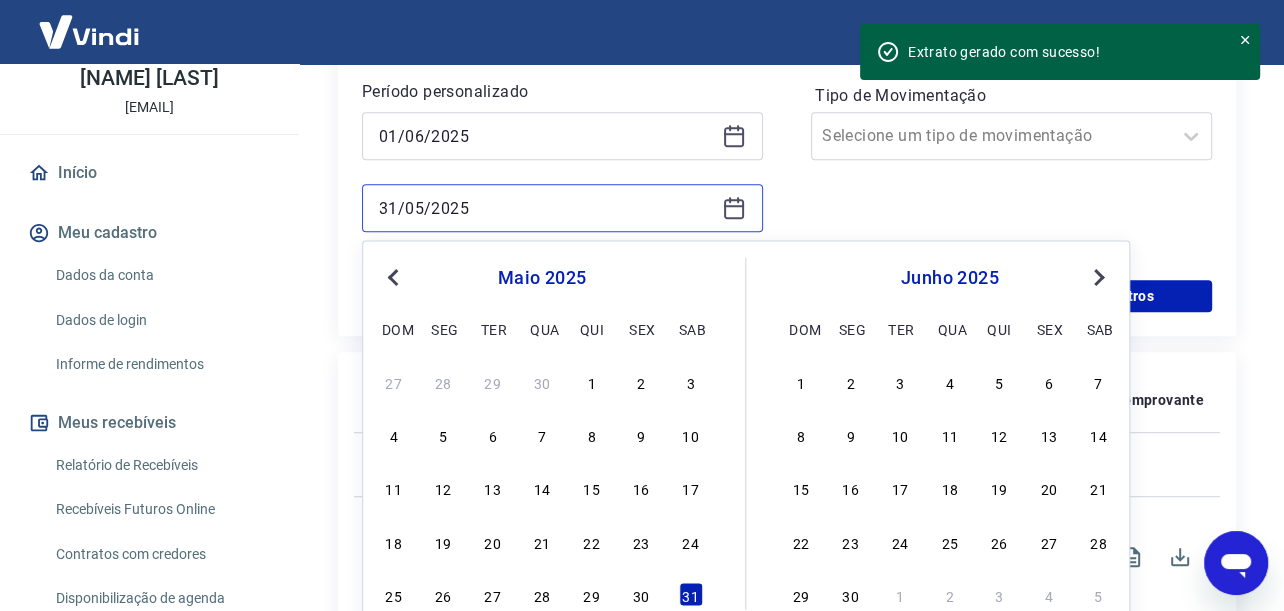 scroll, scrollTop: 900, scrollLeft: 0, axis: vertical 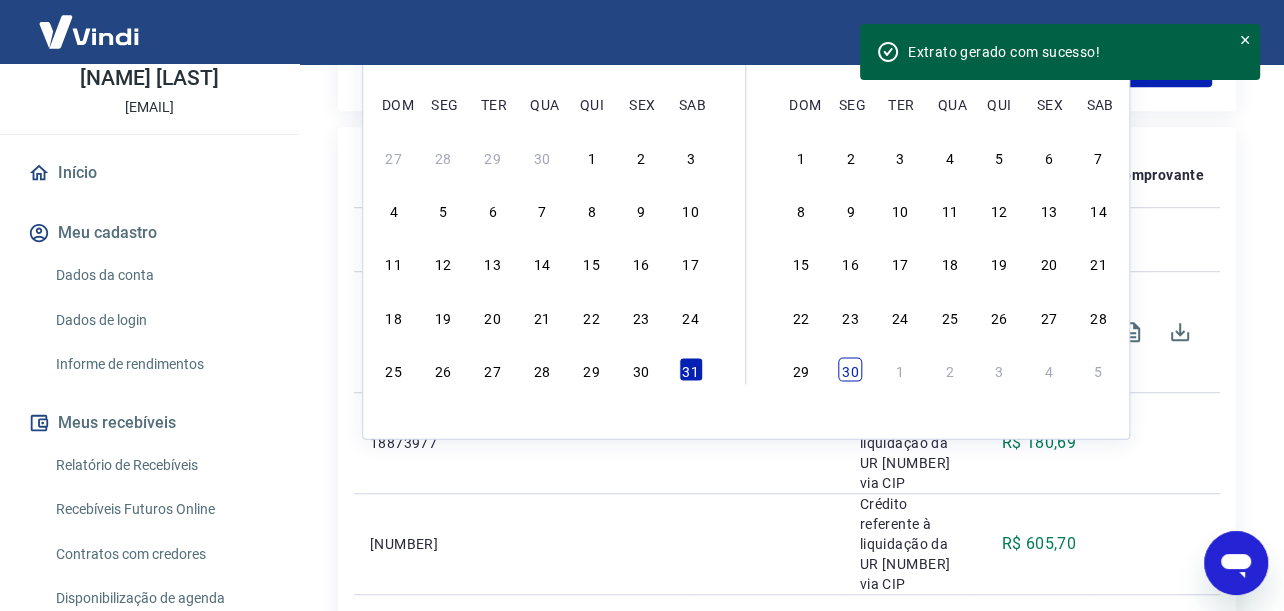 click on "30" at bounding box center (851, 369) 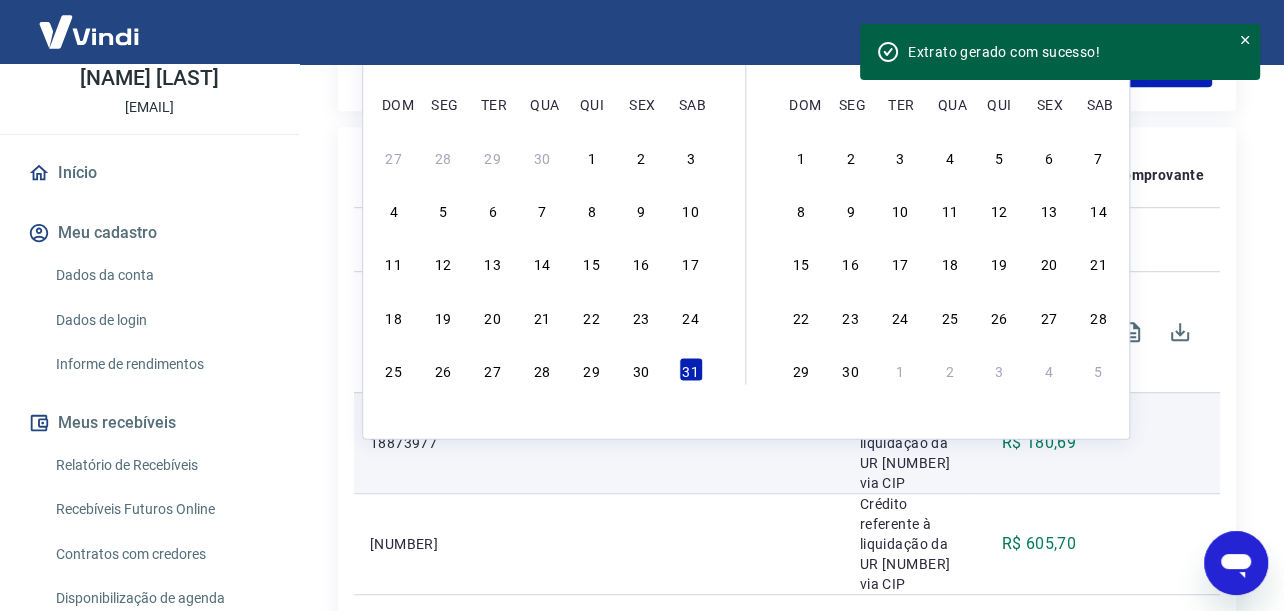 type on "30/06/2025" 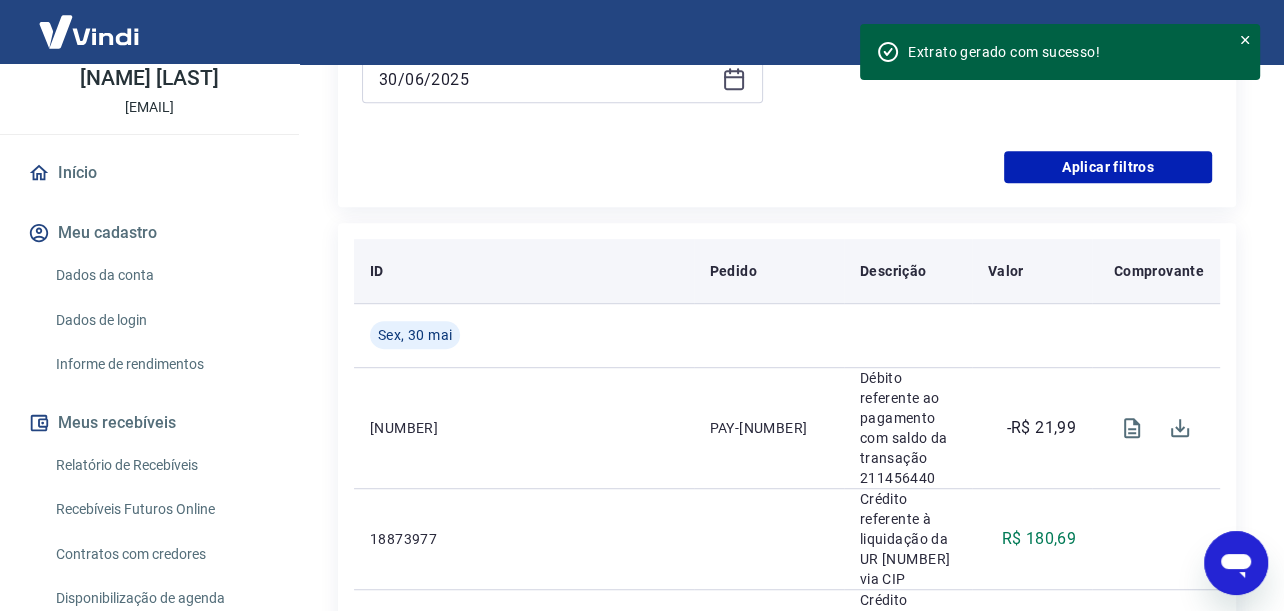 scroll, scrollTop: 600, scrollLeft: 0, axis: vertical 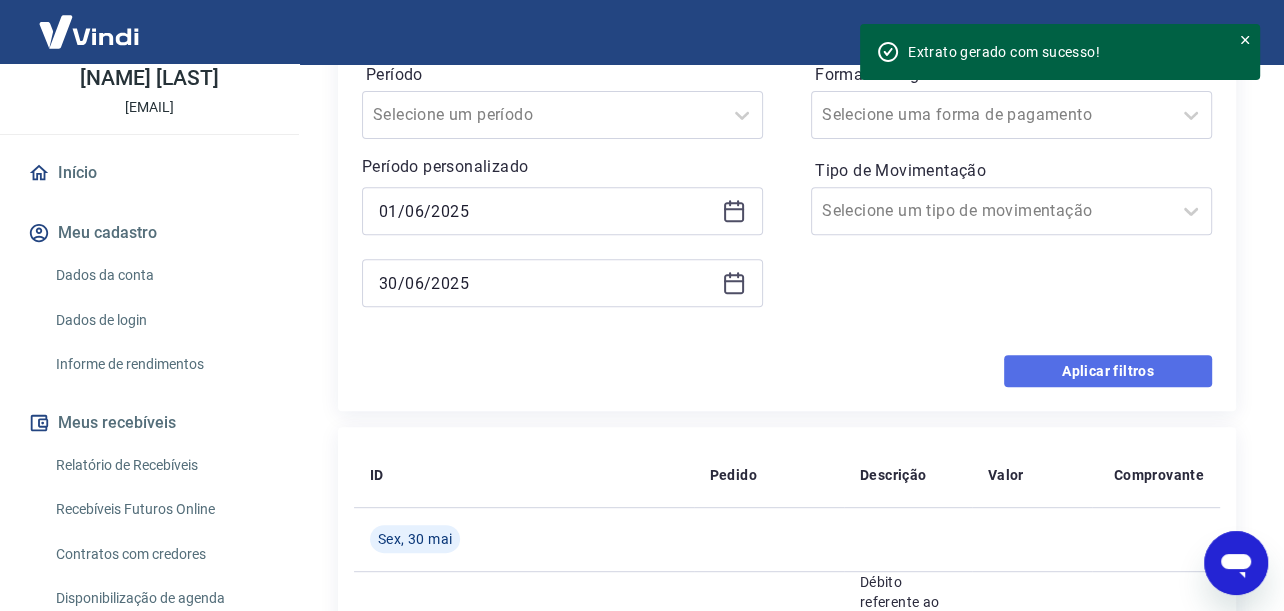 click on "Aplicar filtros" at bounding box center (1108, 371) 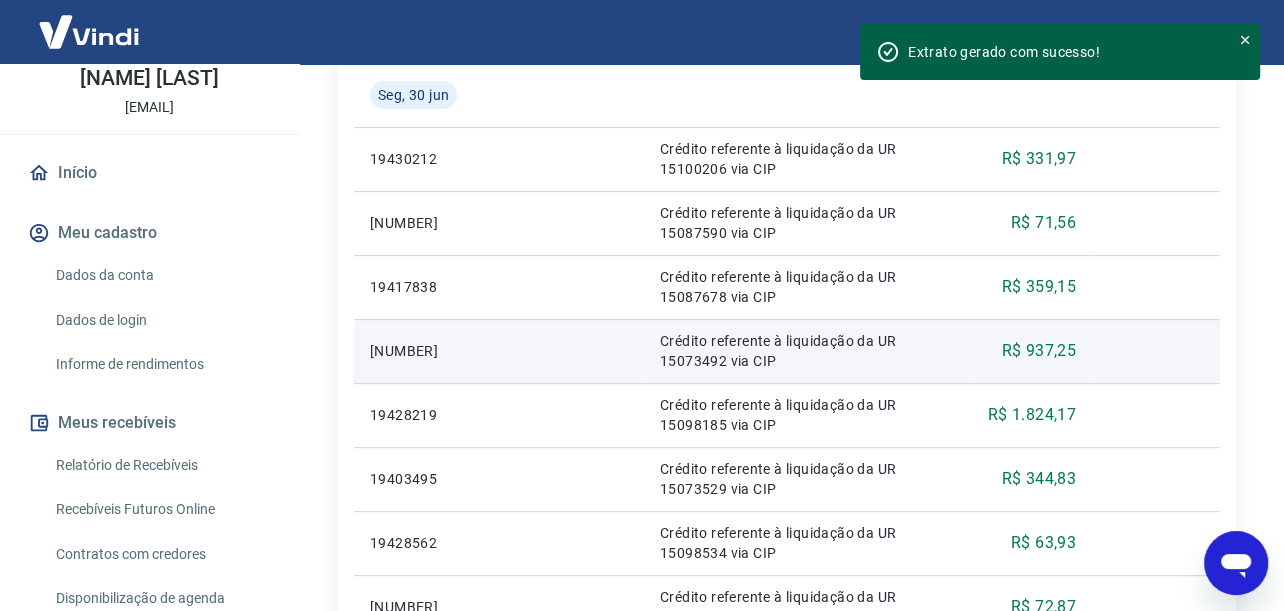 scroll, scrollTop: 0, scrollLeft: 0, axis: both 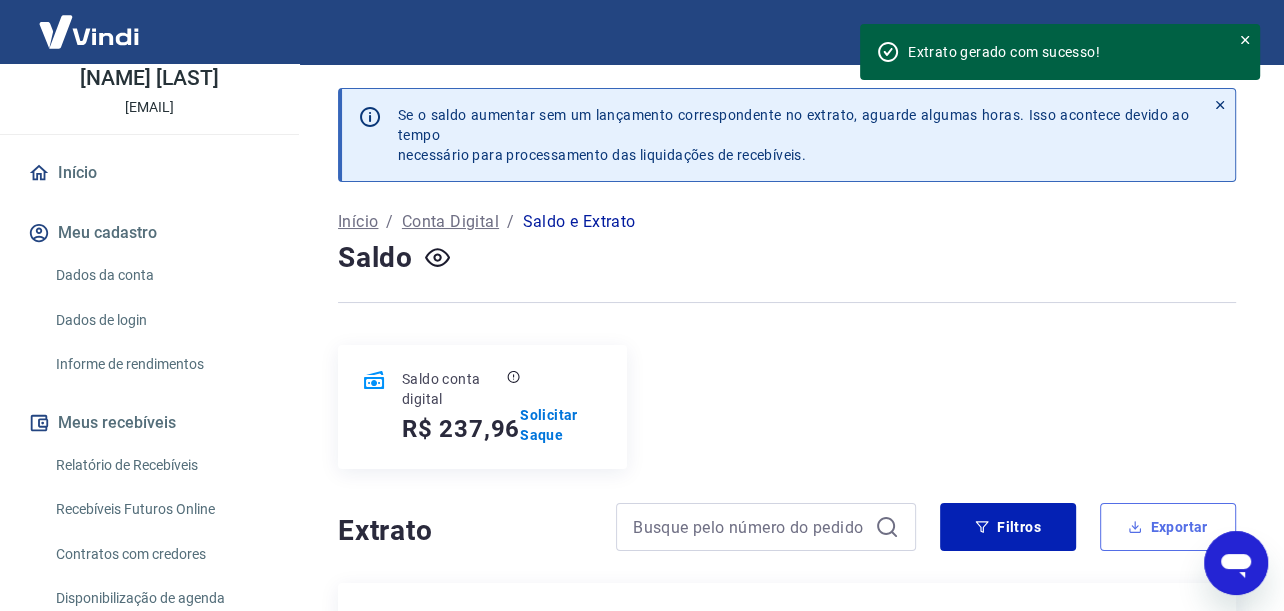 click on "Exportar" at bounding box center (1168, 527) 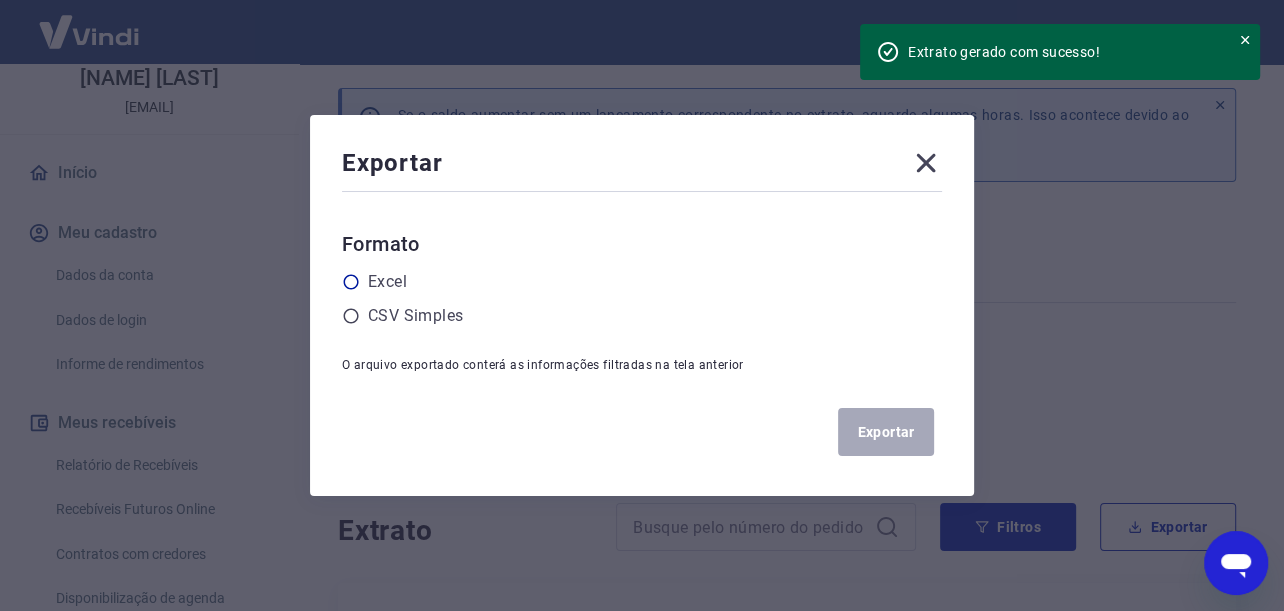 click 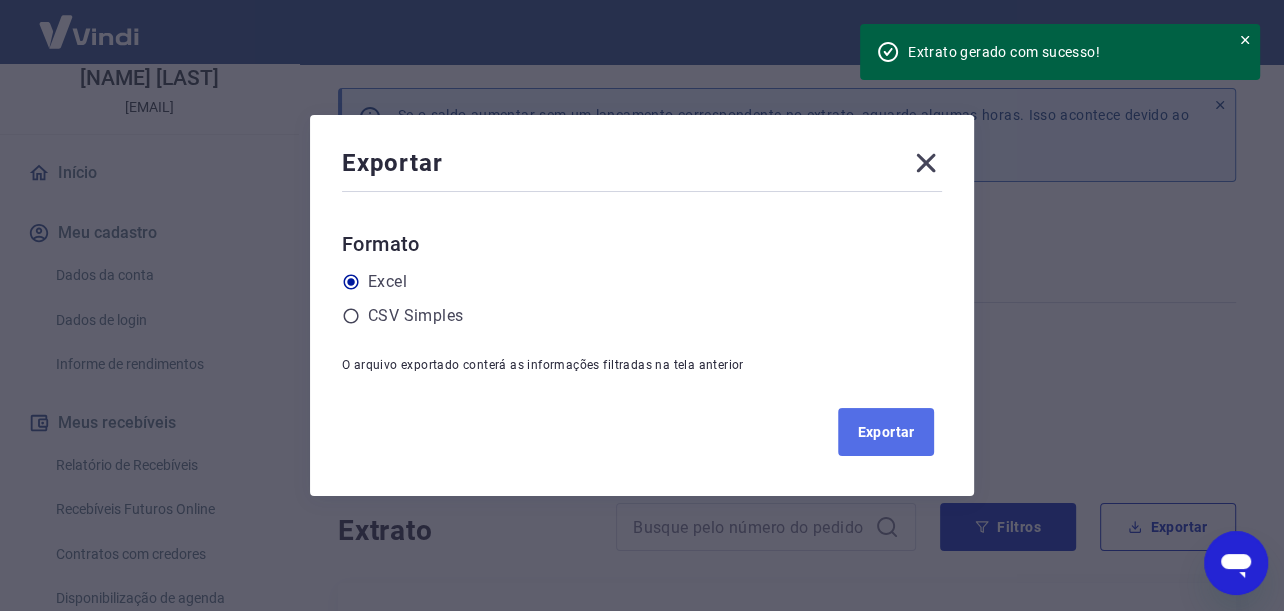 click on "Exportar" at bounding box center (886, 432) 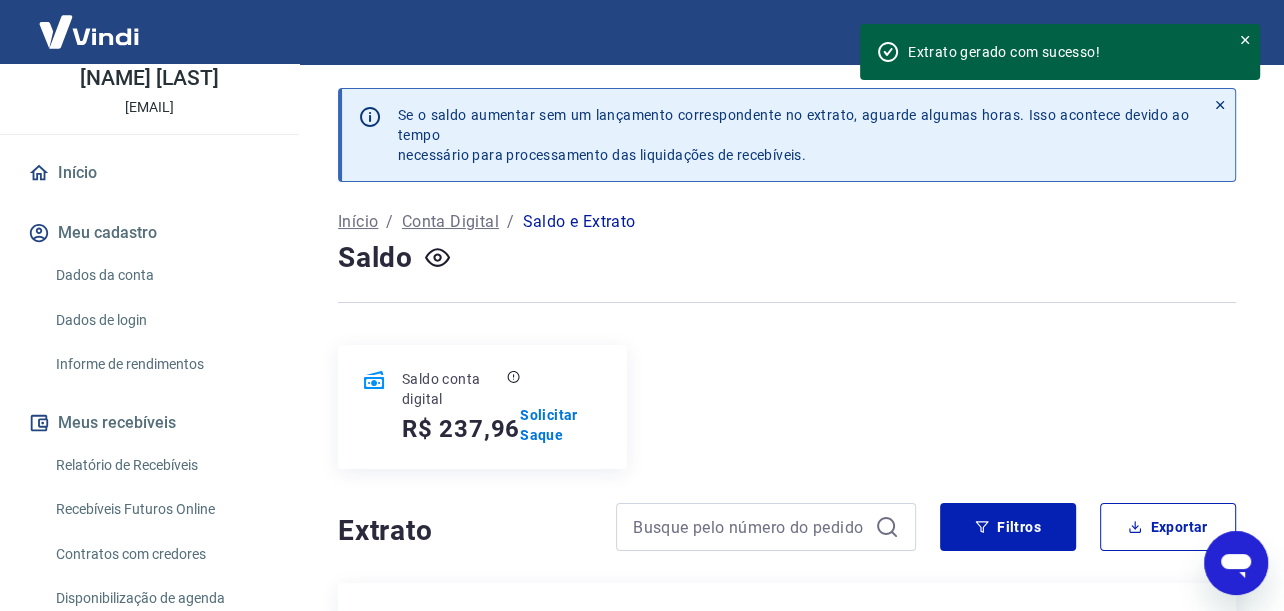 click at bounding box center [787, 302] 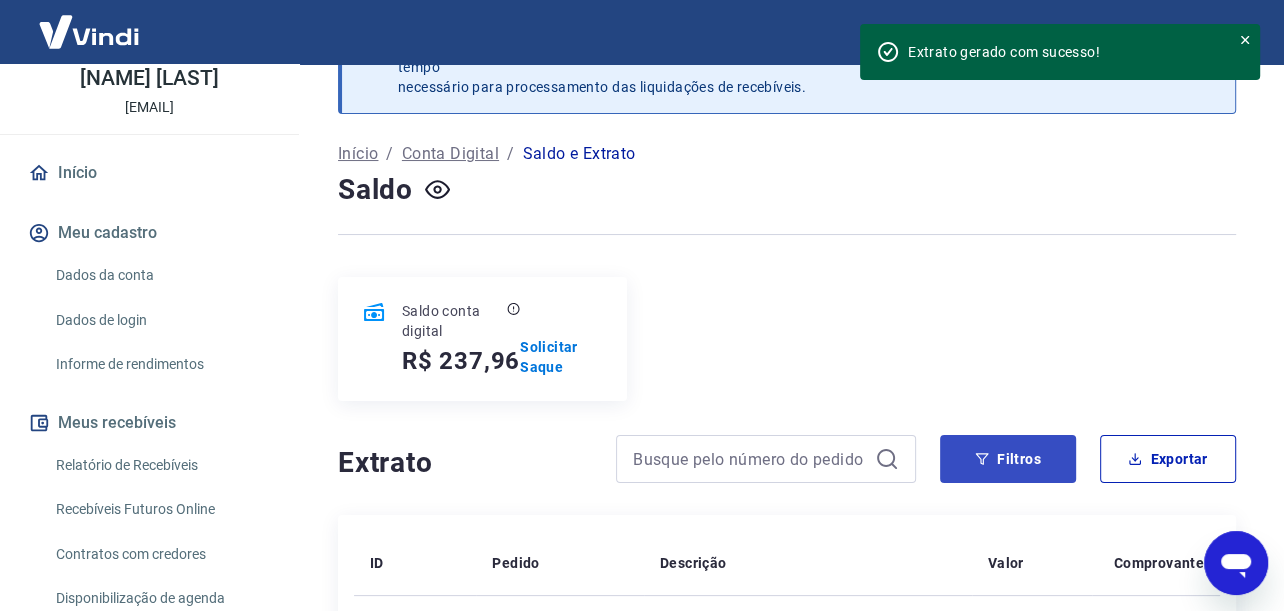 scroll, scrollTop: 100, scrollLeft: 0, axis: vertical 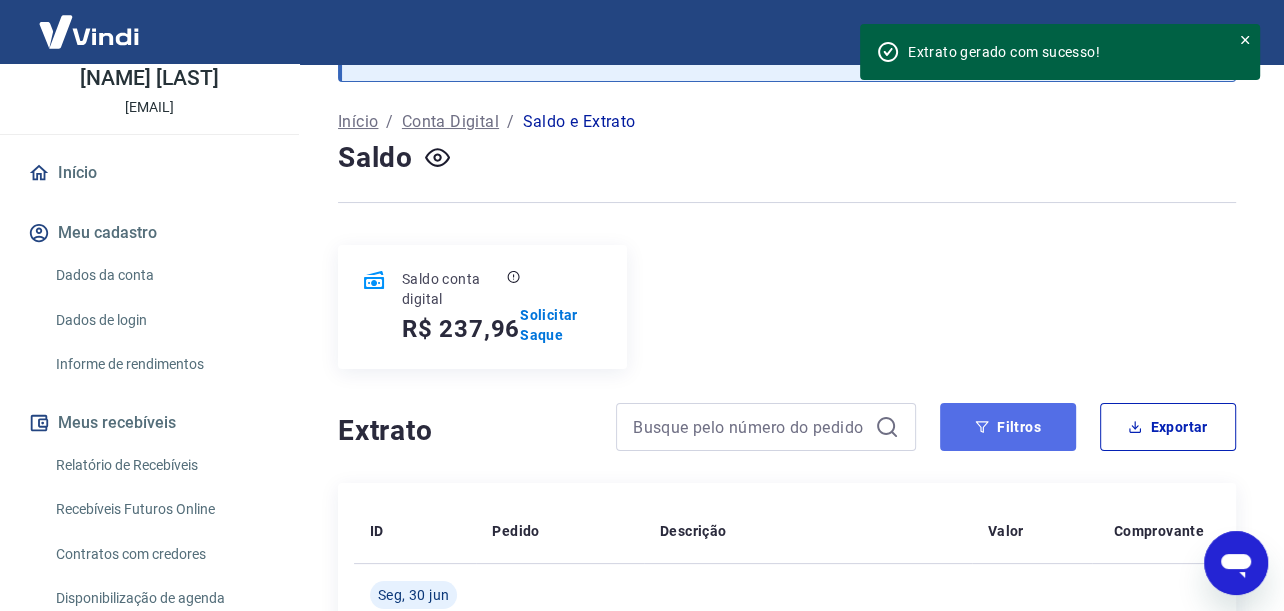 click on "Filtros" at bounding box center (1008, 427) 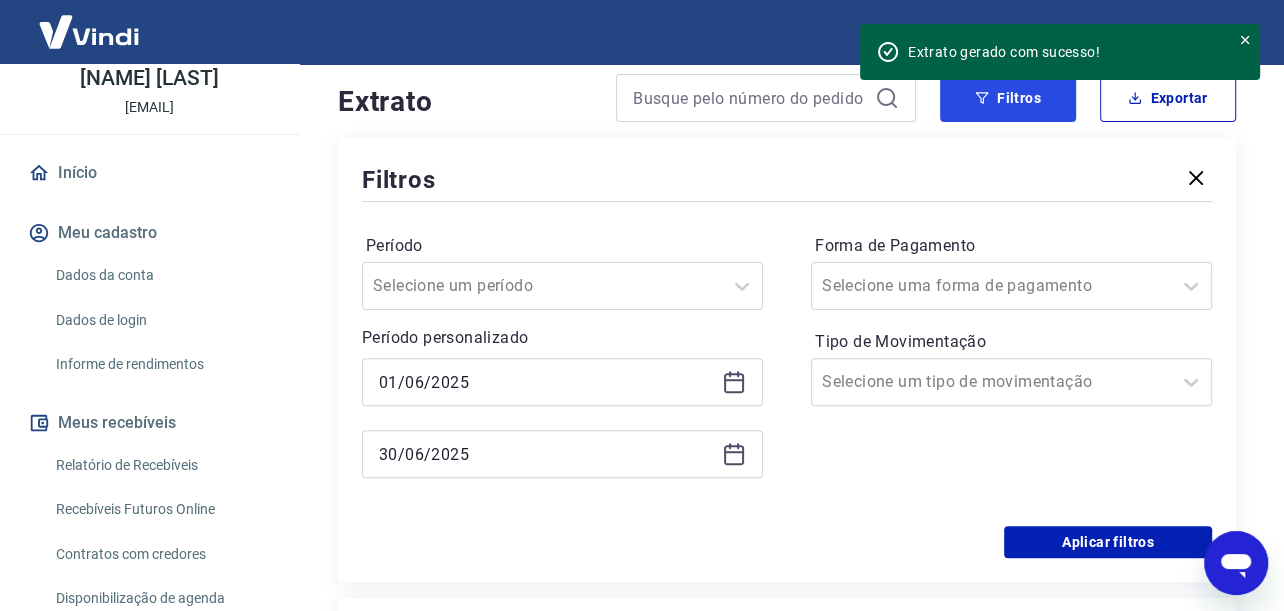 scroll, scrollTop: 500, scrollLeft: 0, axis: vertical 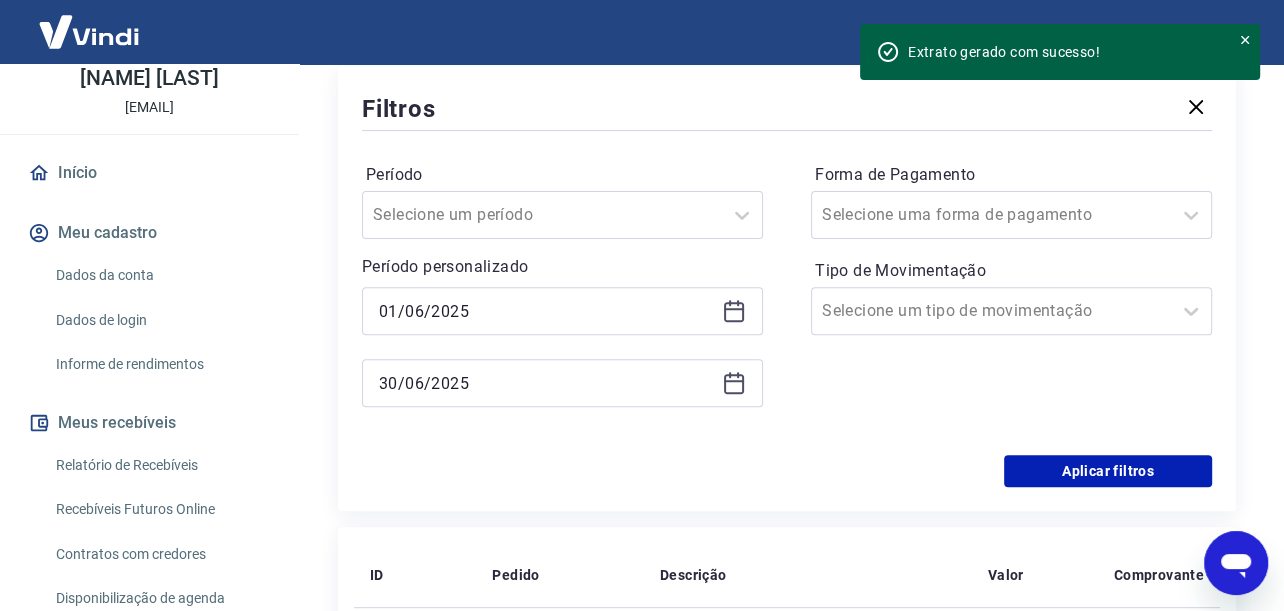 click 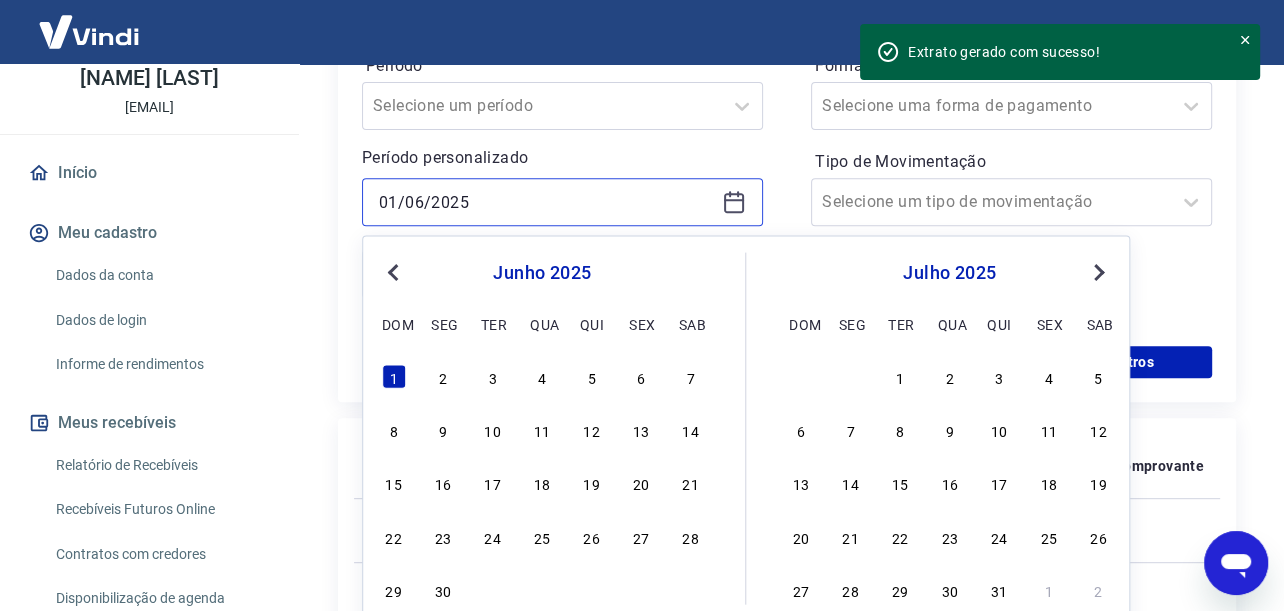 scroll, scrollTop: 700, scrollLeft: 0, axis: vertical 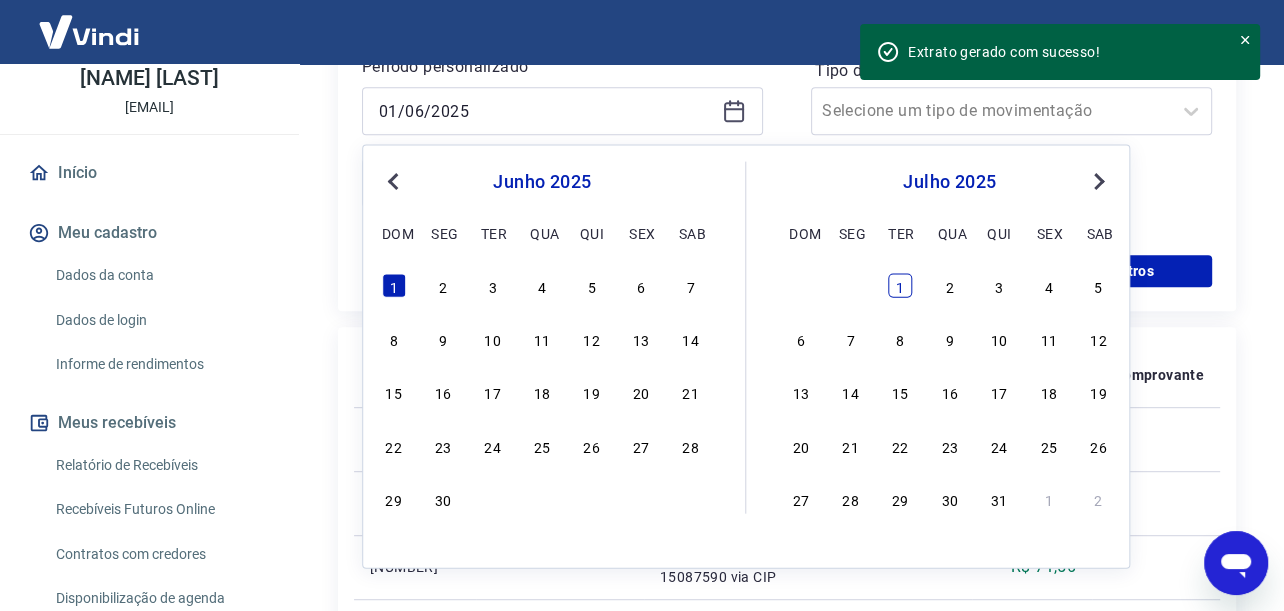 click on "1" at bounding box center [900, 285] 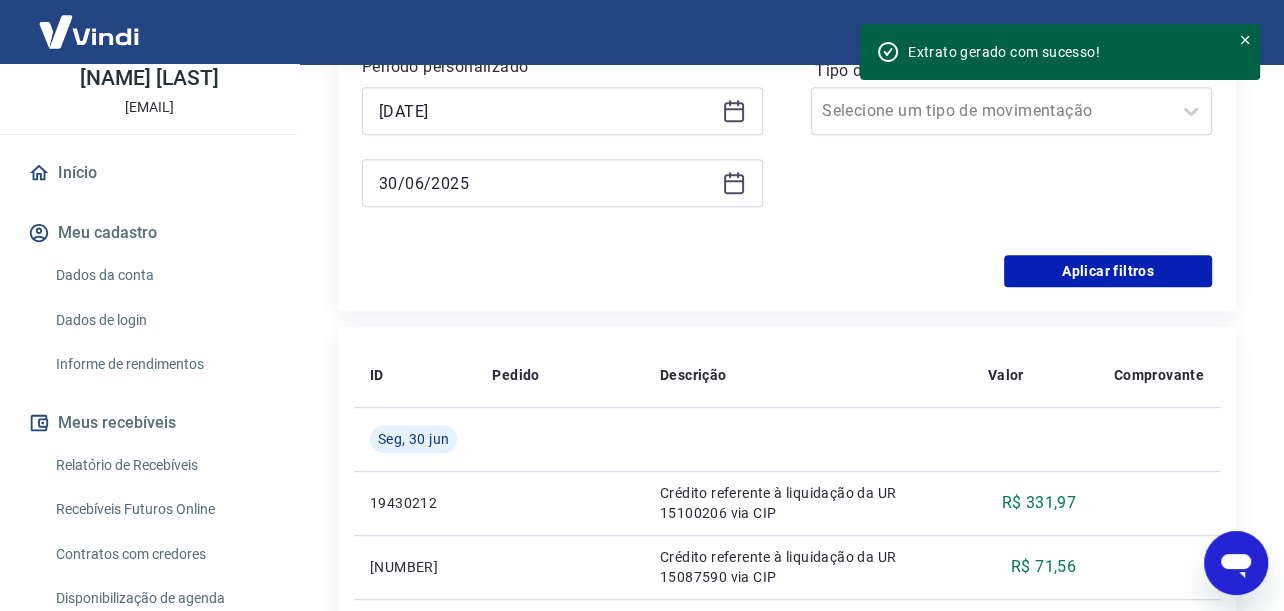 click 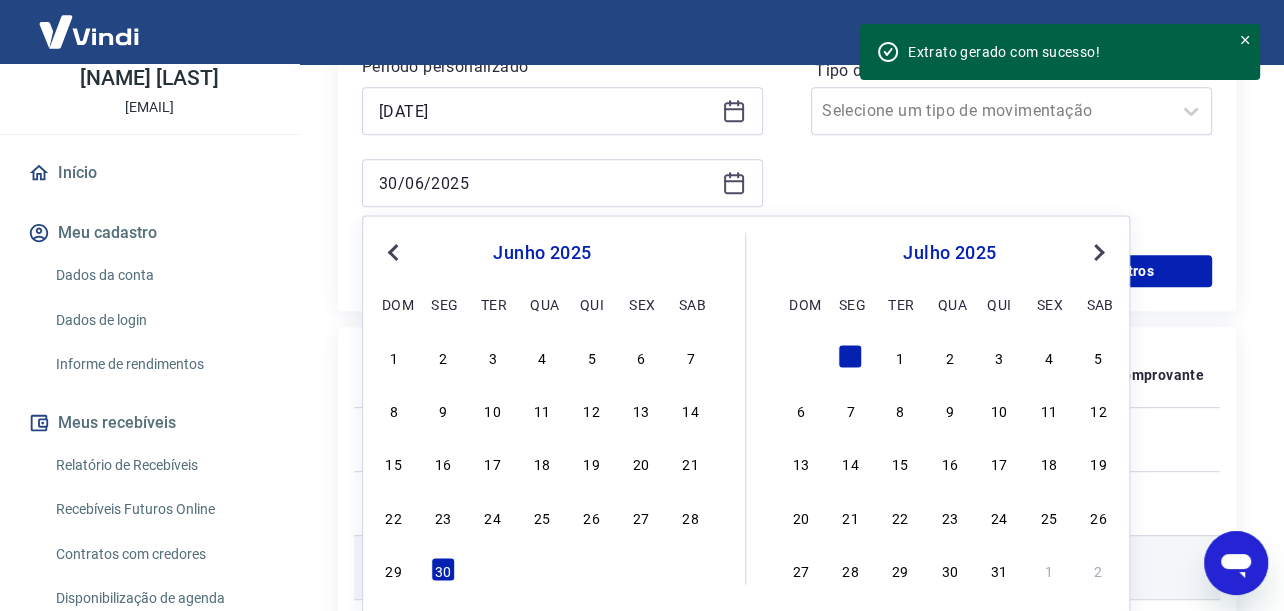 click on "31" at bounding box center [999, 569] 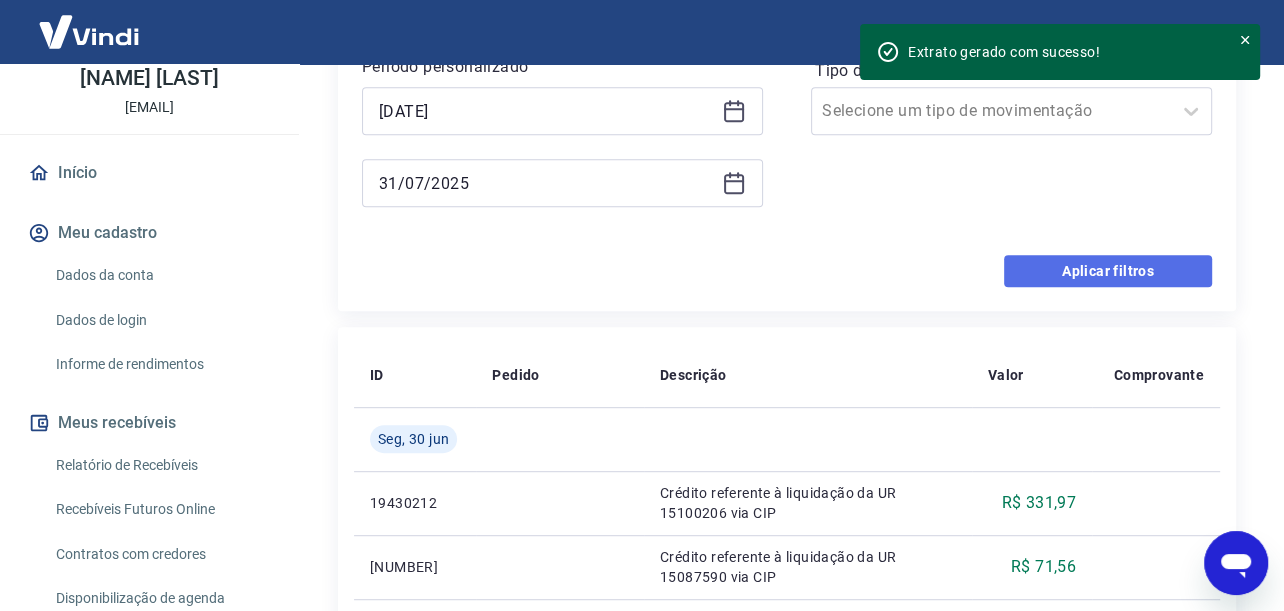 click on "Aplicar filtros" at bounding box center [1108, 271] 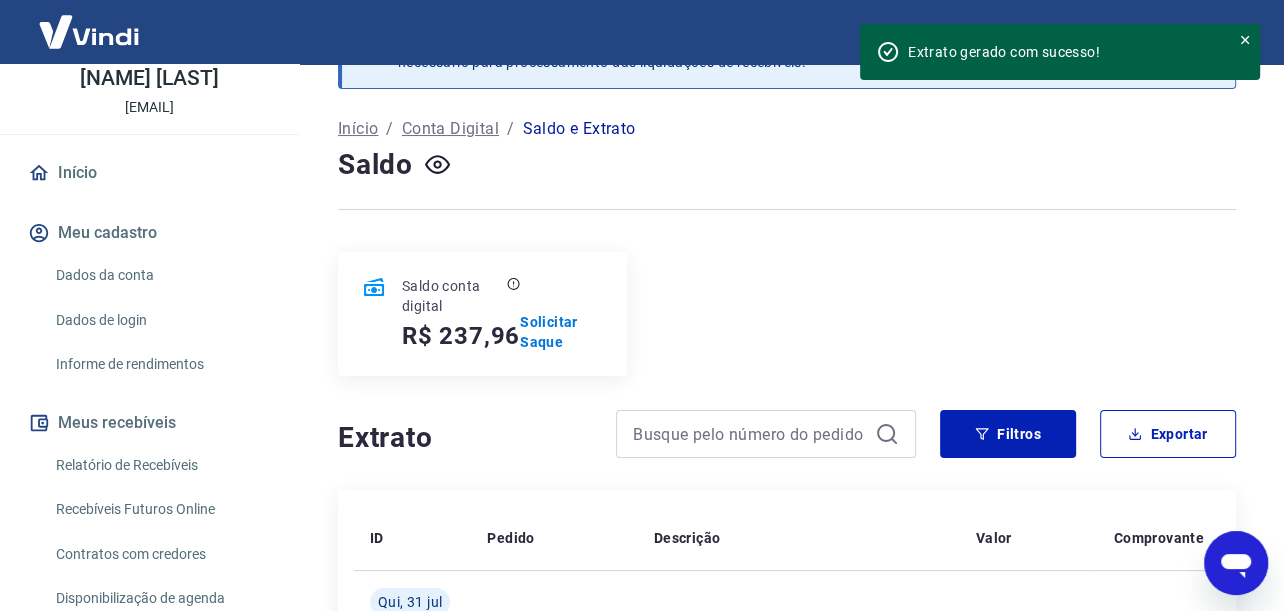 scroll, scrollTop: 200, scrollLeft: 0, axis: vertical 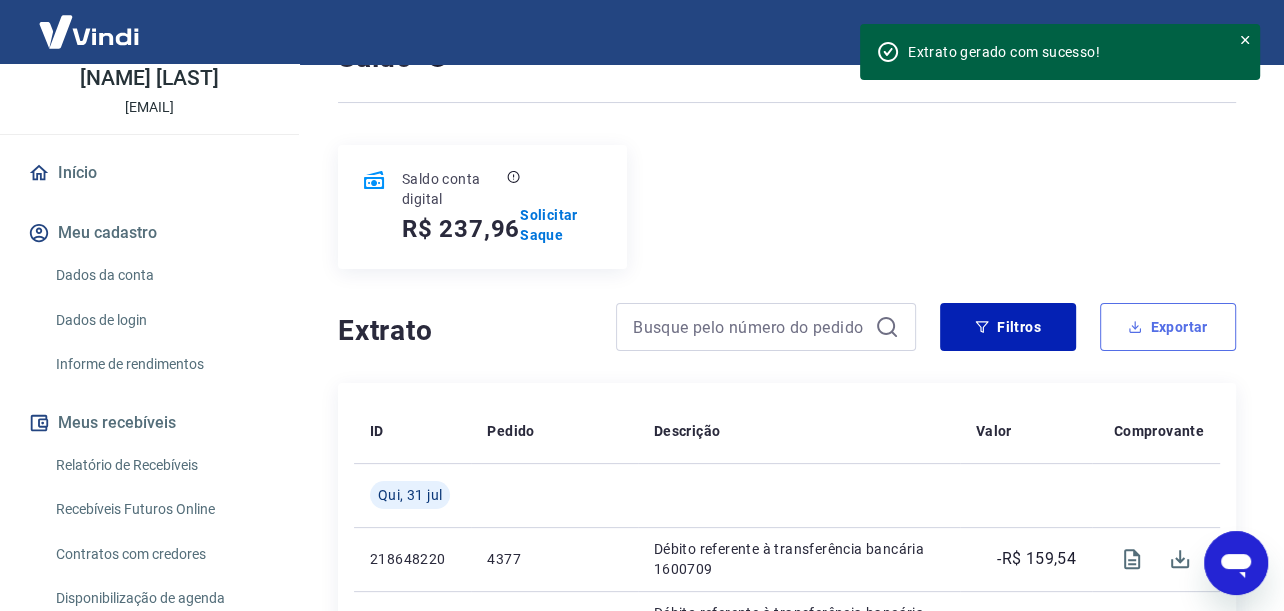 click on "Exportar" at bounding box center (1168, 327) 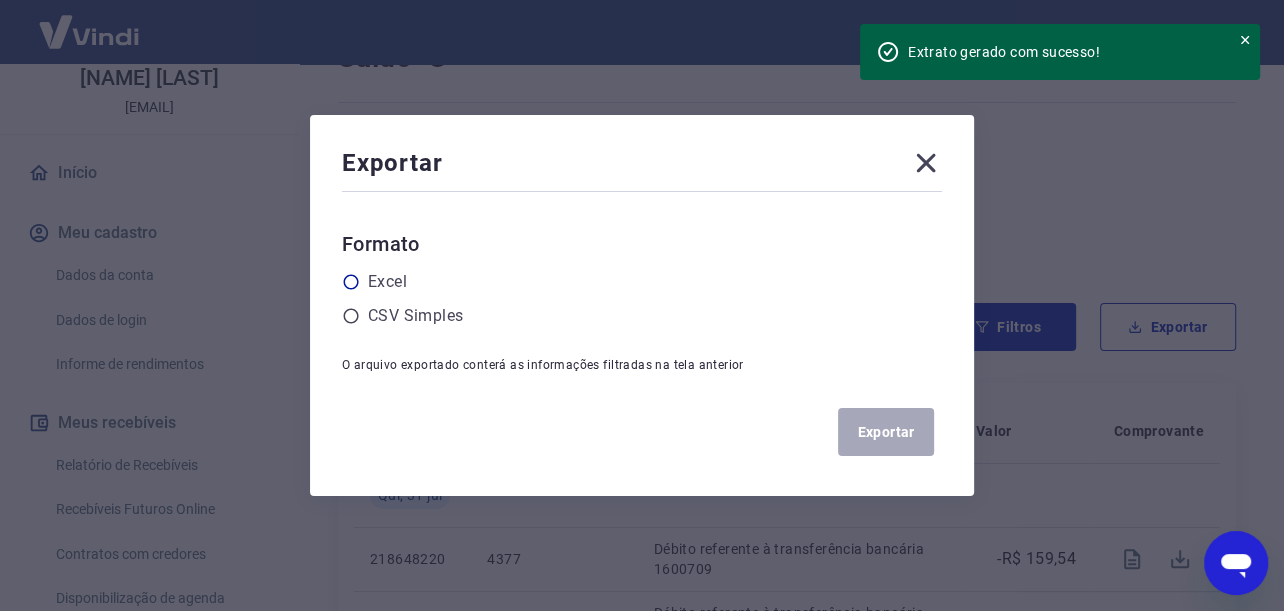 click 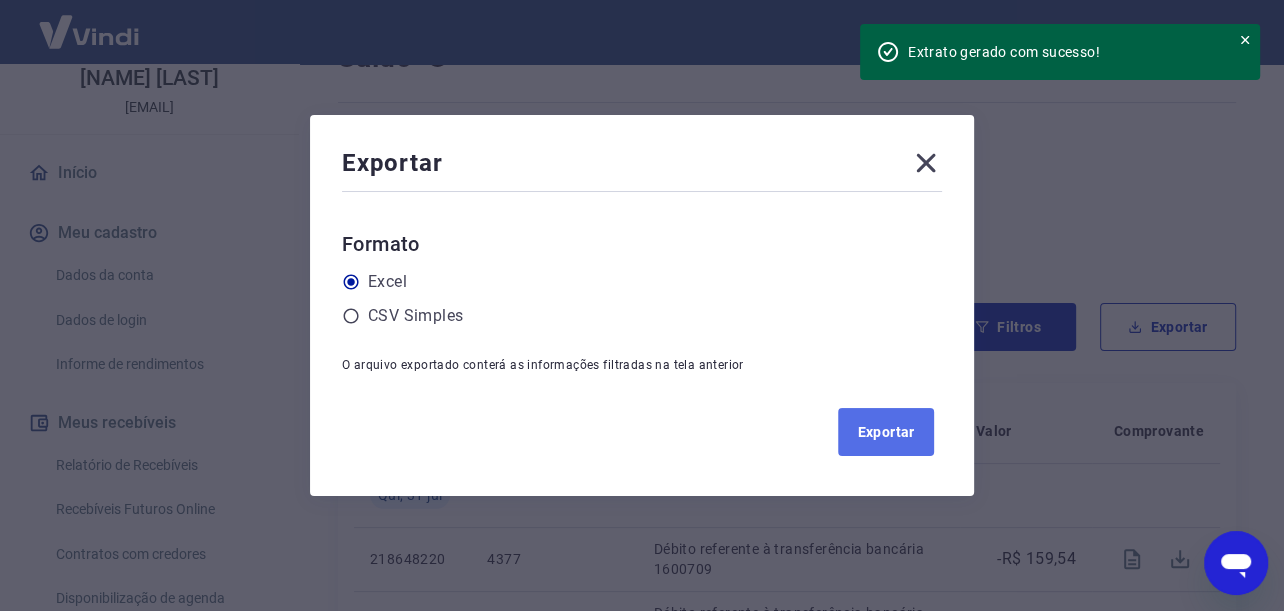 click on "Exportar" at bounding box center [886, 432] 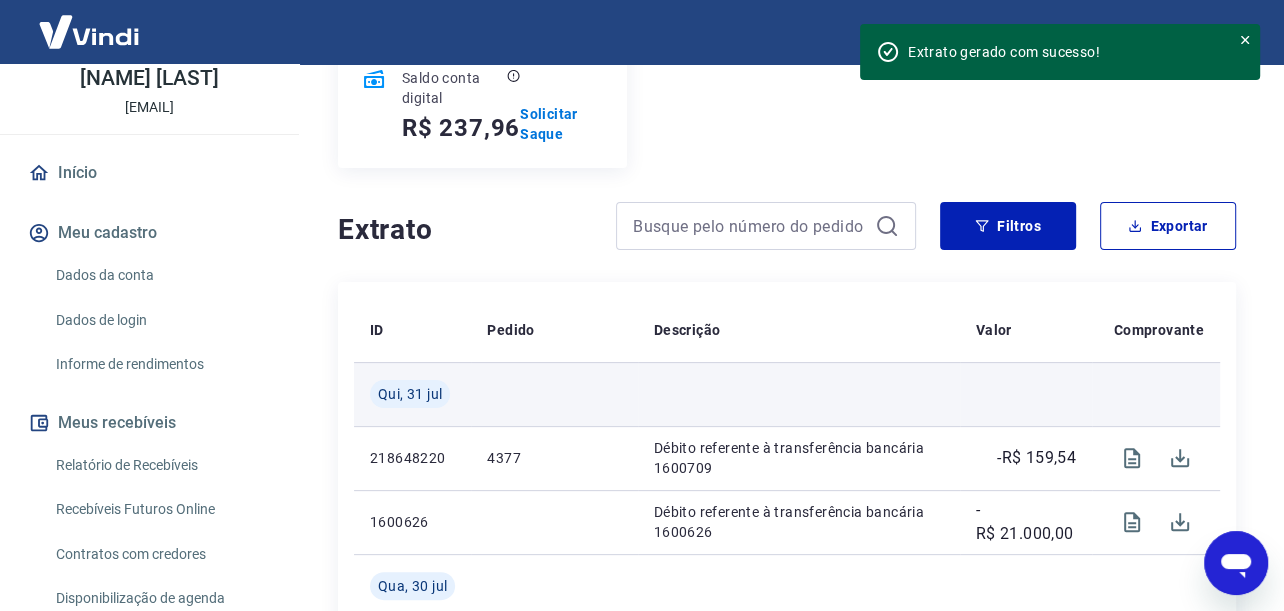 scroll, scrollTop: 0, scrollLeft: 0, axis: both 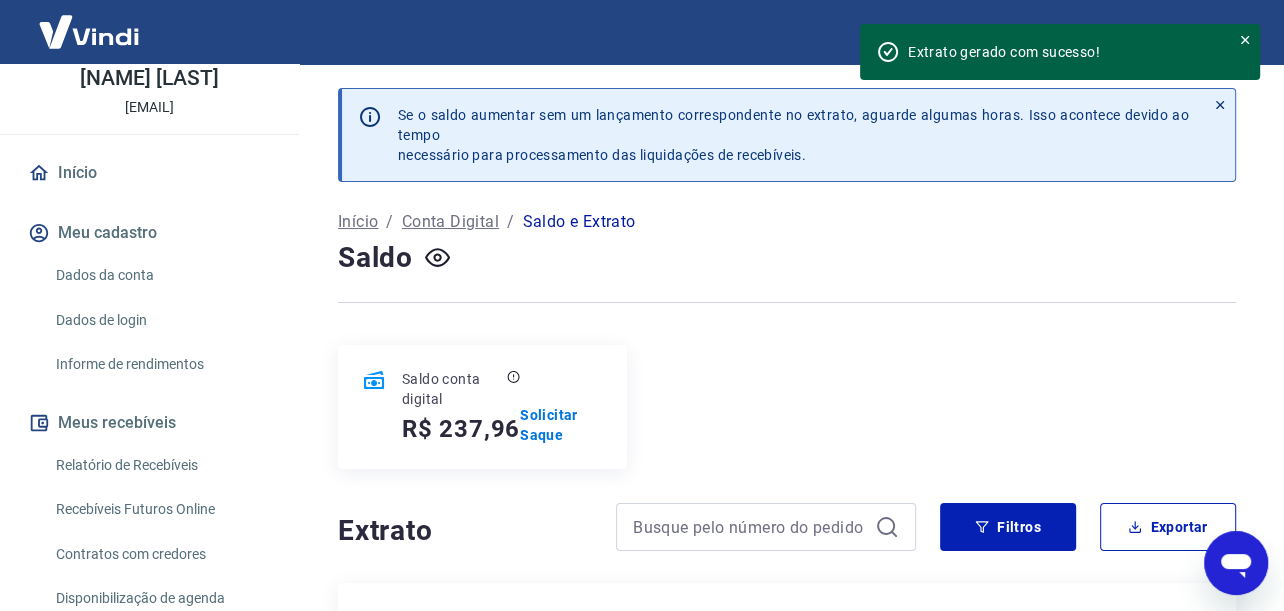 click 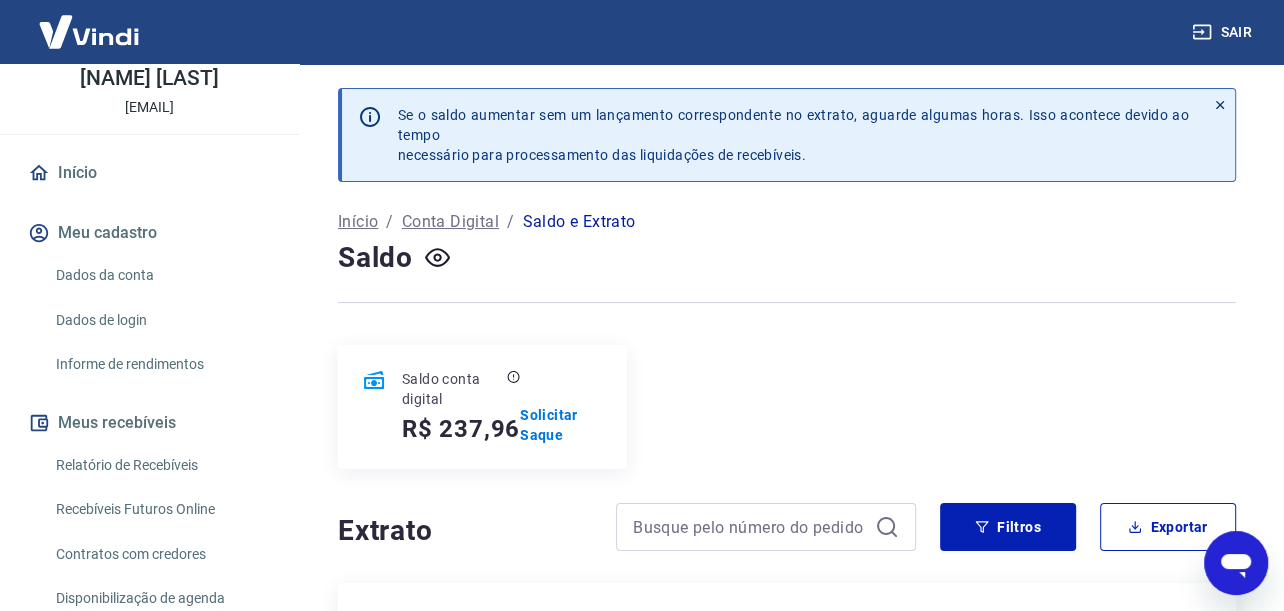 click on "Início" at bounding box center [149, 173] 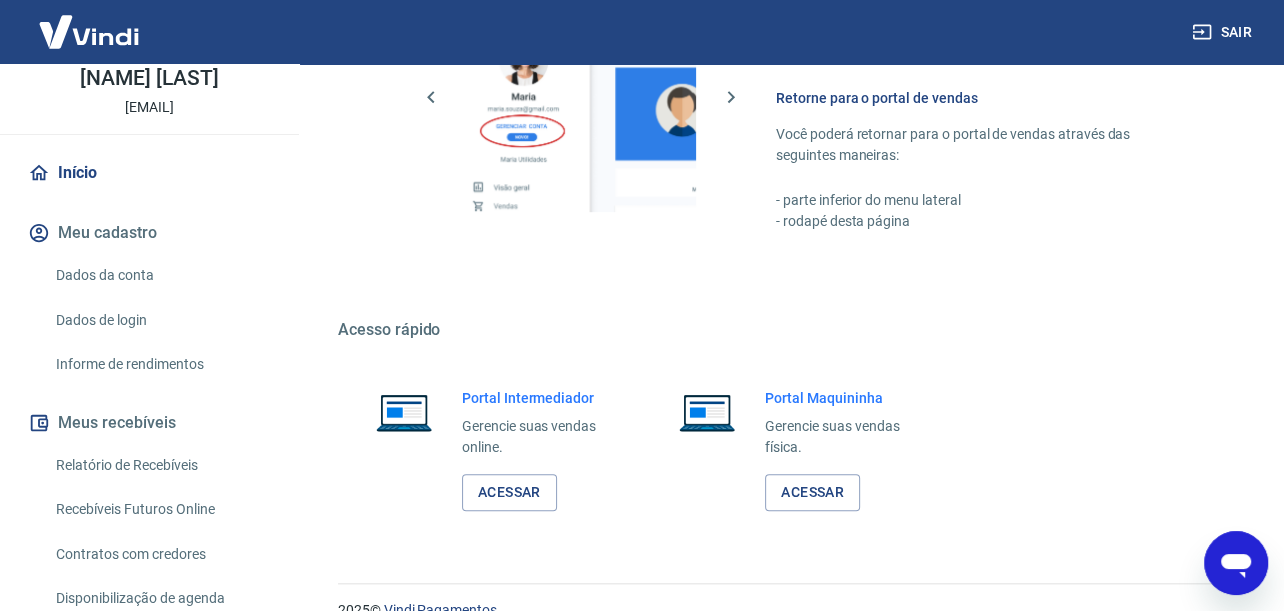 scroll, scrollTop: 1027, scrollLeft: 0, axis: vertical 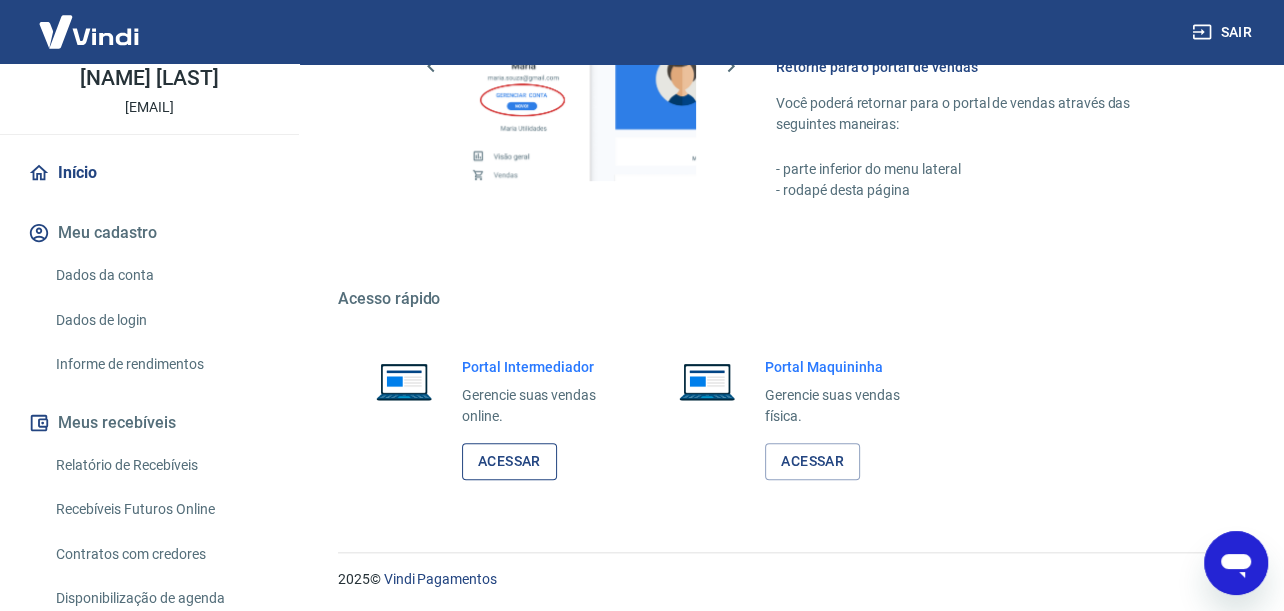 click on "Acessar" at bounding box center (509, 461) 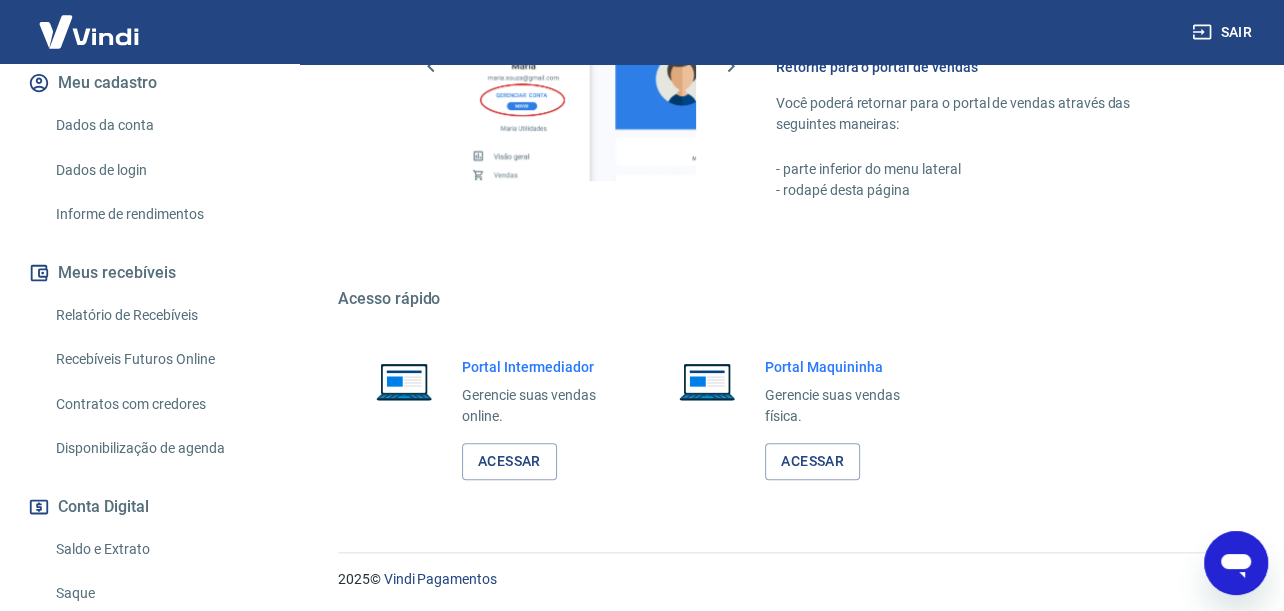 scroll, scrollTop: 400, scrollLeft: 0, axis: vertical 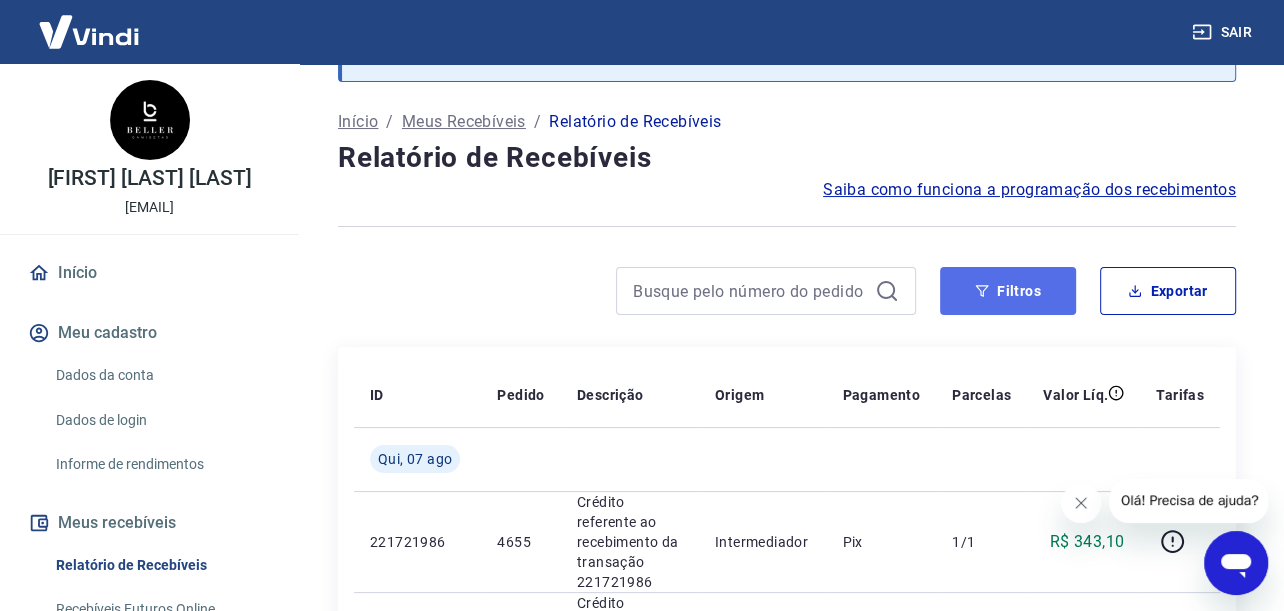 click on "Filtros" at bounding box center (1008, 291) 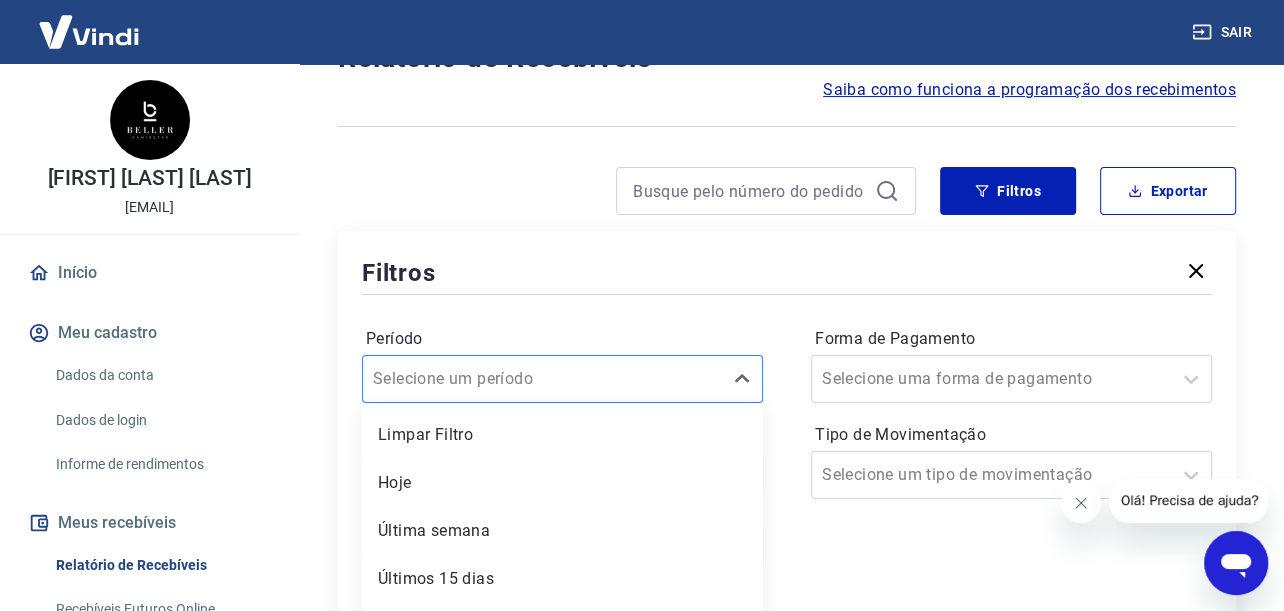 click on "option Limpar Filtro focused, 1 of 7. 7 results available. Use Up and Down to choose options, press Enter to select the currently focused option, press Escape to exit the menu, press Tab to select the option and exit the menu. Selecione um período Limpar Filtro Hoje Última semana Últimos 15 dias Últimos 30 dias Últimos 90 dias Últimos 6 meses" at bounding box center (562, 379) 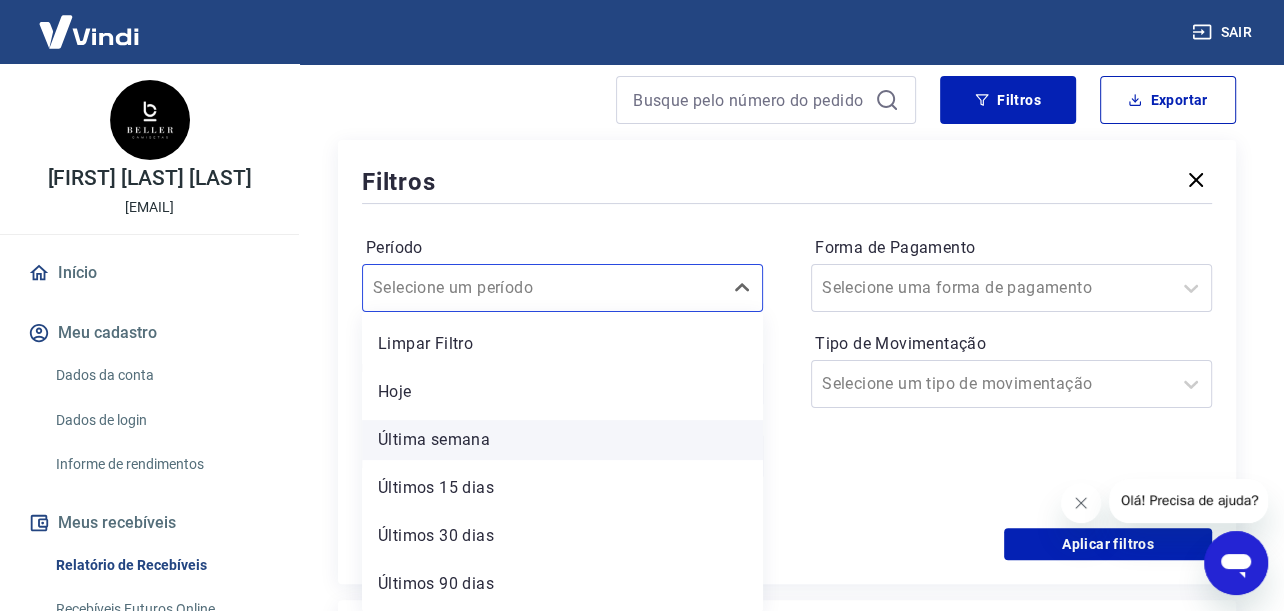 scroll, scrollTop: 43, scrollLeft: 0, axis: vertical 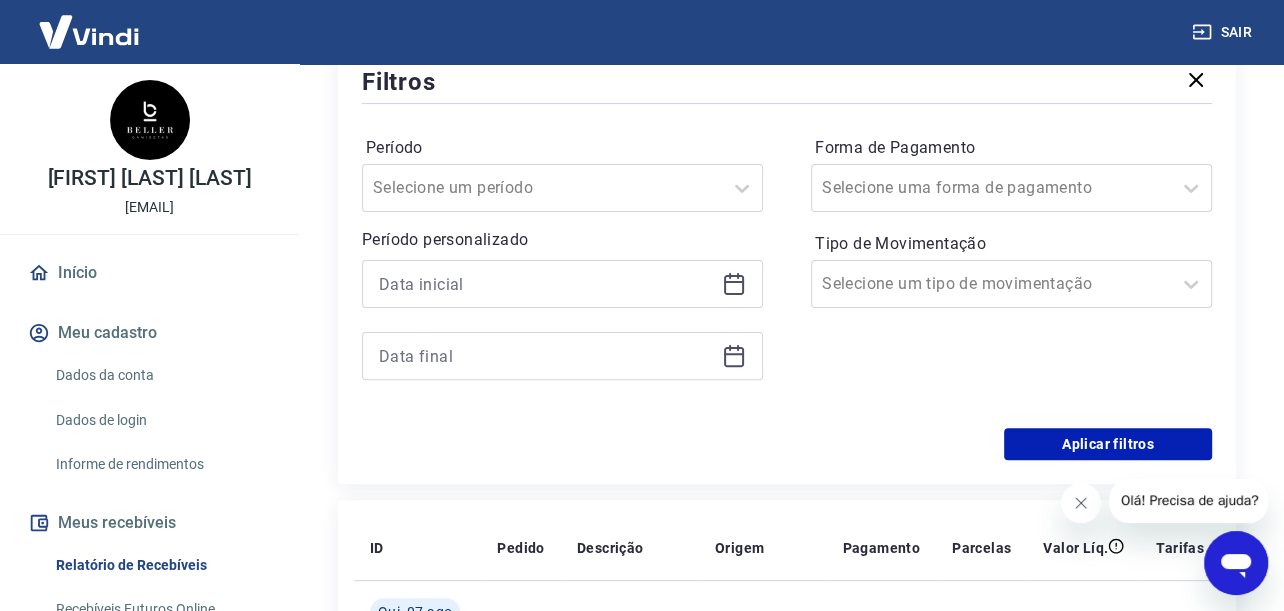 click on "Forma de Pagamento Selecione uma forma de pagamento Tipo de Movimentação Selecione um tipo de movimentação" at bounding box center (1011, 268) 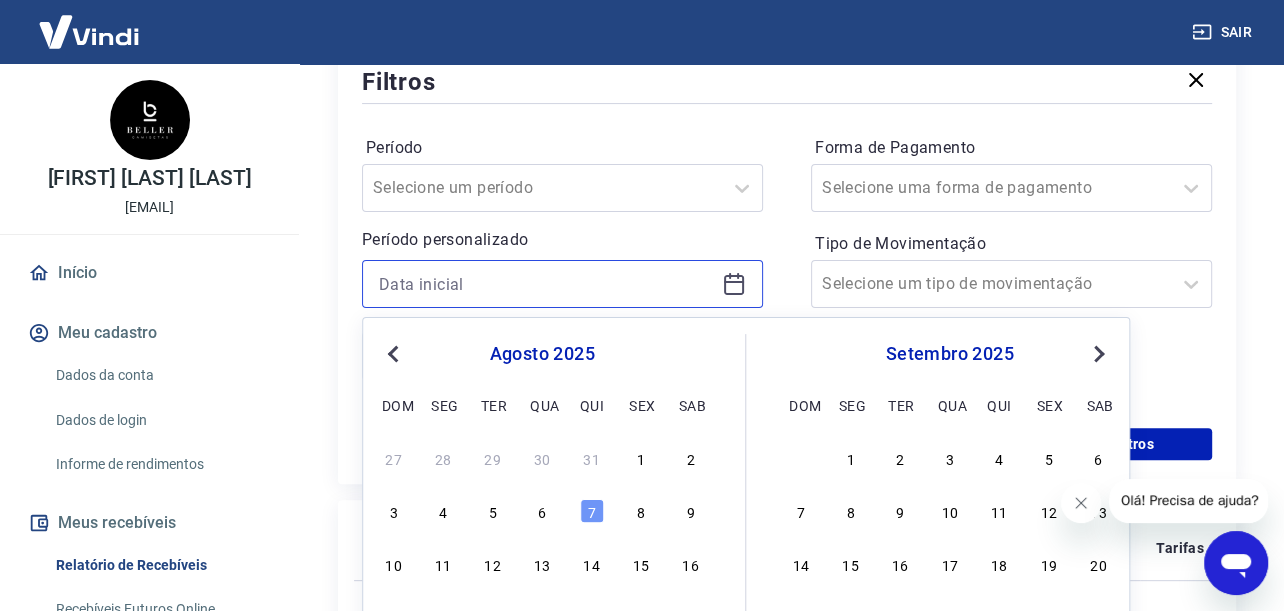 click at bounding box center [546, 284] 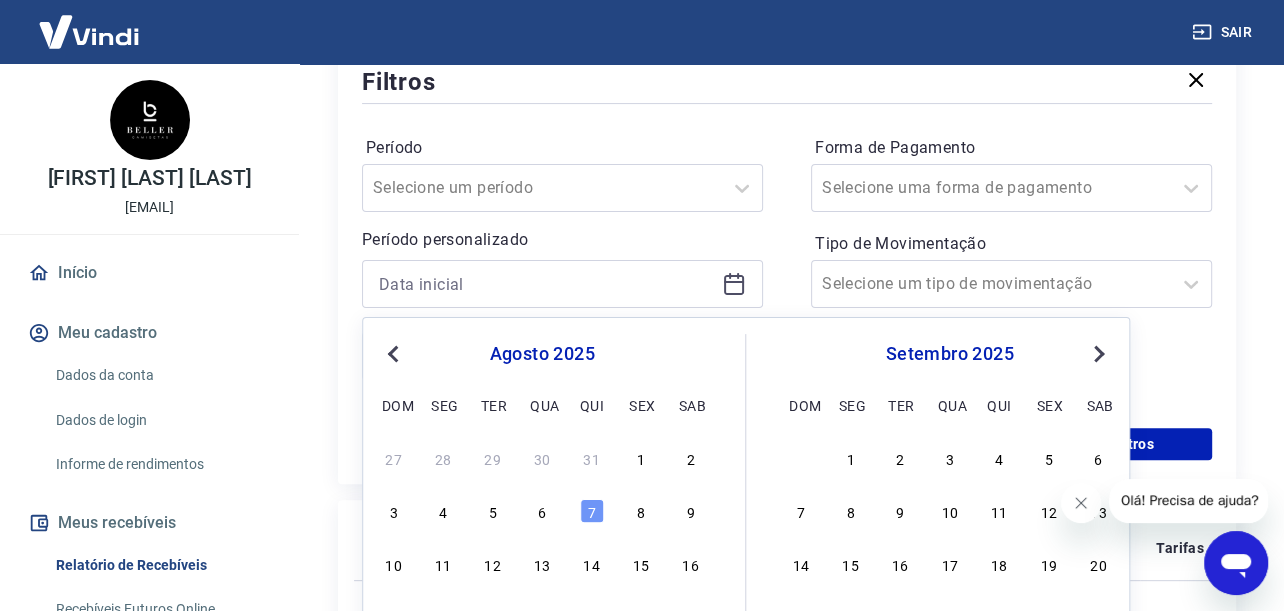 click on "Previous Month" at bounding box center (395, 352) 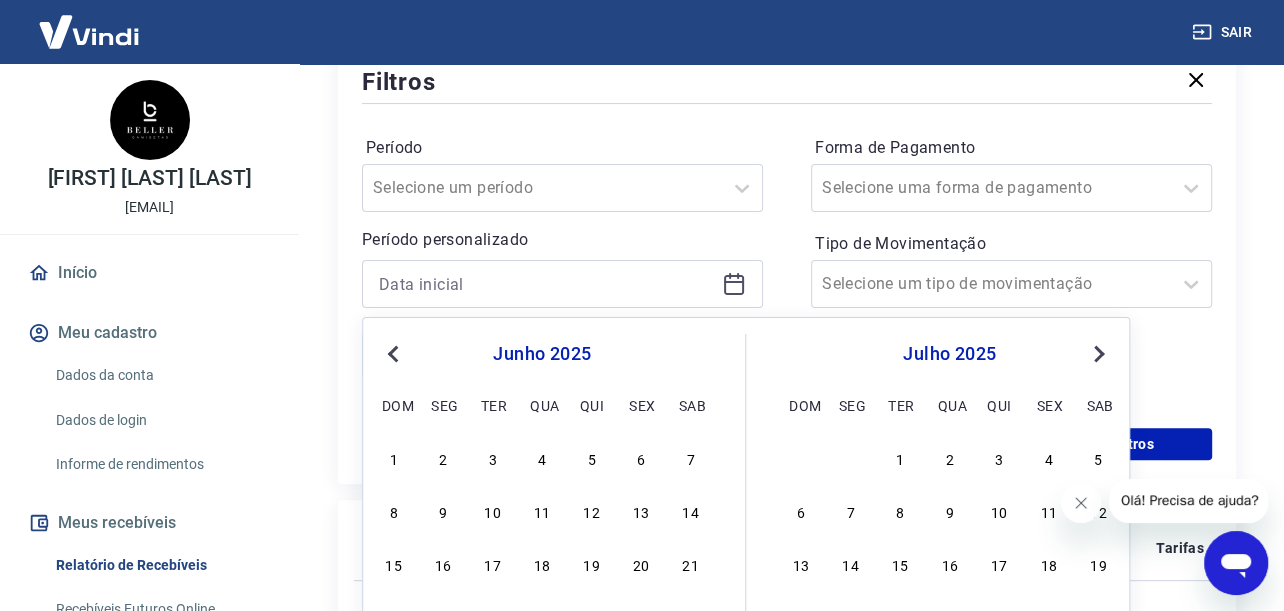 click on "Previous Month" at bounding box center (395, 352) 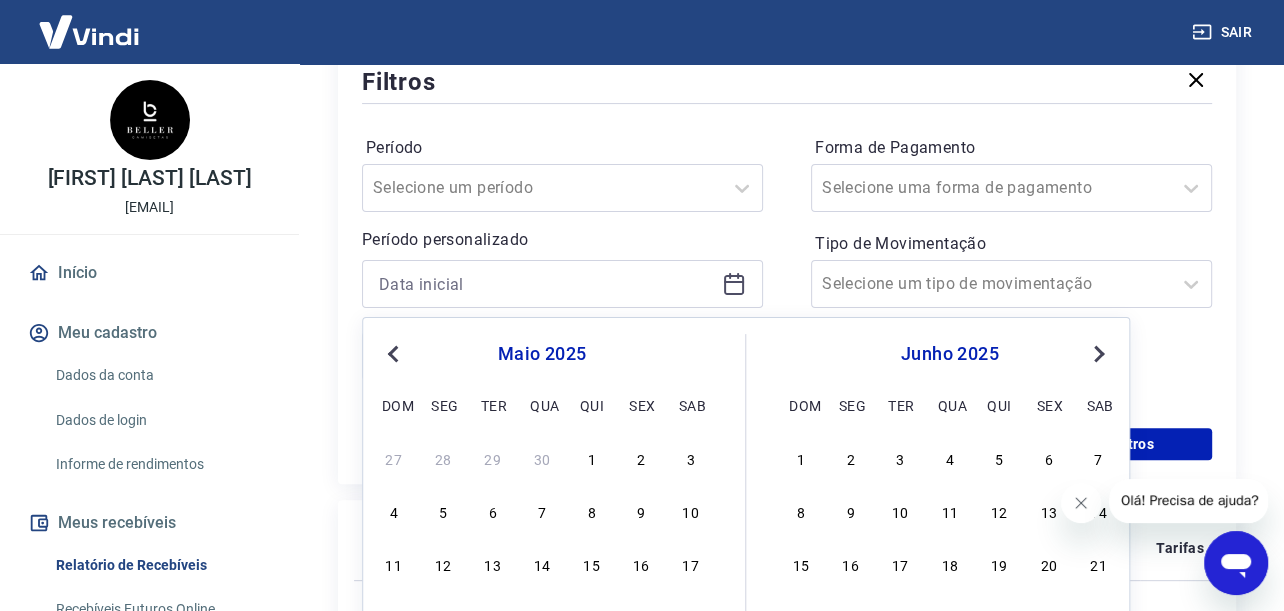 click on "Previous Month" at bounding box center (395, 352) 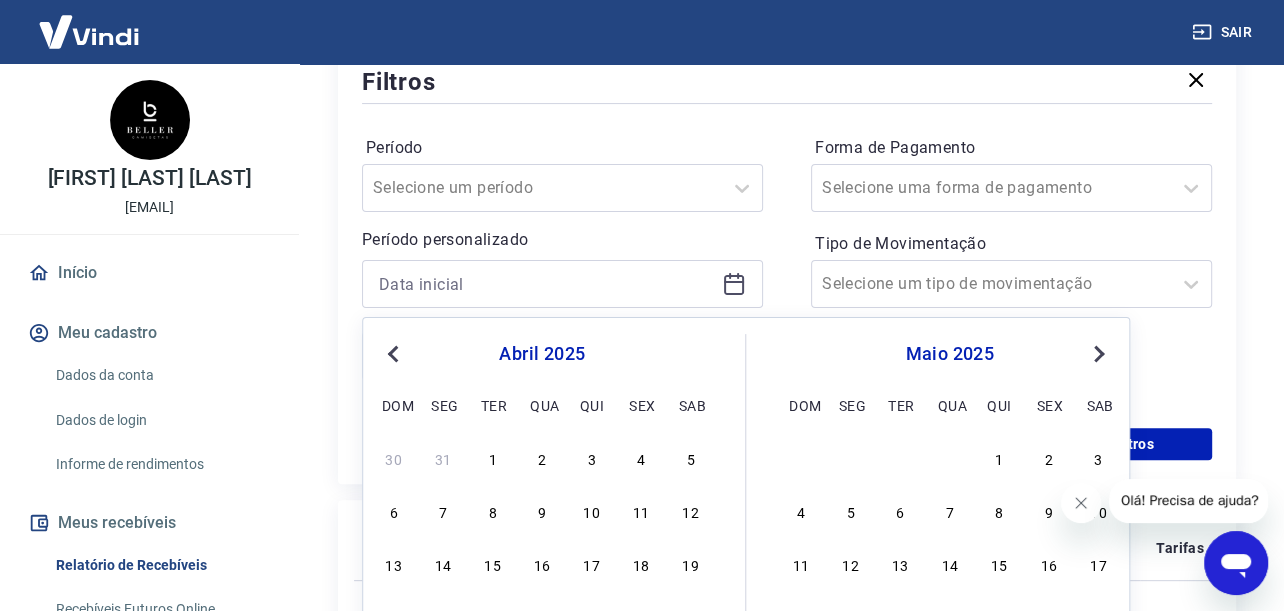click on "Previous Month" at bounding box center [395, 352] 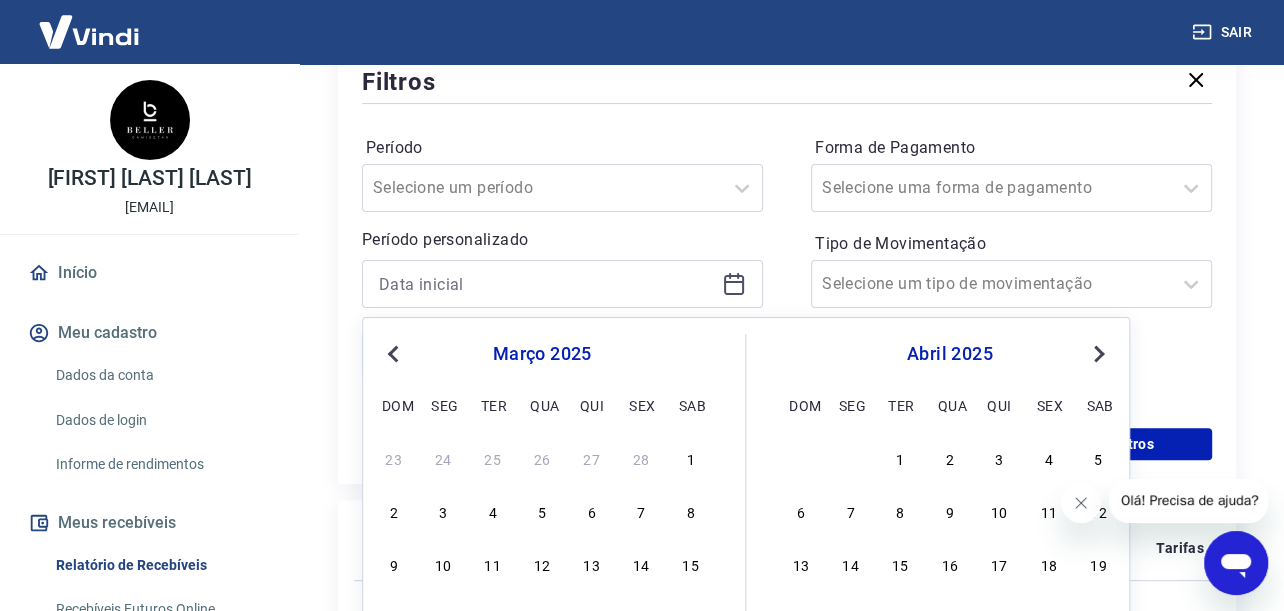 click on "Previous Month" at bounding box center [395, 352] 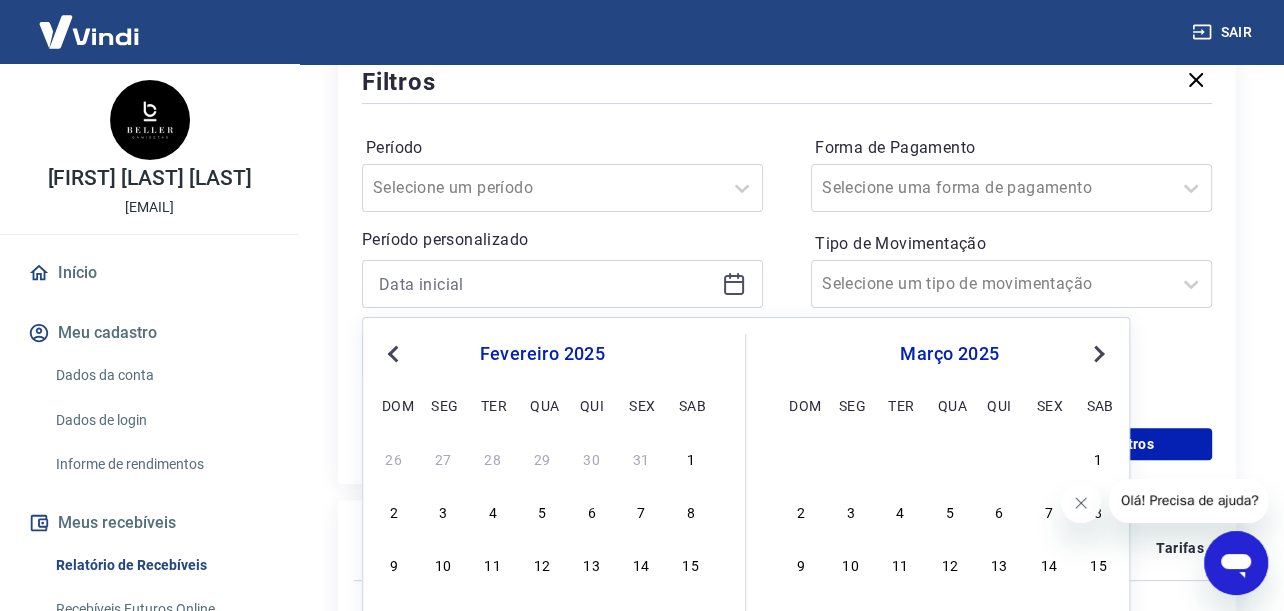 click on "Previous Month" at bounding box center [395, 352] 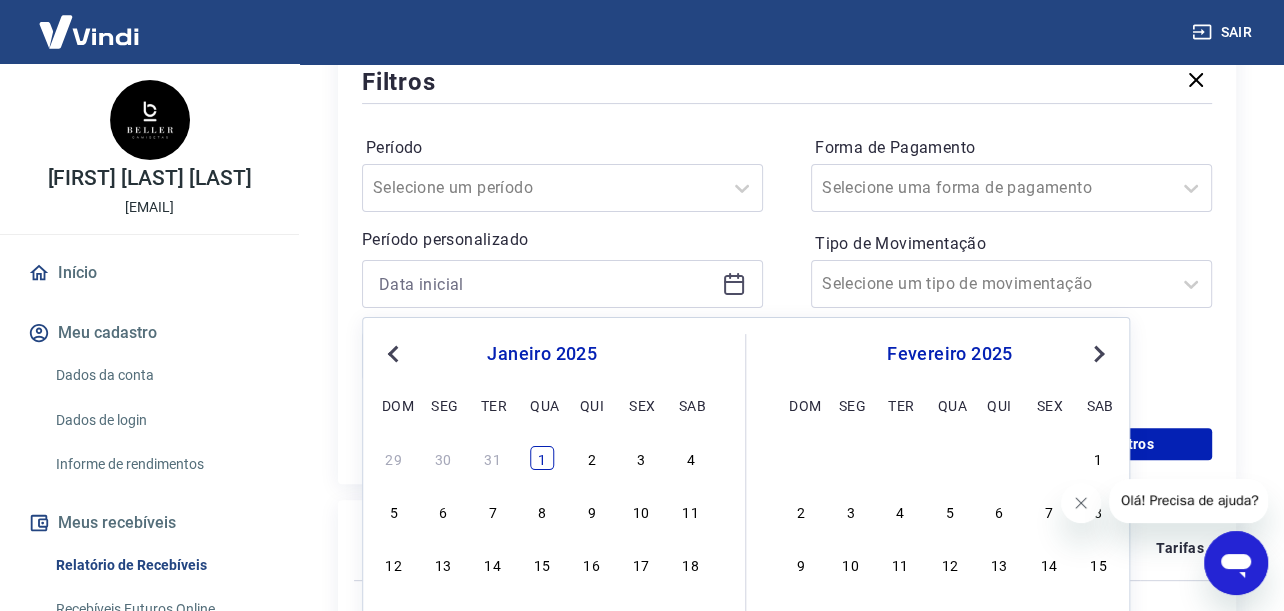 click on "1" at bounding box center [542, 458] 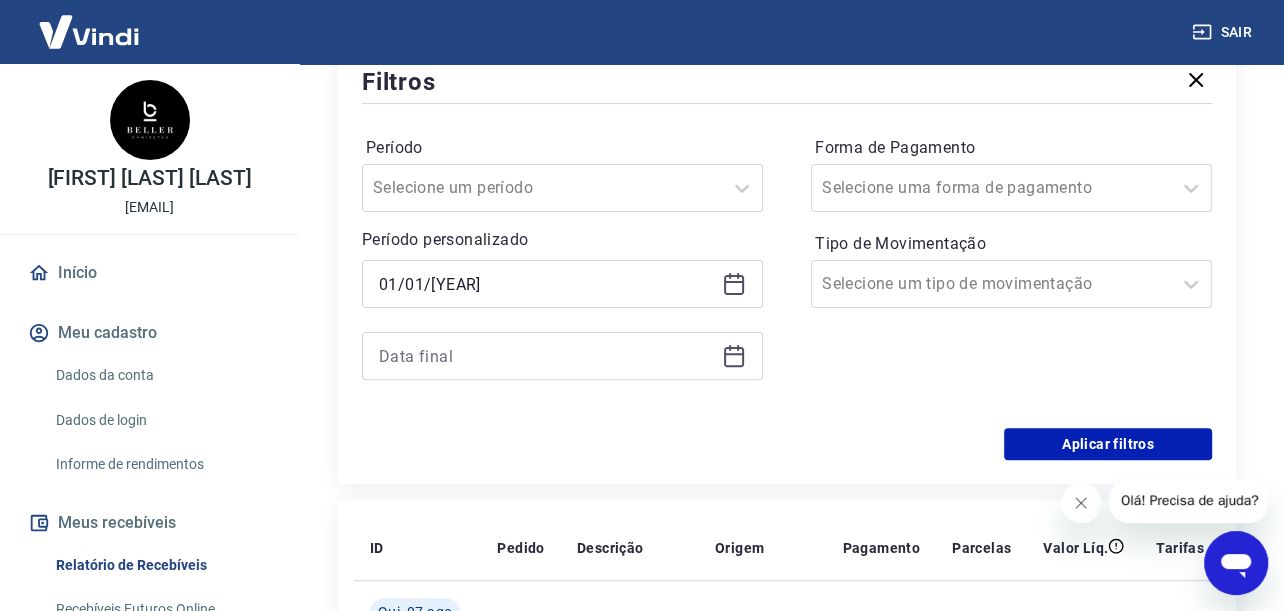 type on "[DATE]" 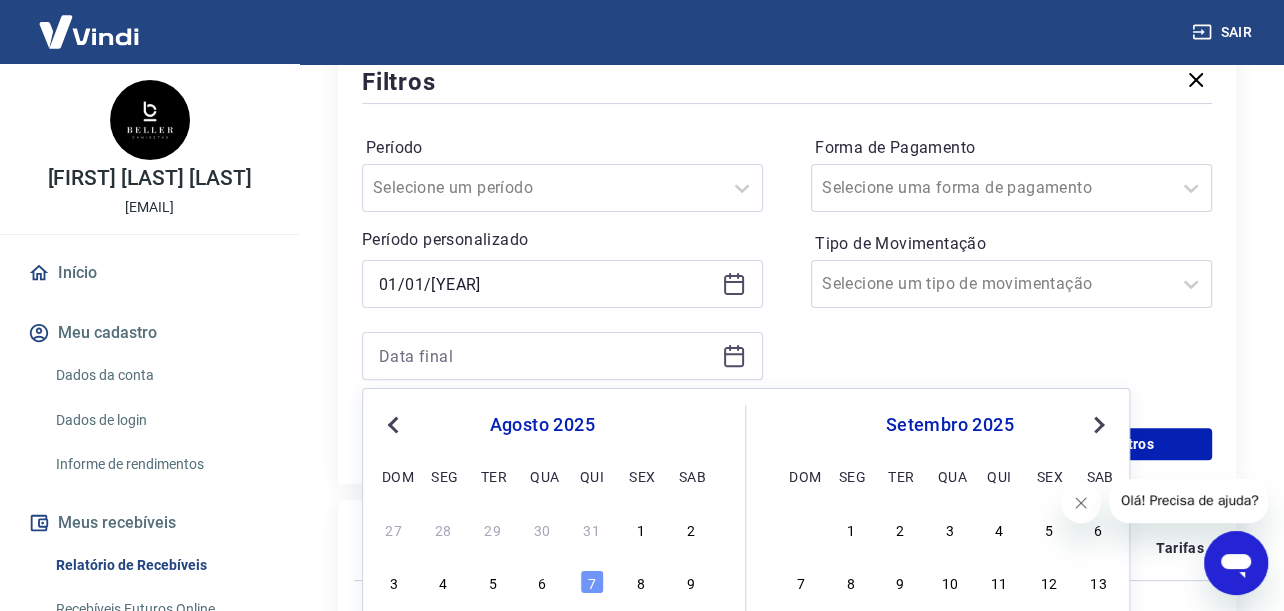 click on "Previous Month" at bounding box center (395, 423) 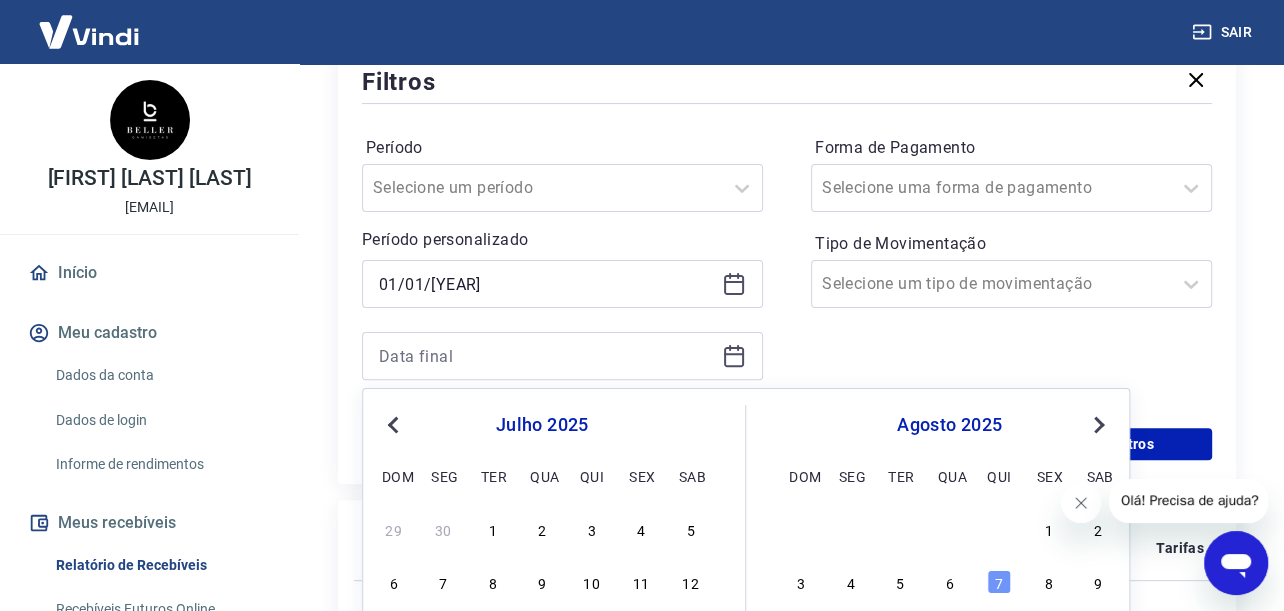 click on "Previous Month" at bounding box center (395, 423) 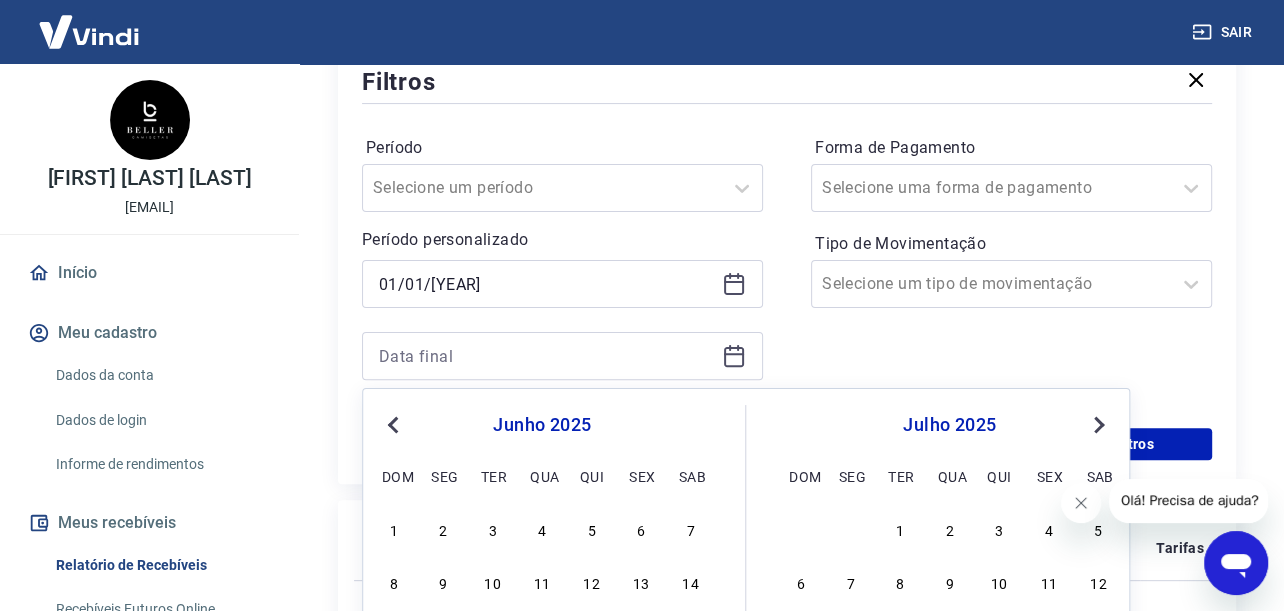 click on "Previous Month" at bounding box center (395, 423) 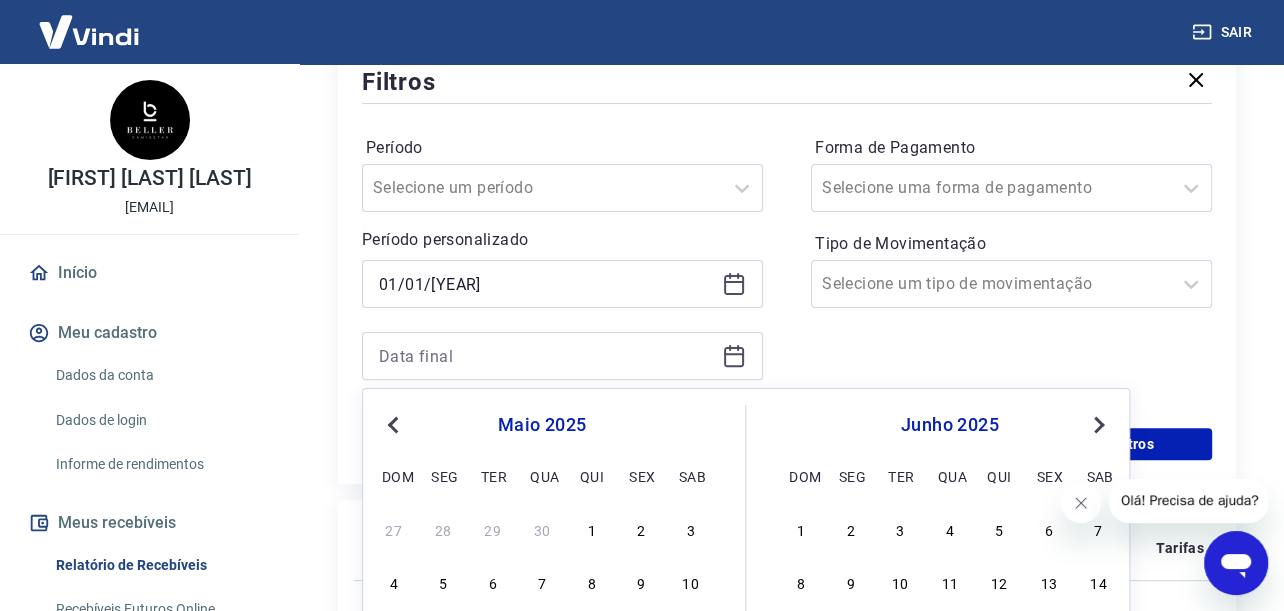 click on "Previous Month" at bounding box center [395, 423] 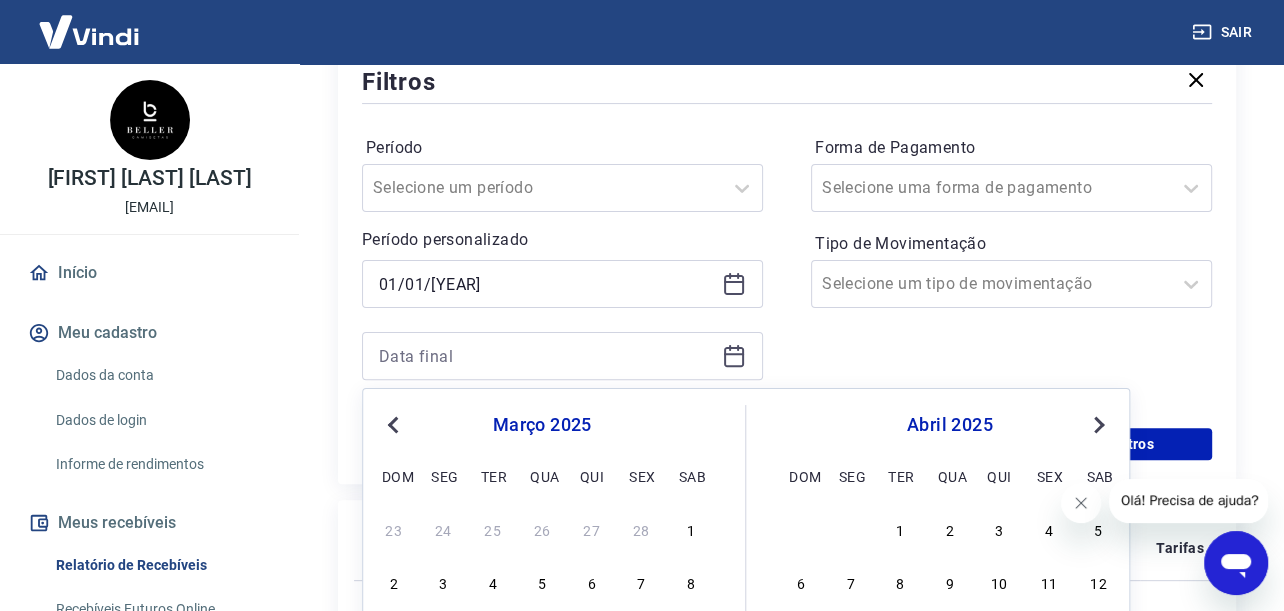 click on "Previous Month" at bounding box center [395, 423] 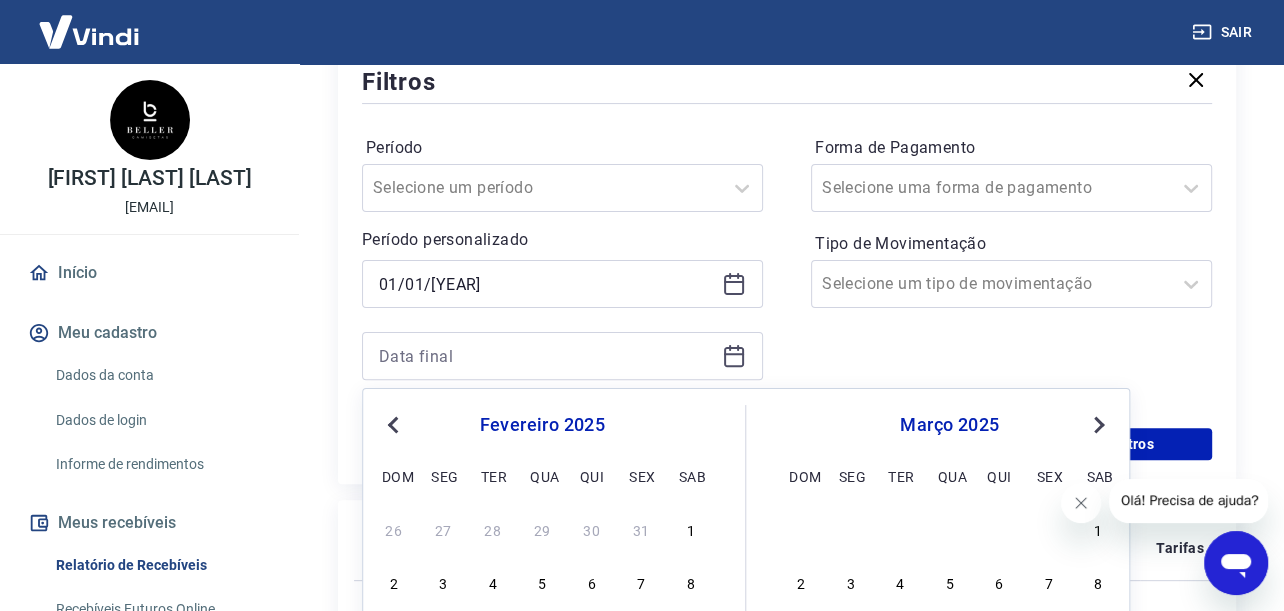 click on "Previous Month" at bounding box center [395, 423] 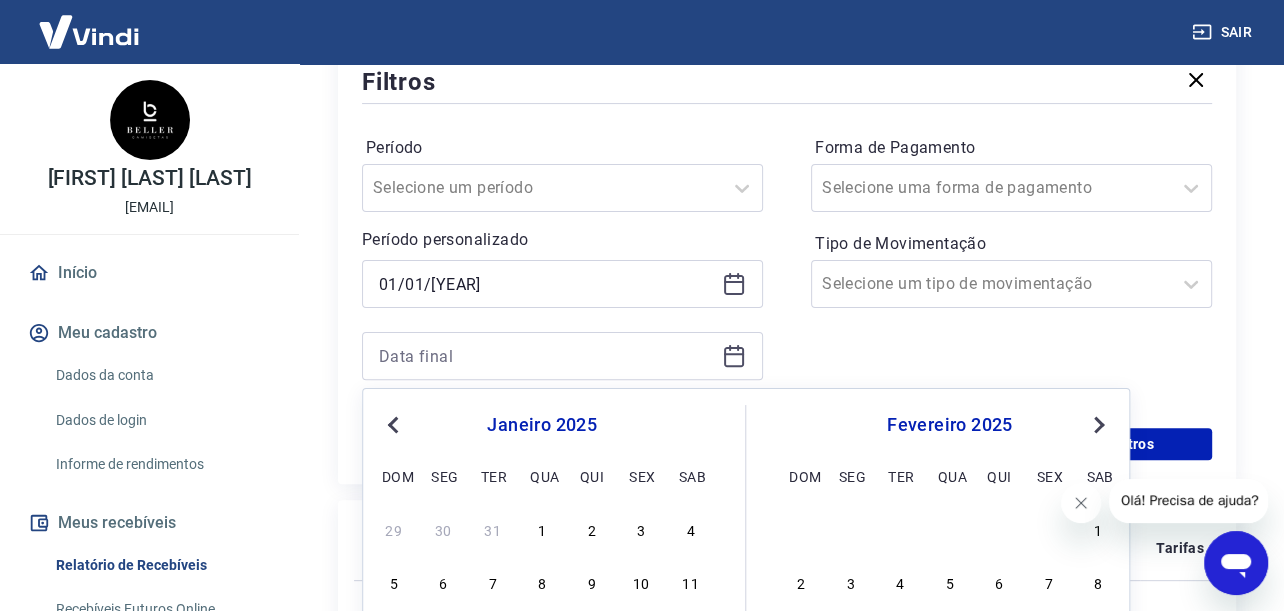 scroll, scrollTop: 691, scrollLeft: 0, axis: vertical 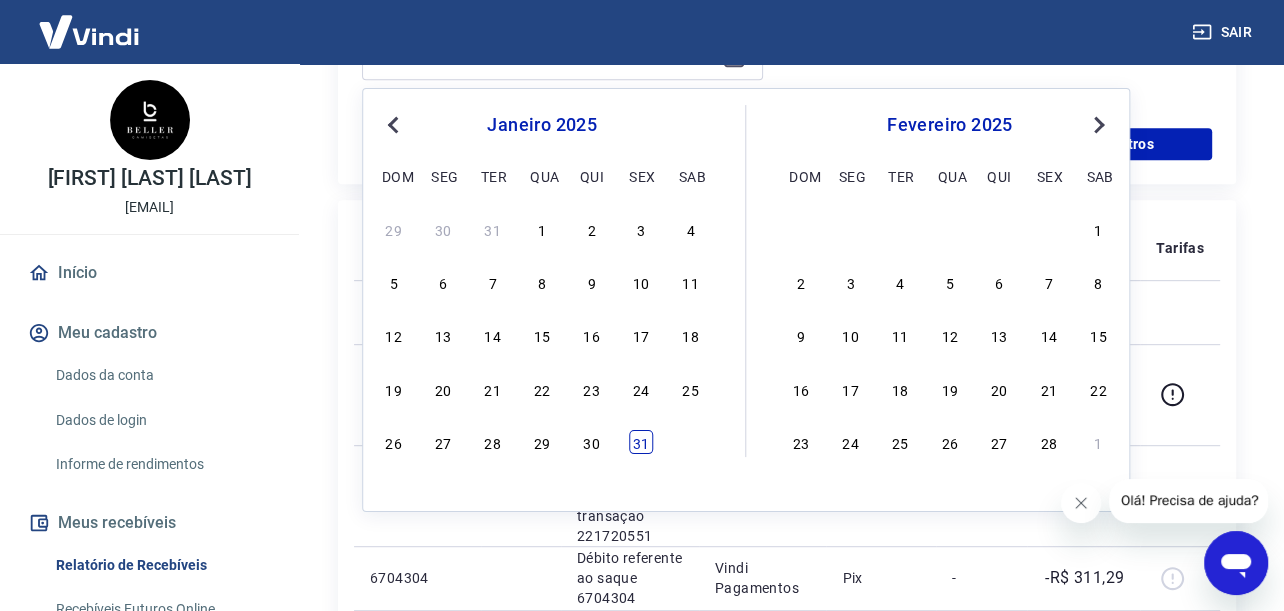 click on "31" at bounding box center (641, 442) 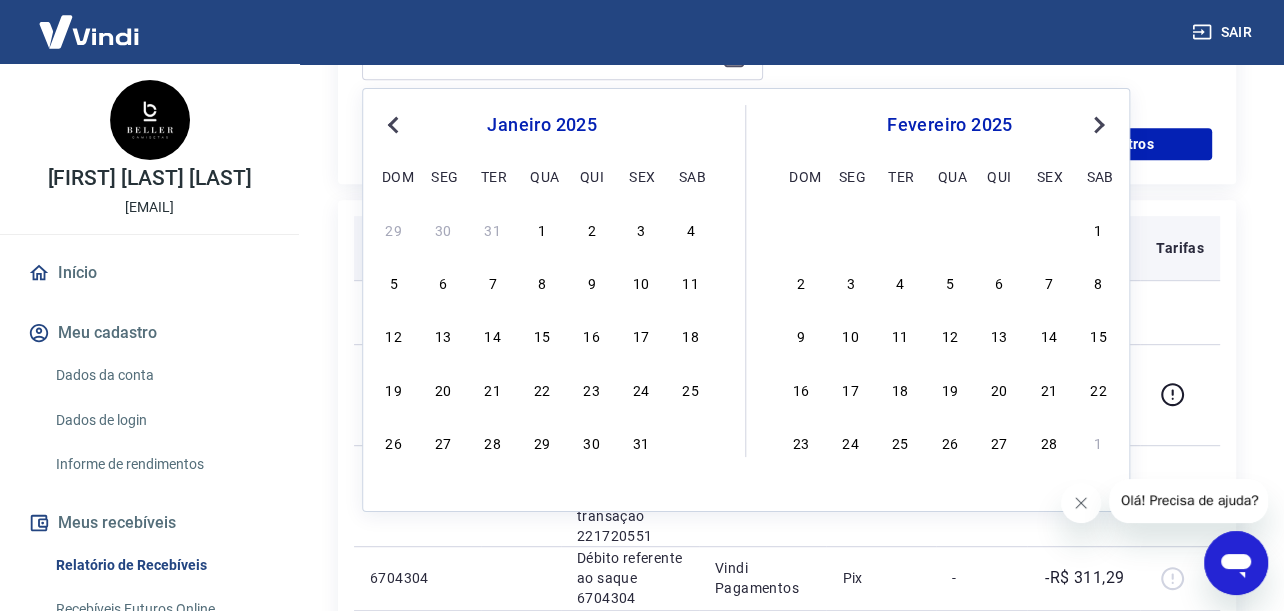 type on "31/01/2025" 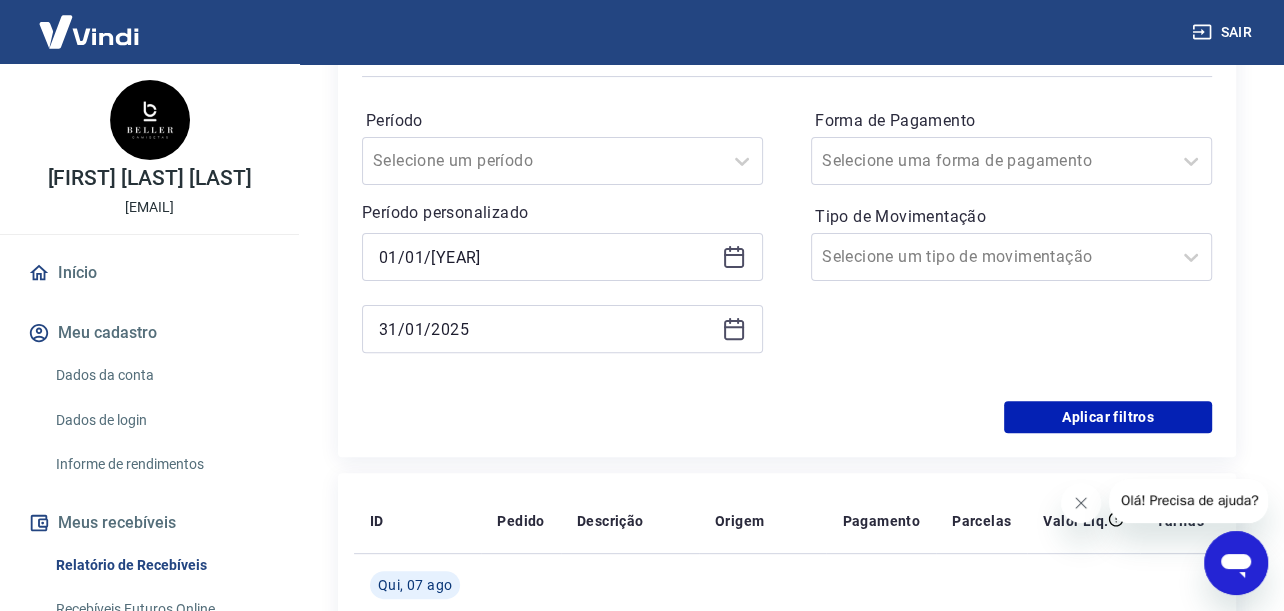 scroll, scrollTop: 391, scrollLeft: 0, axis: vertical 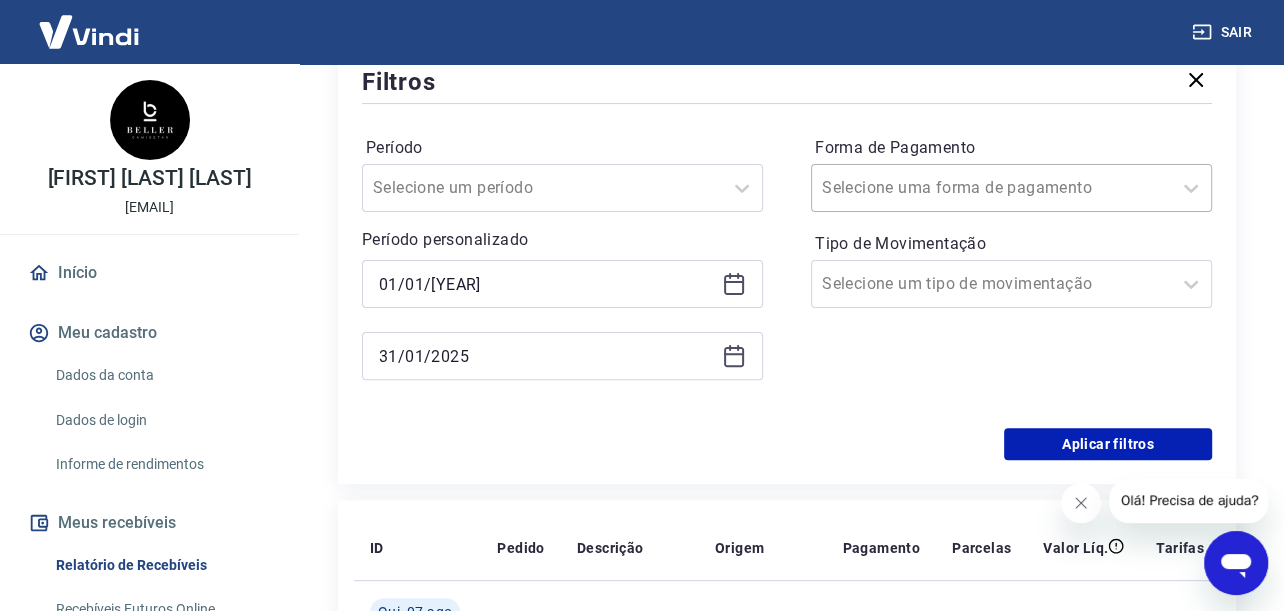 click on "Selecione uma forma de pagamento" at bounding box center [991, 188] 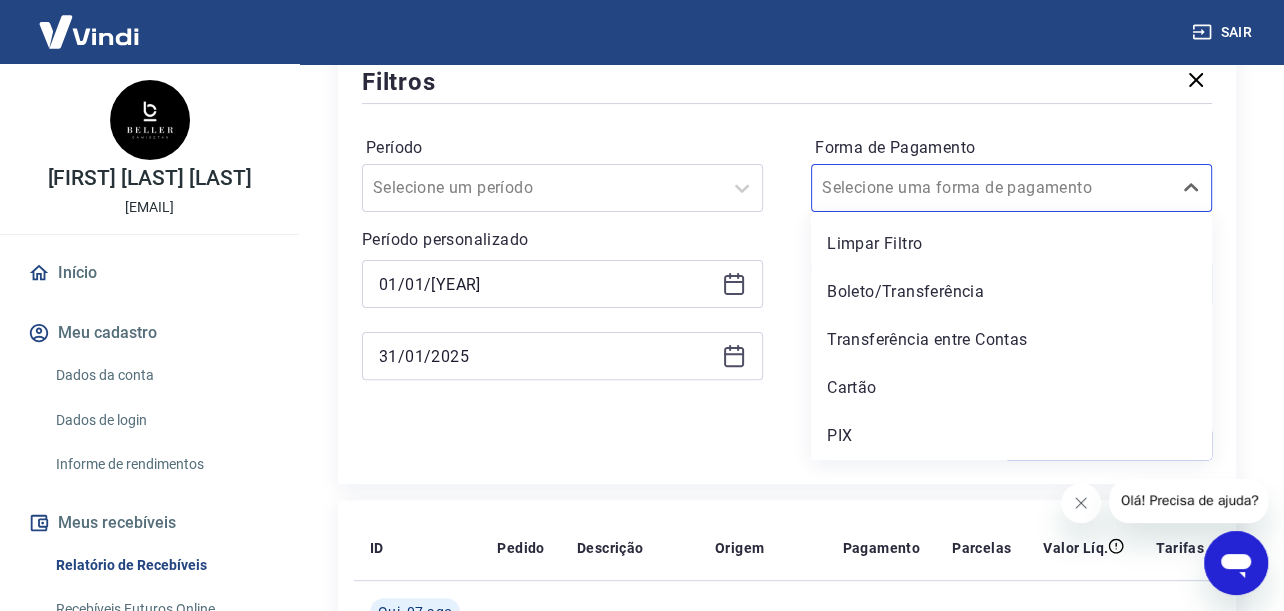 click on "Aplicar filtros" at bounding box center (787, 444) 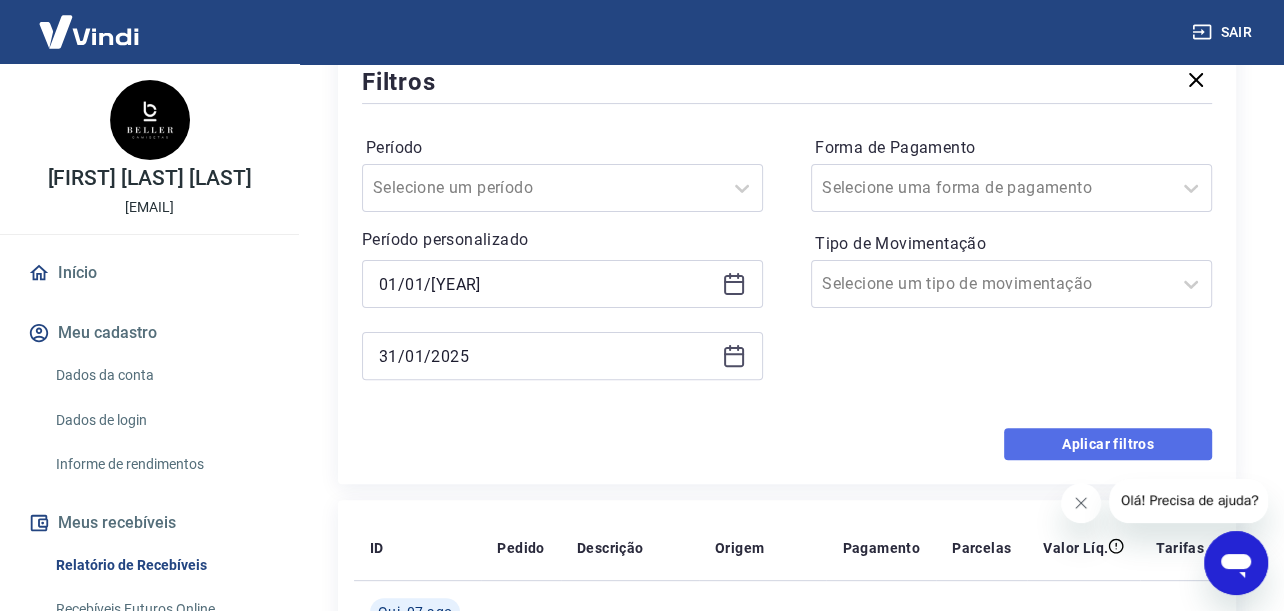 click on "Aplicar filtros" at bounding box center (1108, 444) 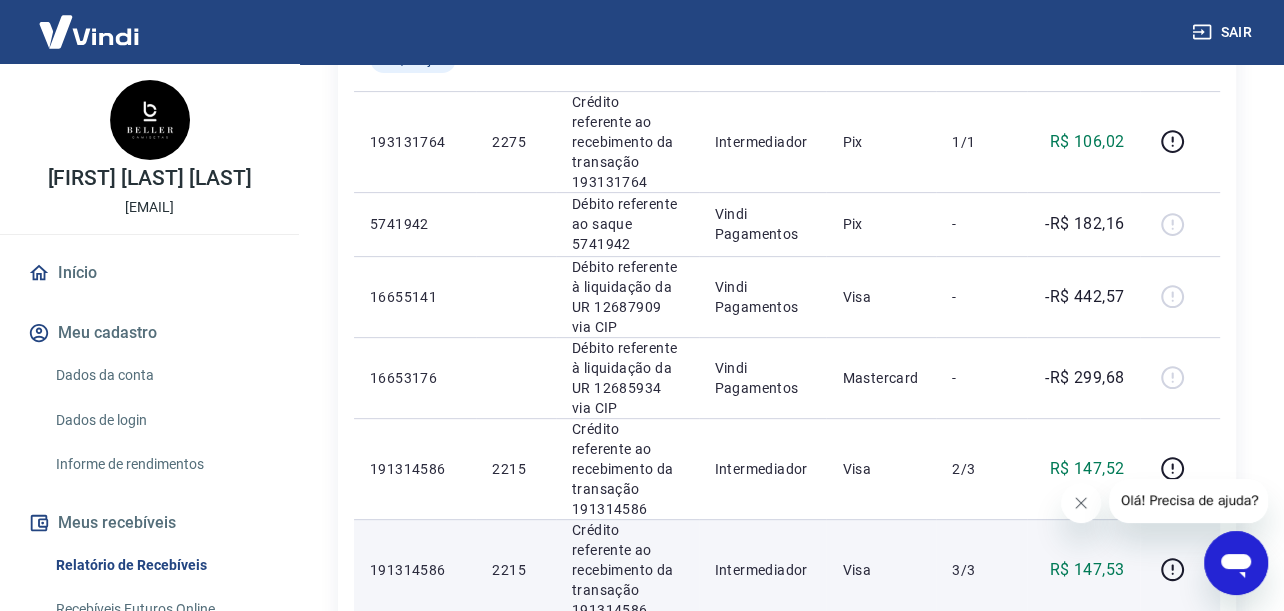 scroll, scrollTop: 0, scrollLeft: 0, axis: both 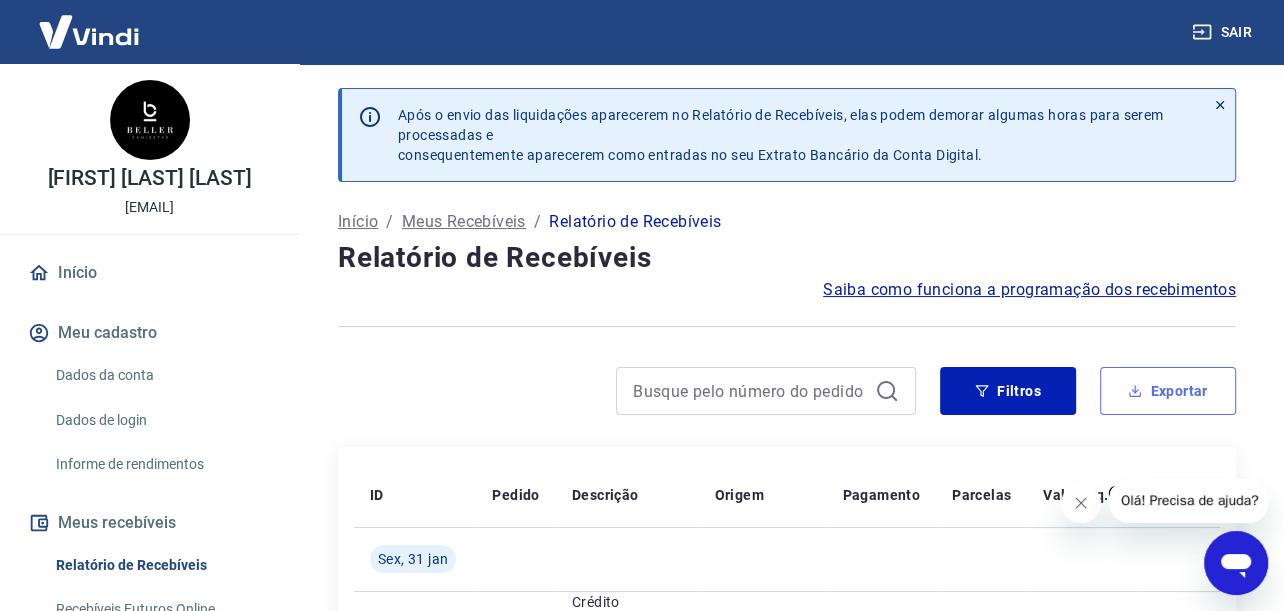 click on "Exportar" at bounding box center (1168, 391) 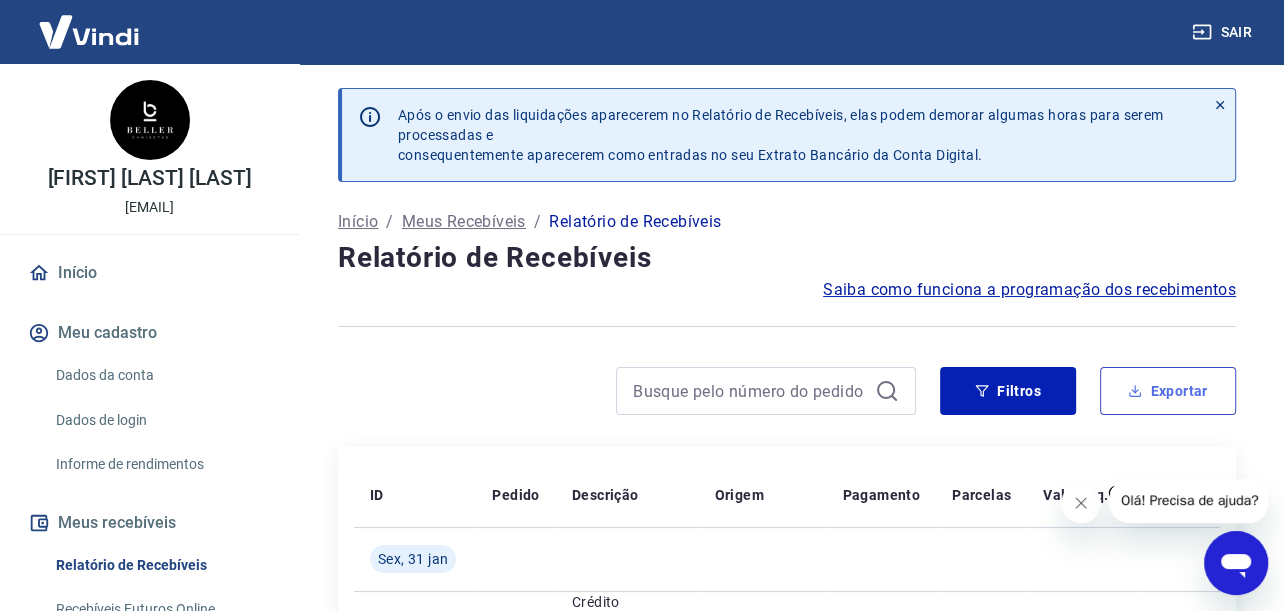 type on "[DATE]" 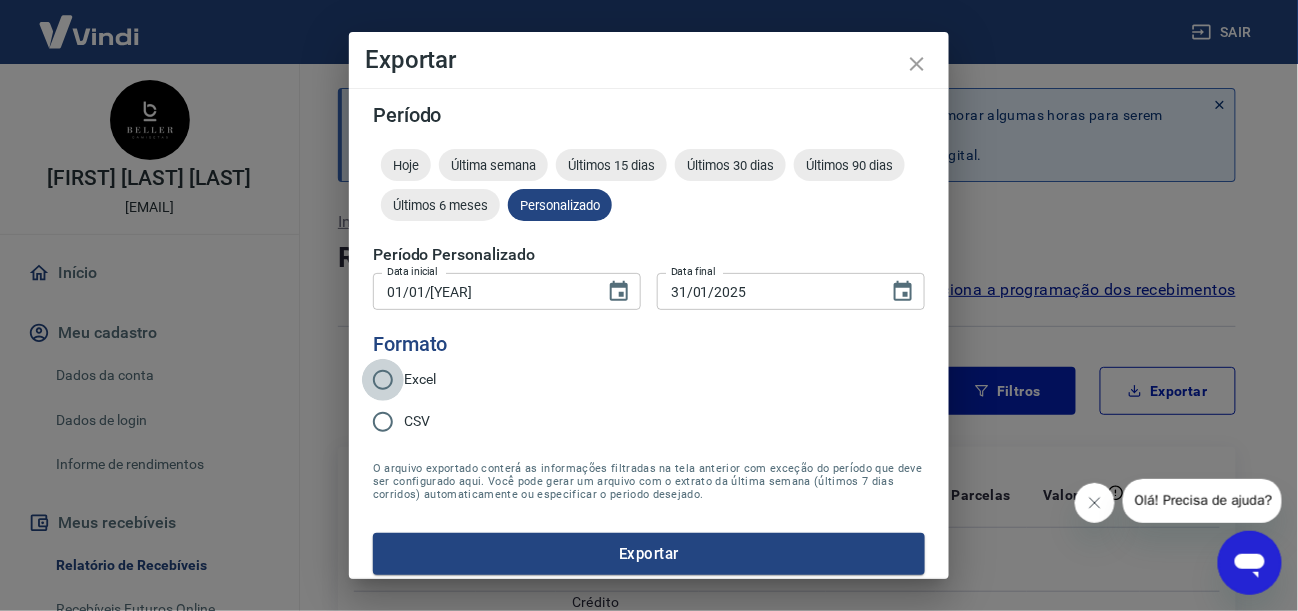 click on "Excel" at bounding box center (383, 380) 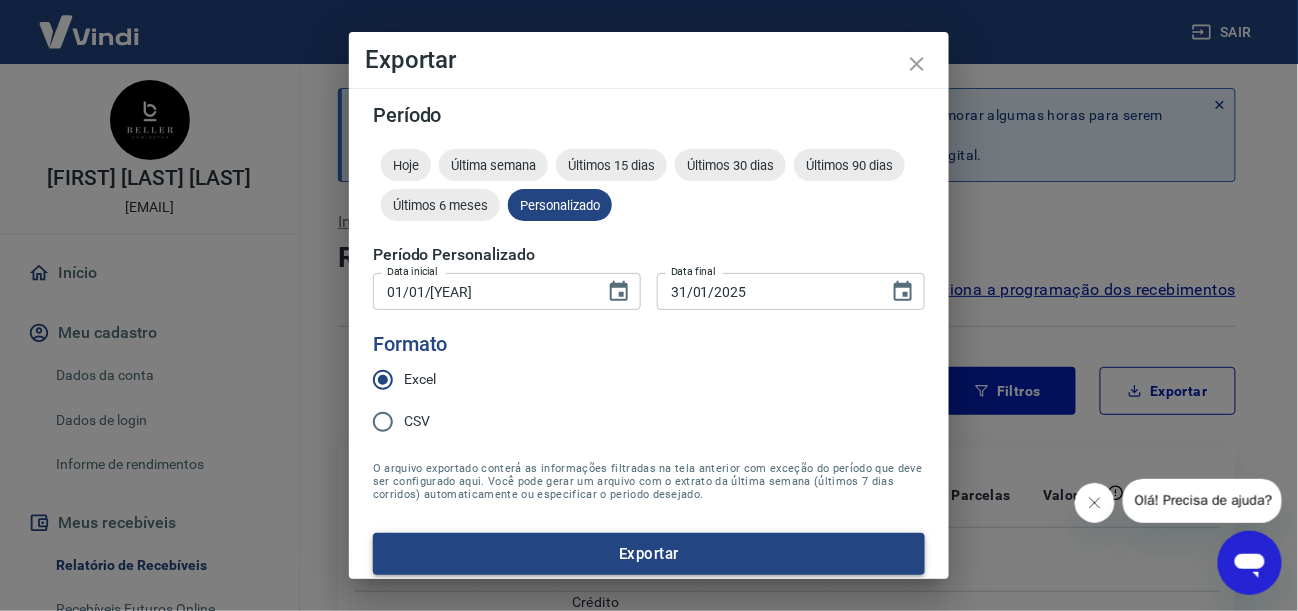 click on "Exportar" at bounding box center [649, 554] 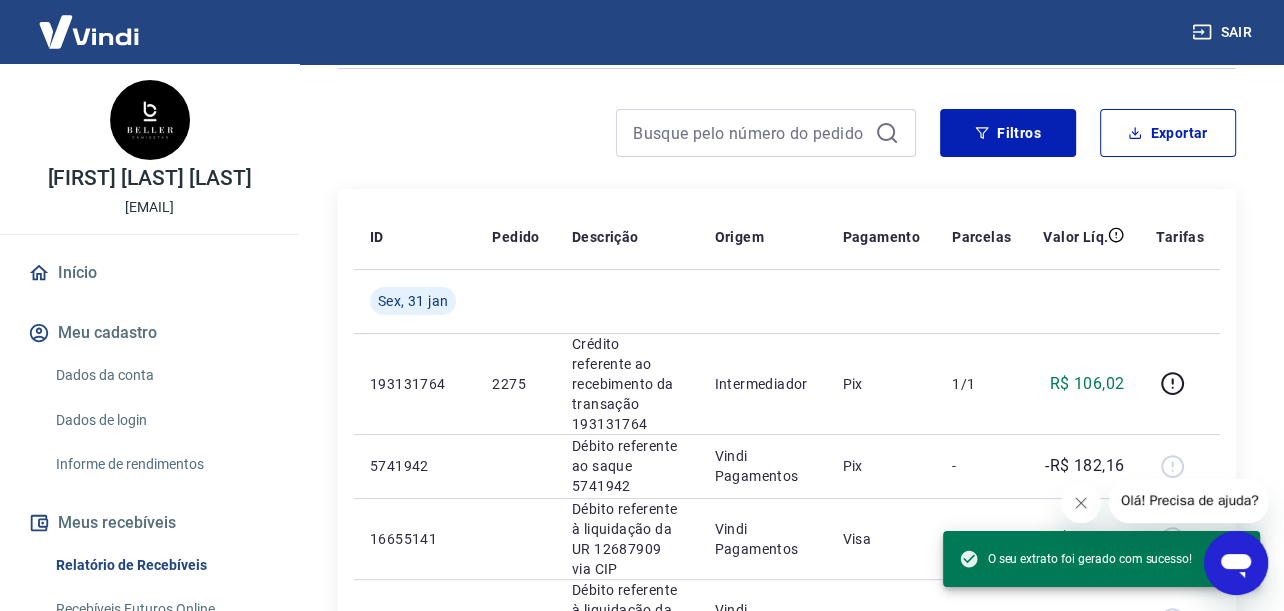 scroll, scrollTop: 300, scrollLeft: 0, axis: vertical 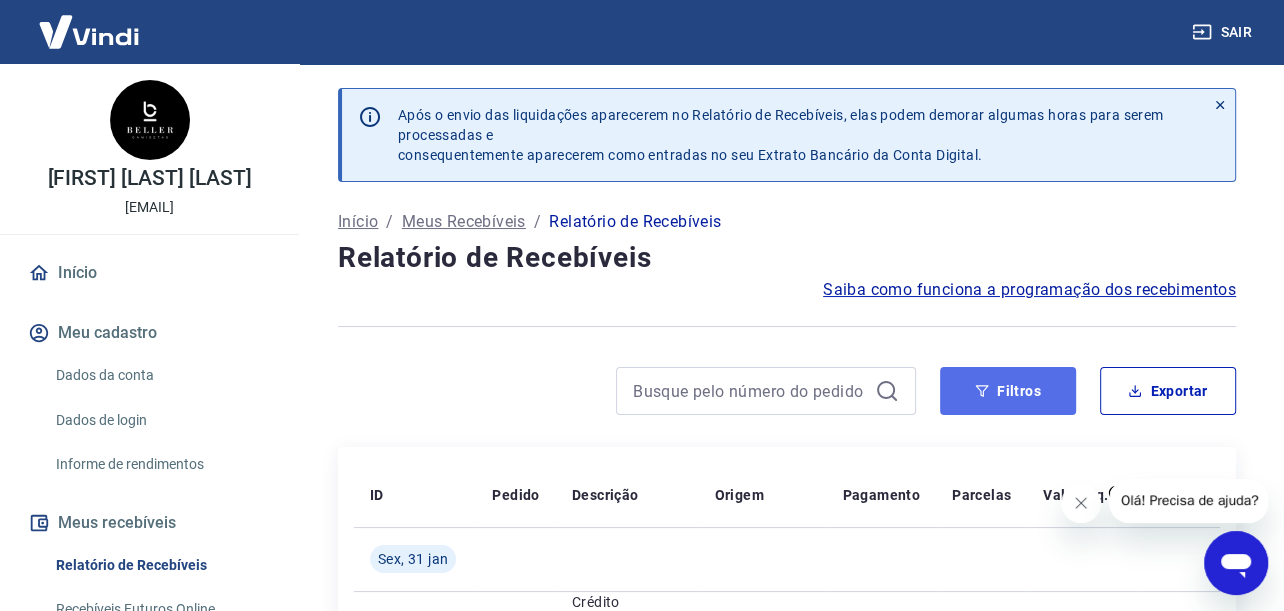 click on "Filtros" at bounding box center (1008, 391) 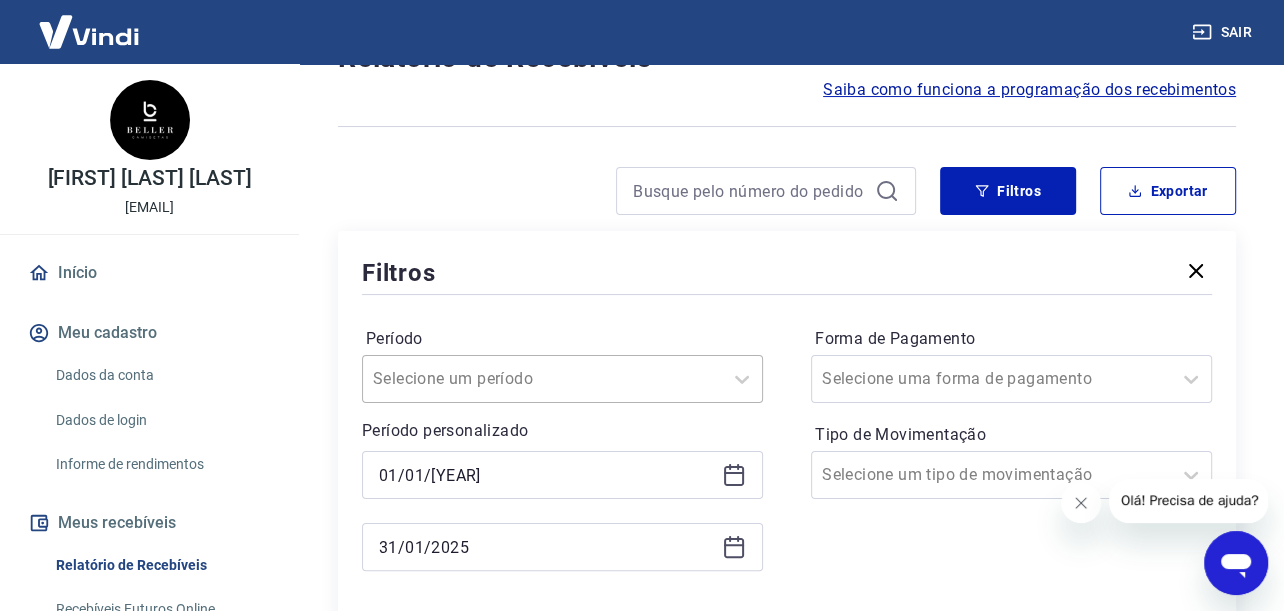 click on "Selecione um período" at bounding box center [562, 379] 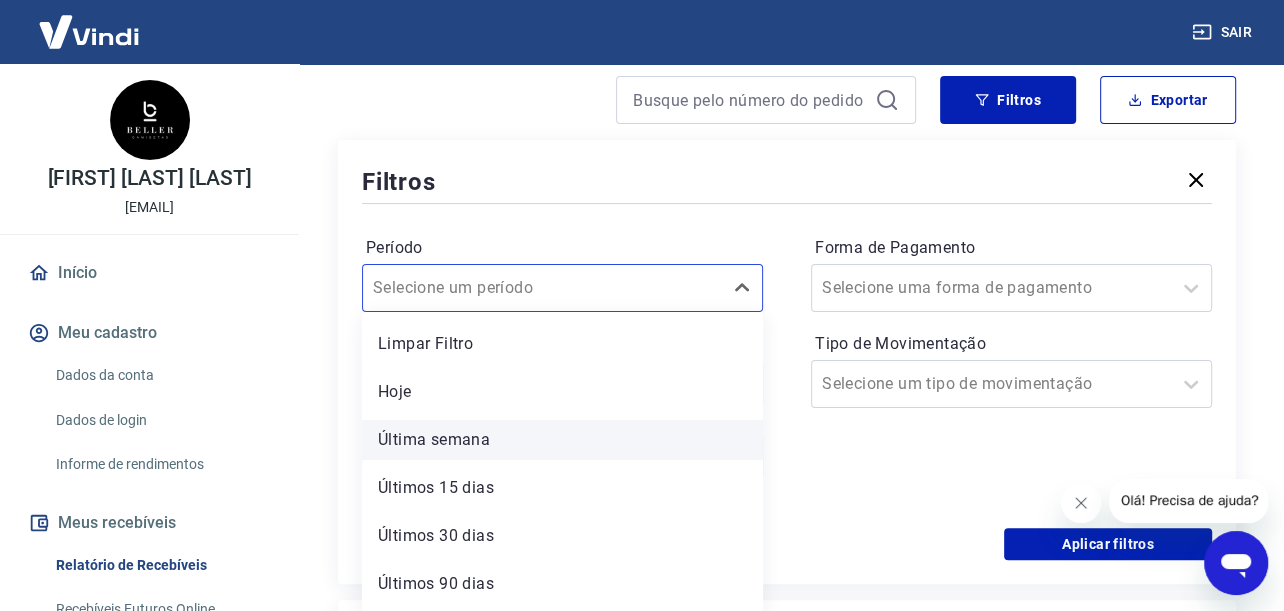 scroll, scrollTop: 43, scrollLeft: 0, axis: vertical 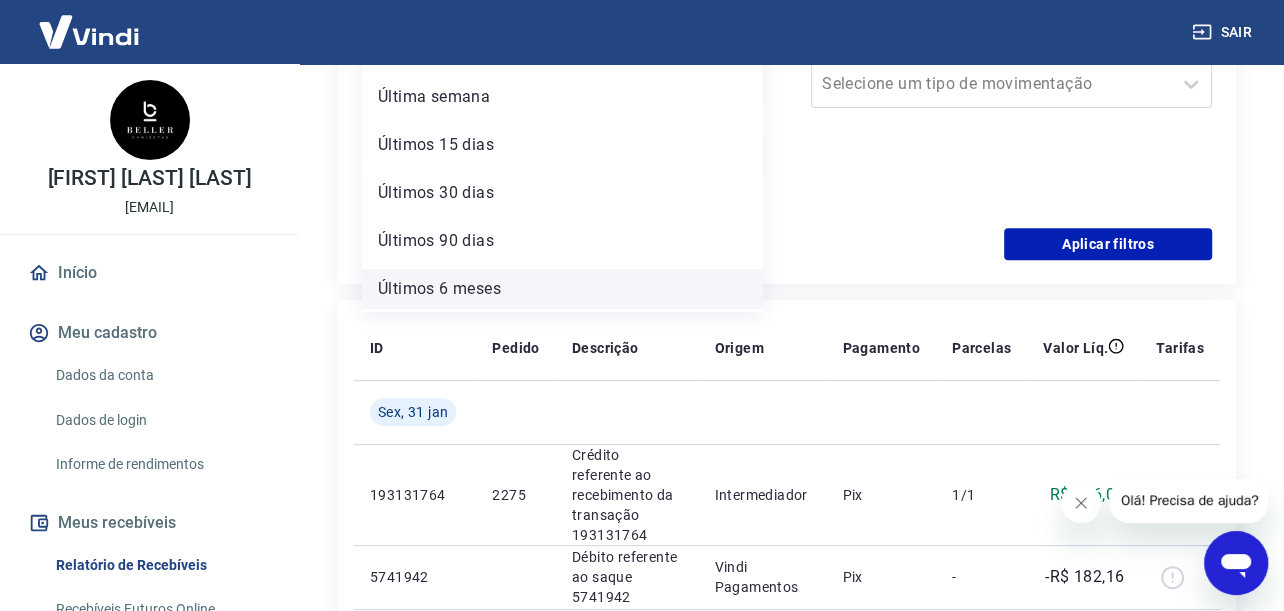 click on "Últimos 6 meses" at bounding box center (562, 289) 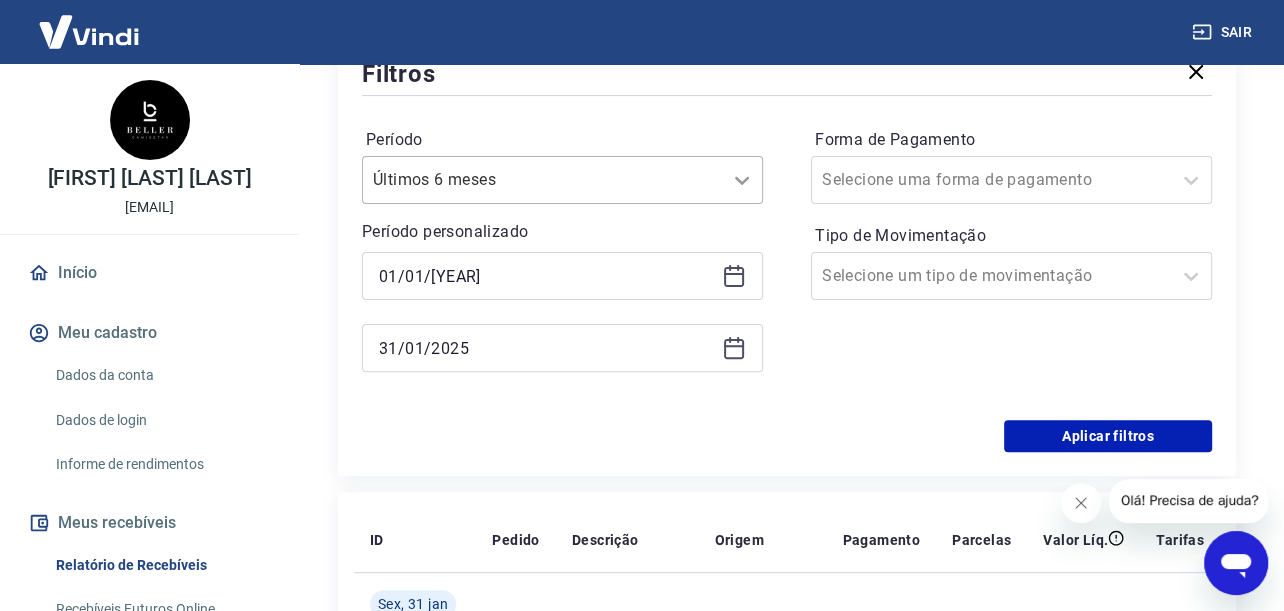 scroll, scrollTop: 291, scrollLeft: 0, axis: vertical 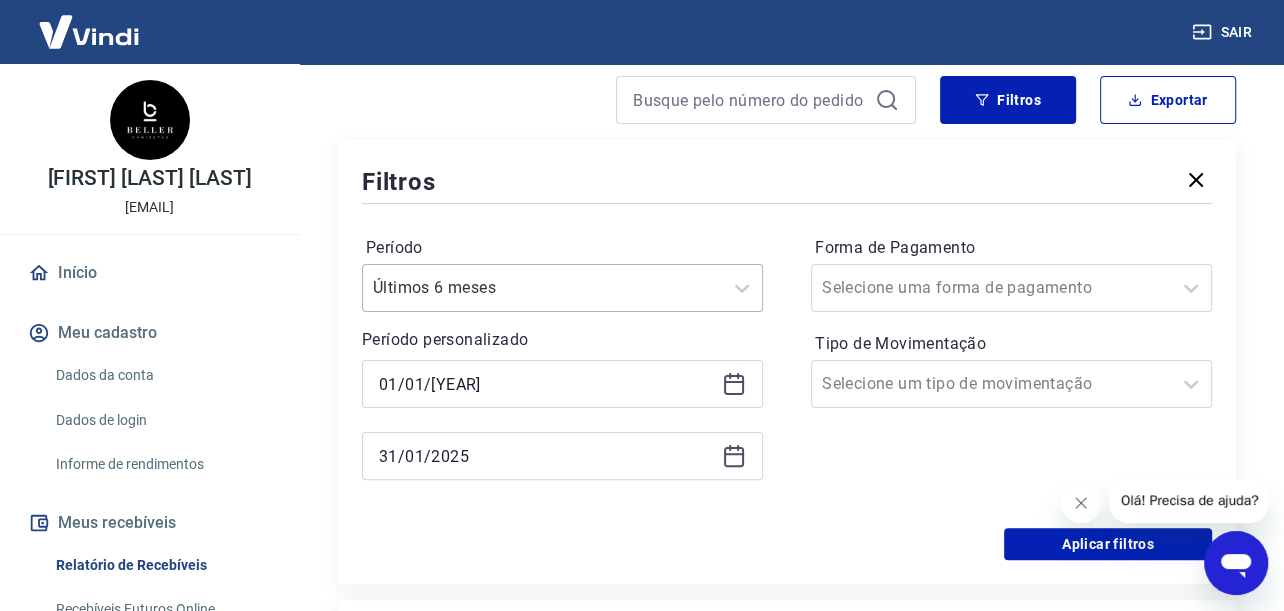 click on "Últimos 6 meses" at bounding box center (542, 288) 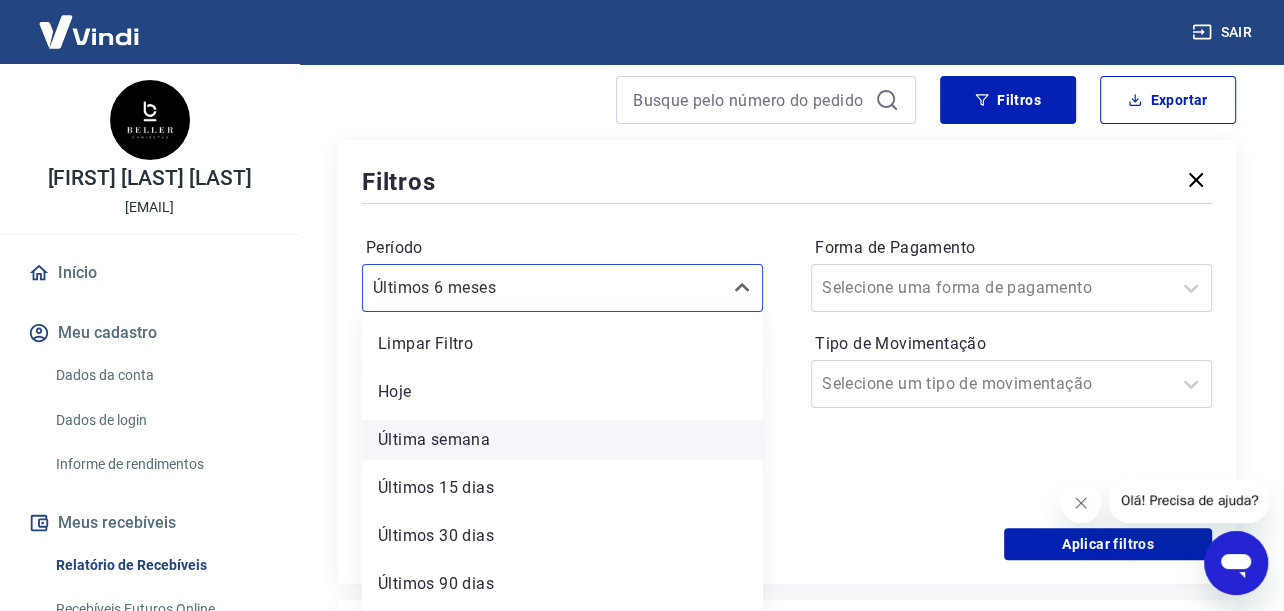 scroll, scrollTop: 43, scrollLeft: 0, axis: vertical 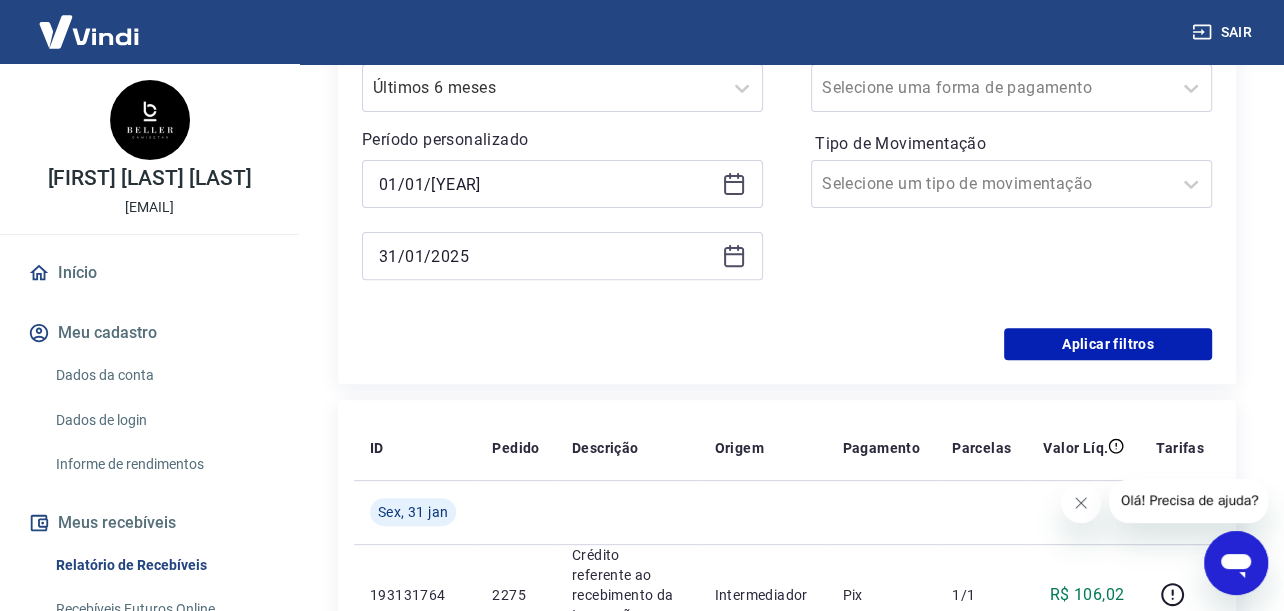 click on "Forma de Pagamento Selecione uma forma de pagamento Tipo de Movimentação Selecione um tipo de movimentação" at bounding box center [1011, 168] 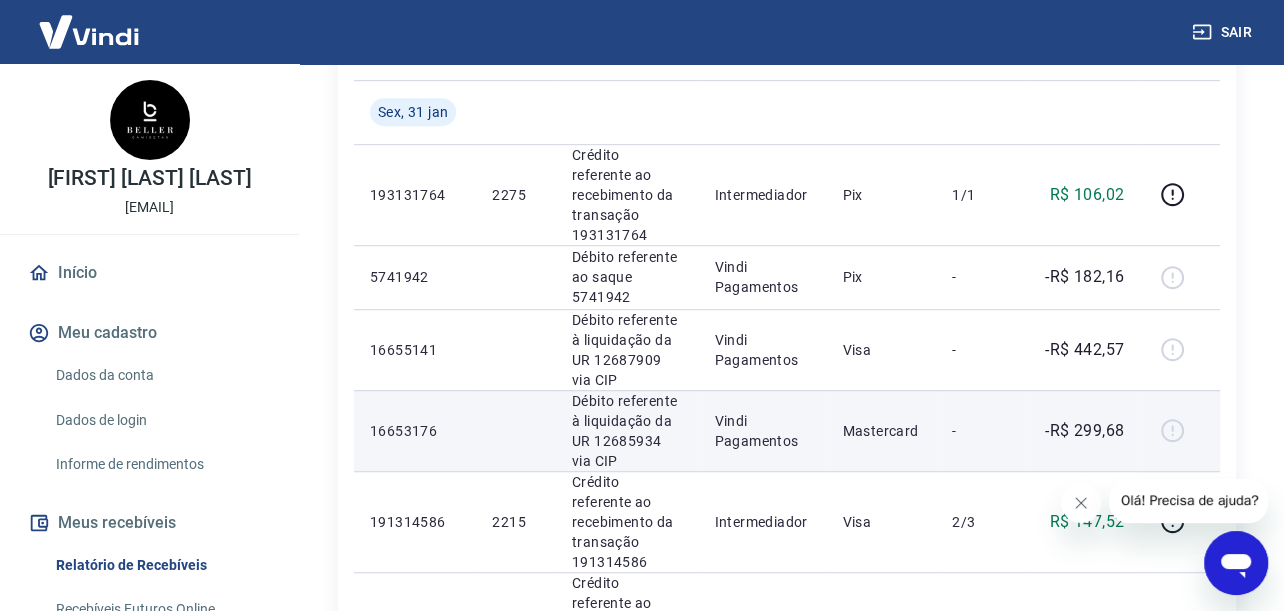 scroll, scrollTop: 791, scrollLeft: 0, axis: vertical 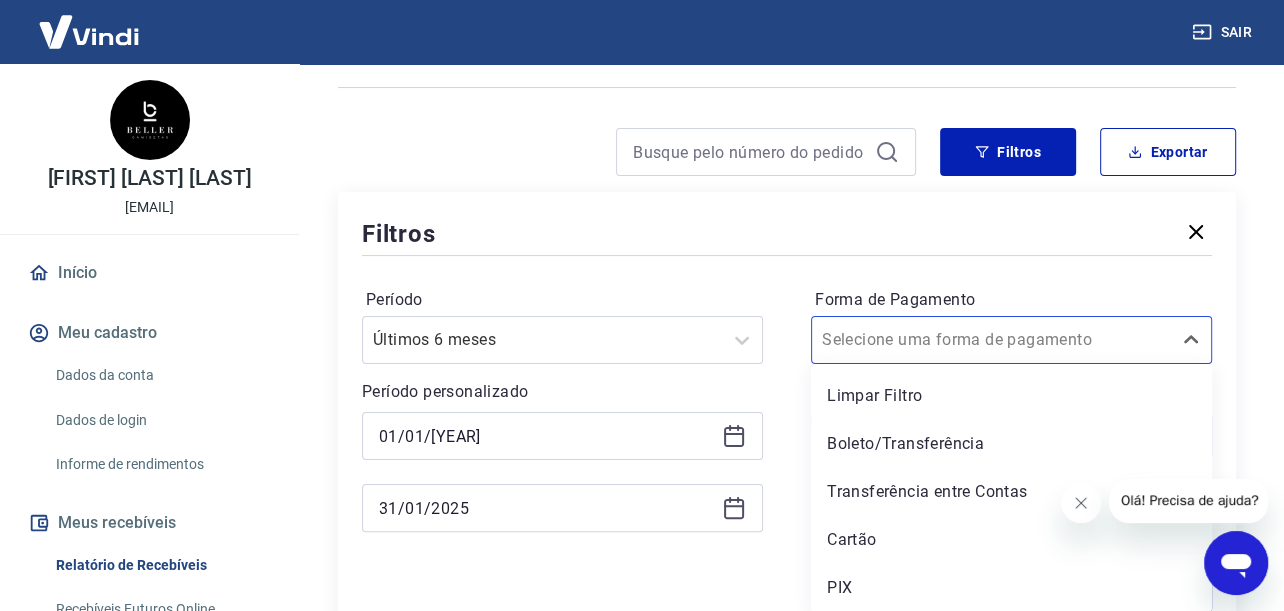click on "option Limpar Filtro focused, 1 of 5. 5 results available. Use Up and Down to choose options, press Enter to select the currently focused option, press Escape to exit the menu, press Tab to select the option and exit the menu. Selecione uma forma de pagamento Limpar Filtro Boleto/Transferência Transferência entre Contas Cartão PIX" at bounding box center (1011, 340) 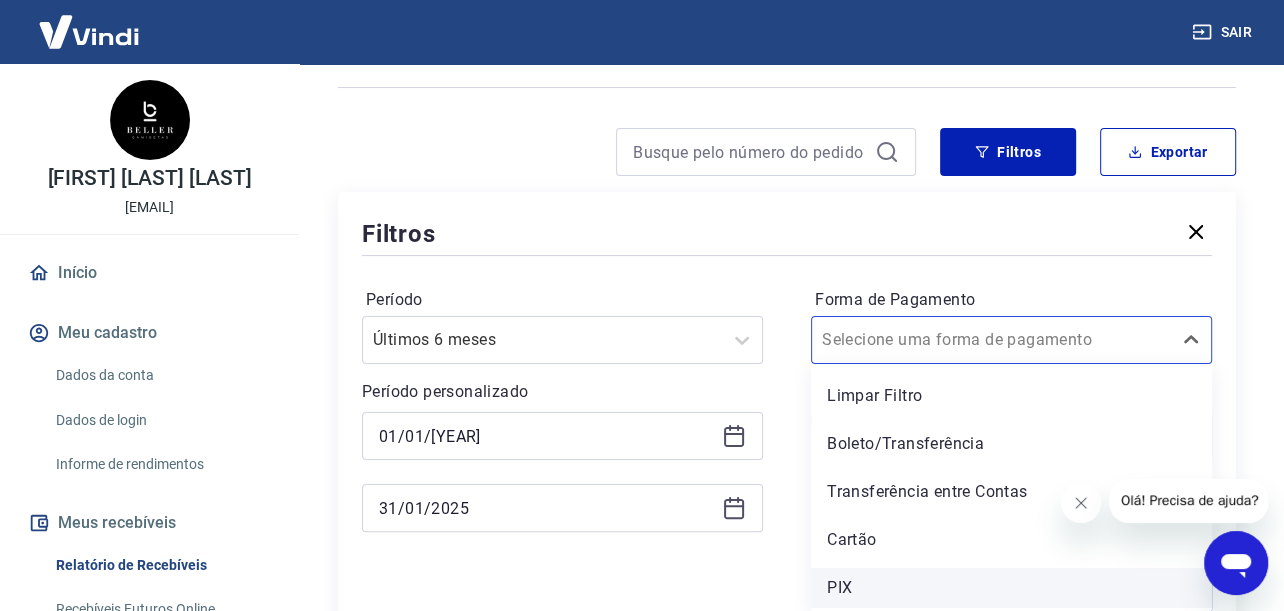 click on "PIX" at bounding box center [1011, 588] 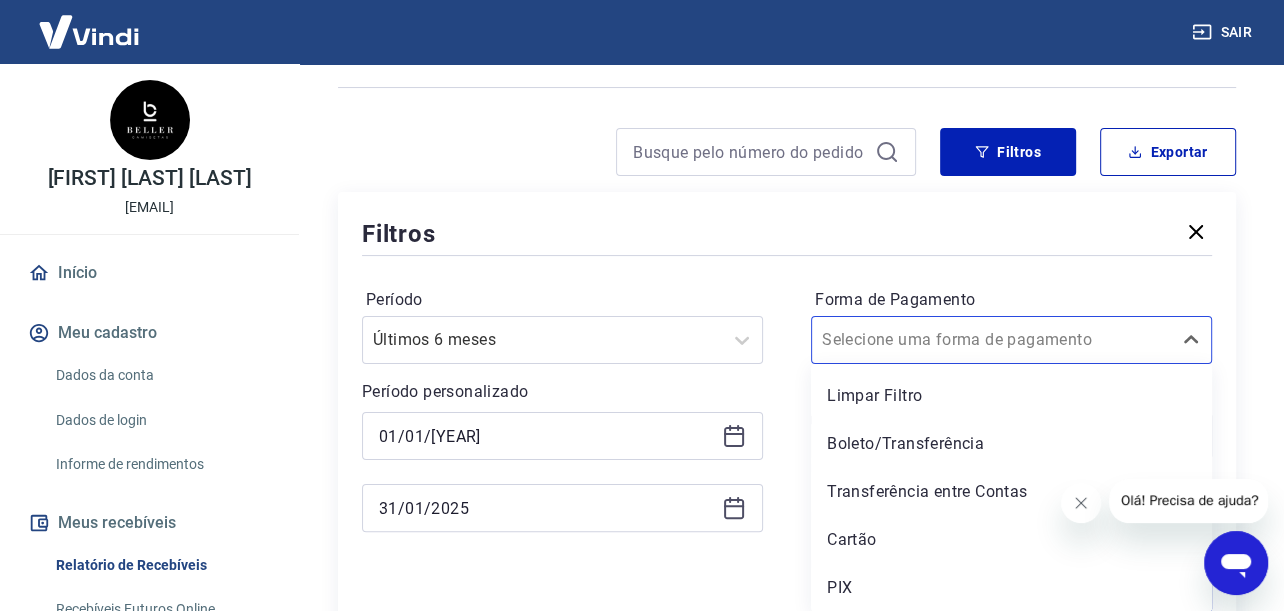 click on "Período Últimos 6 meses Período personalizado 01/01/2025 31/01/2025 Forma de Pagamento option PIX focused, 5 of 5. 5 results available. Use Up and Down to choose options, press Enter to select the currently focused option, press Escape to exit the menu, press Tab to select the option and exit the menu. Selecione uma forma de pagamento Limpar Filtro Boleto/Transferência Transferência entre Contas Cartão PIX Tipo de Movimentação Selecione um tipo de movimentação" at bounding box center [787, 420] 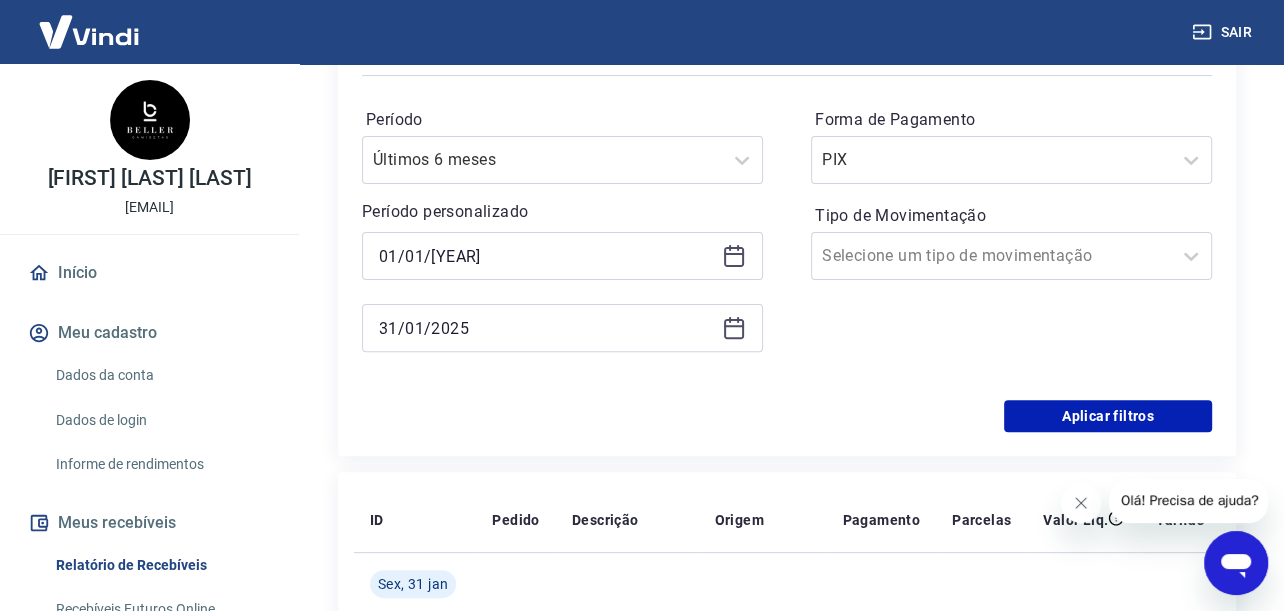 scroll, scrollTop: 439, scrollLeft: 0, axis: vertical 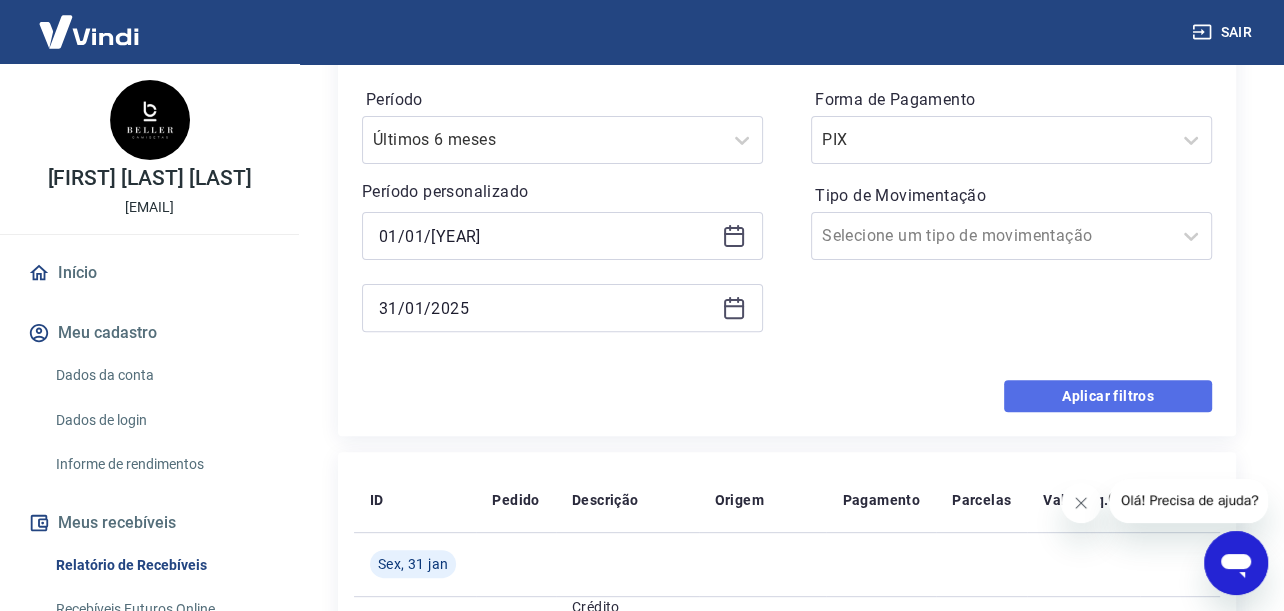 click on "Aplicar filtros" at bounding box center [1108, 396] 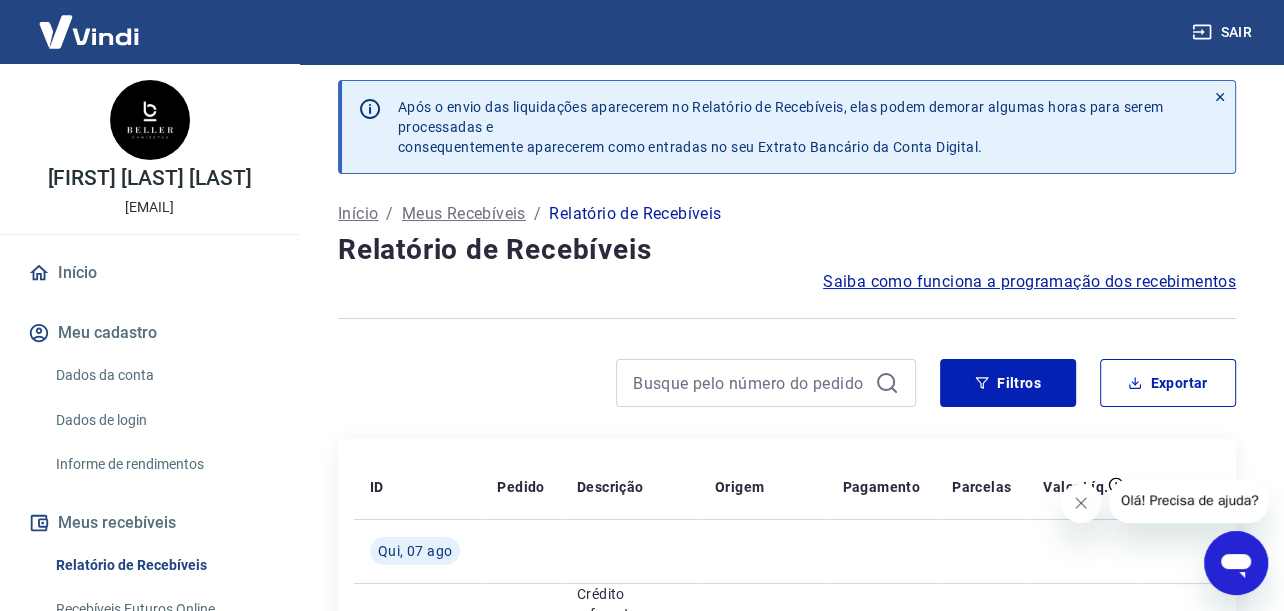 scroll, scrollTop: 0, scrollLeft: 0, axis: both 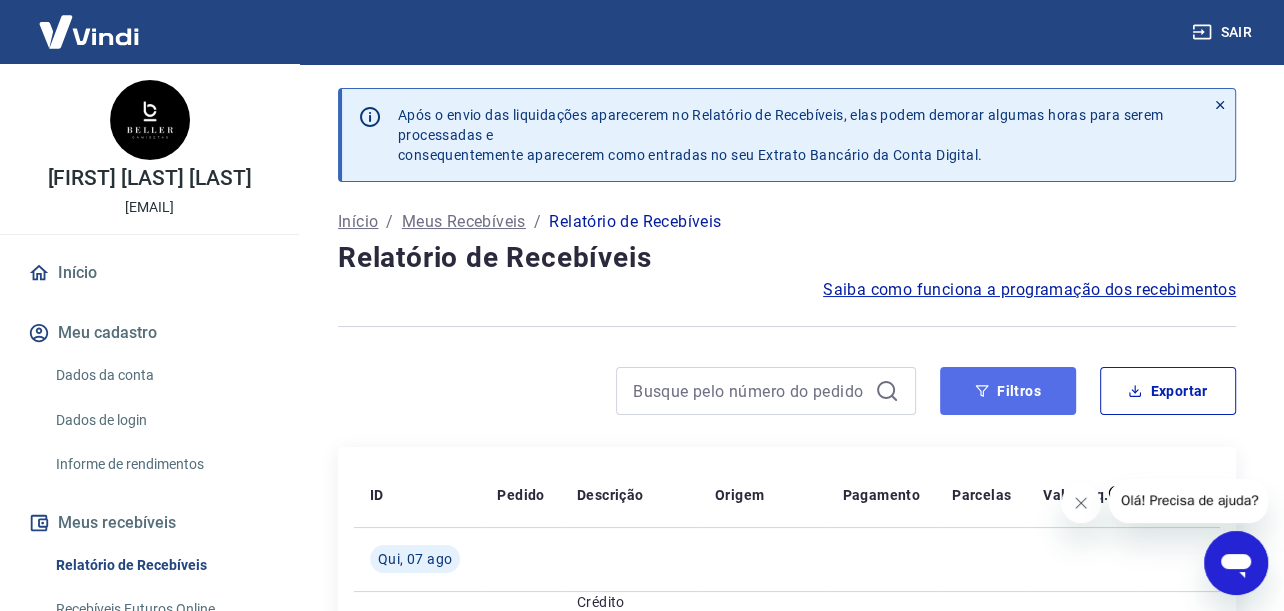 click 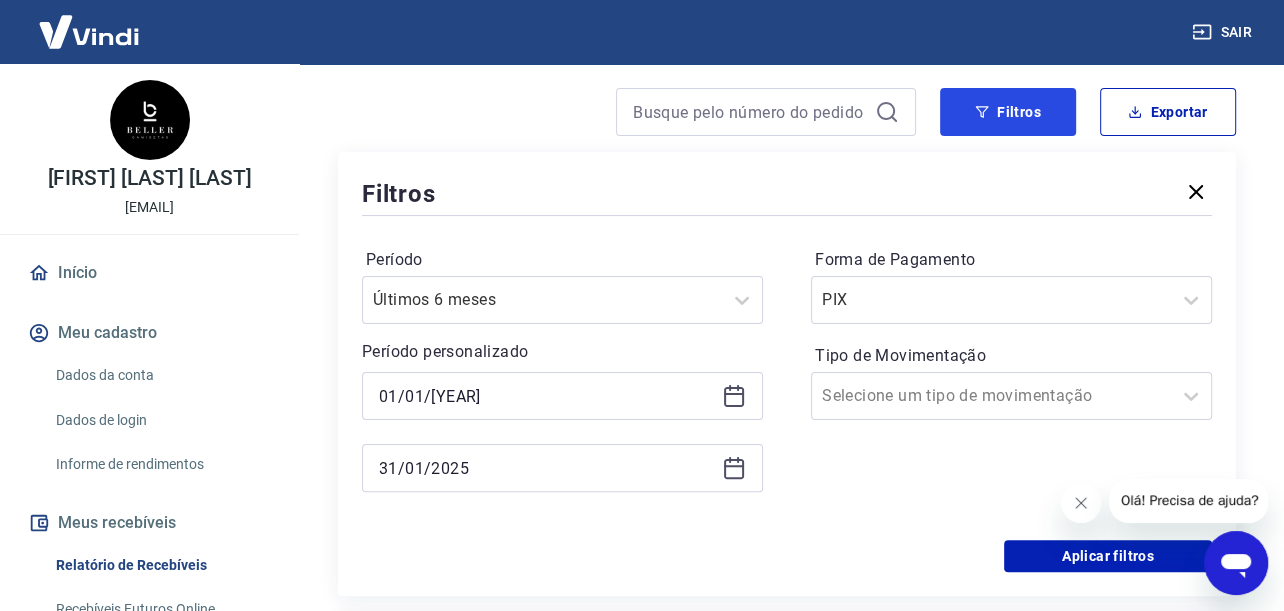 scroll, scrollTop: 400, scrollLeft: 0, axis: vertical 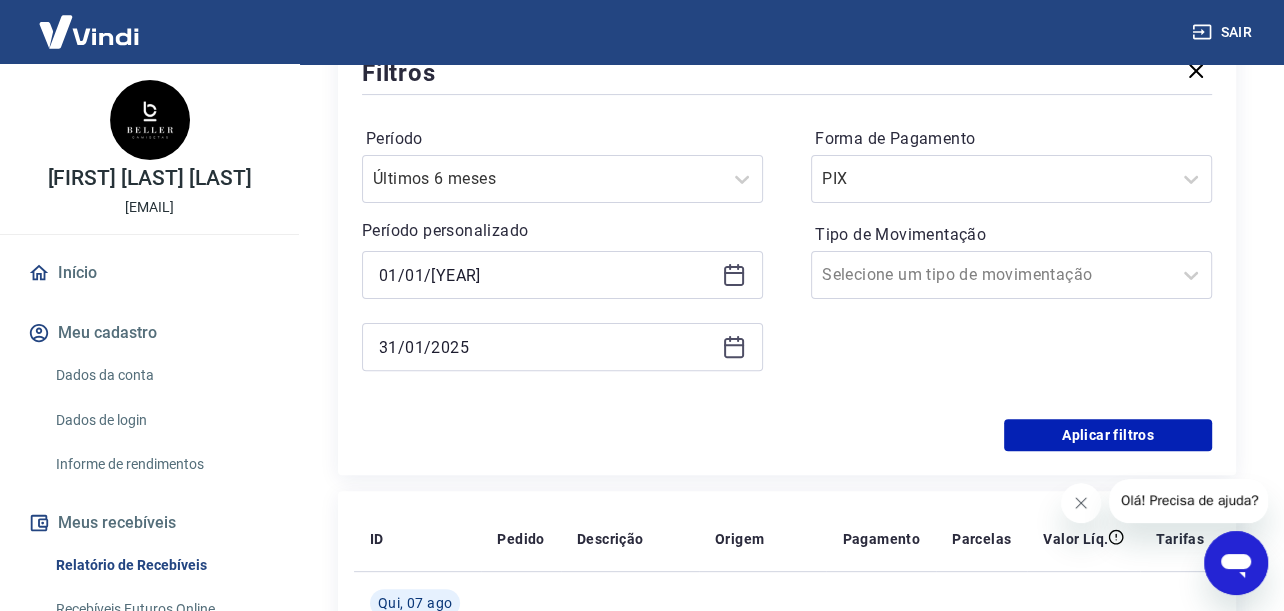 click 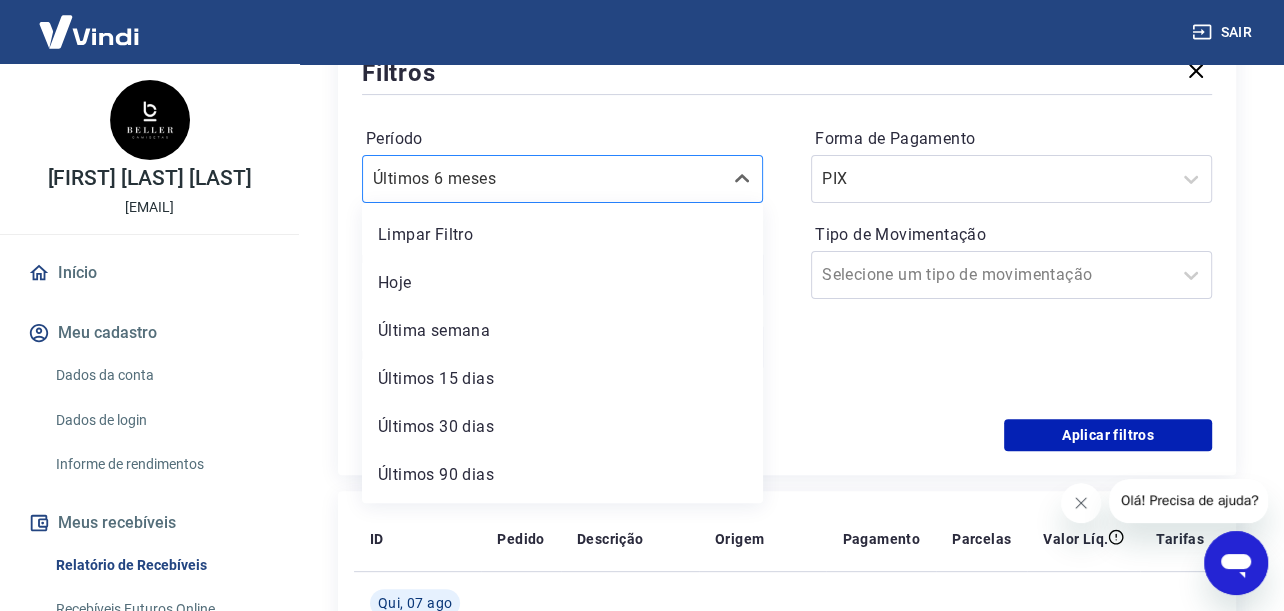 click at bounding box center [542, 179] 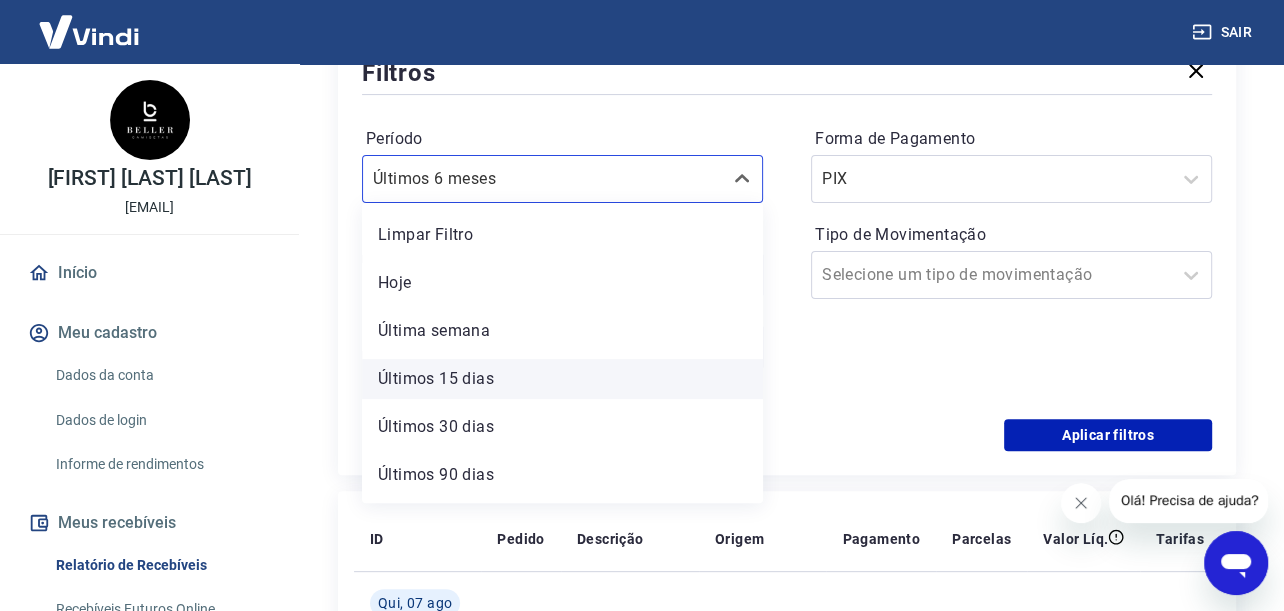 scroll, scrollTop: 43, scrollLeft: 0, axis: vertical 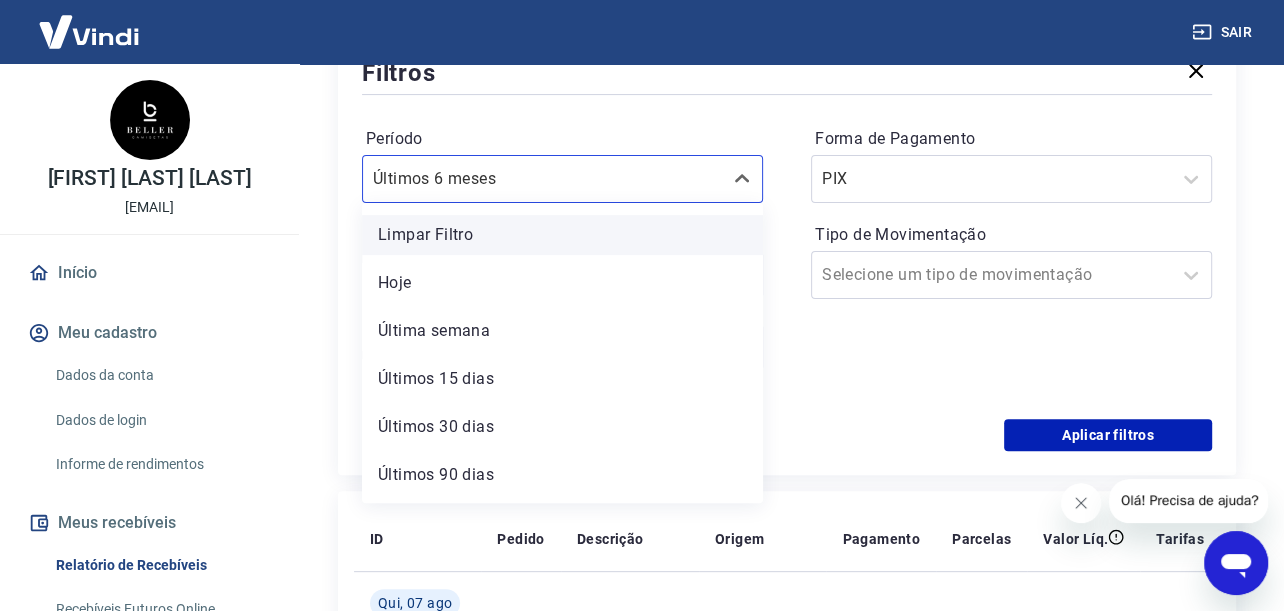 click on "Limpar Filtro" at bounding box center (562, 235) 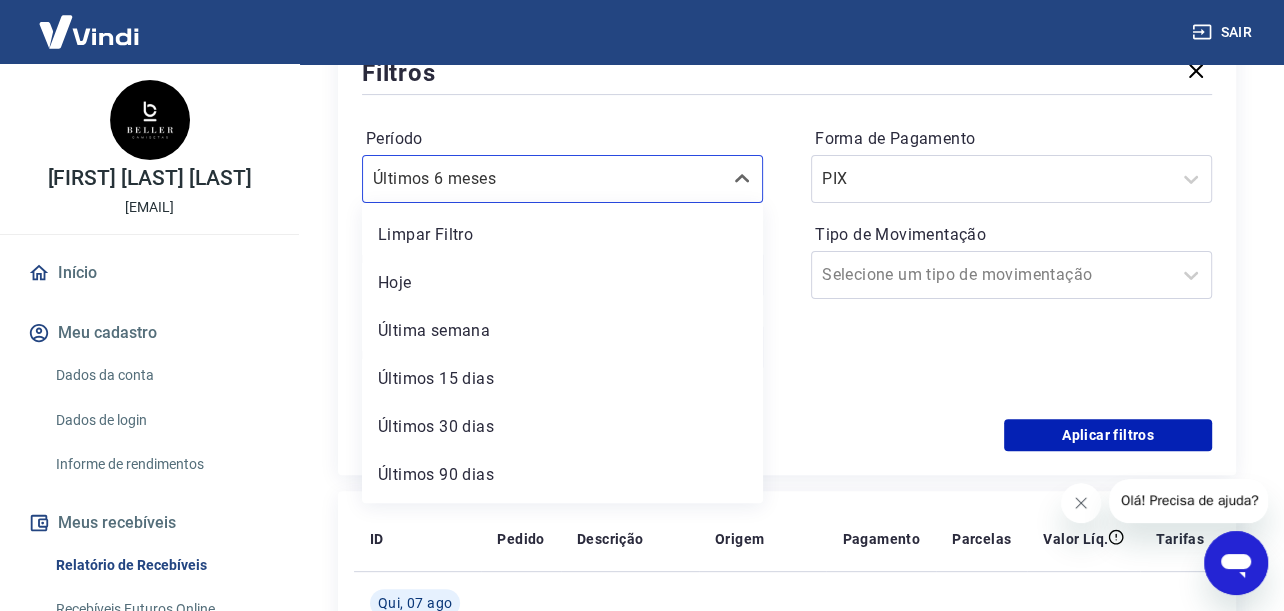 click on "Período personalizado" at bounding box center [562, 231] 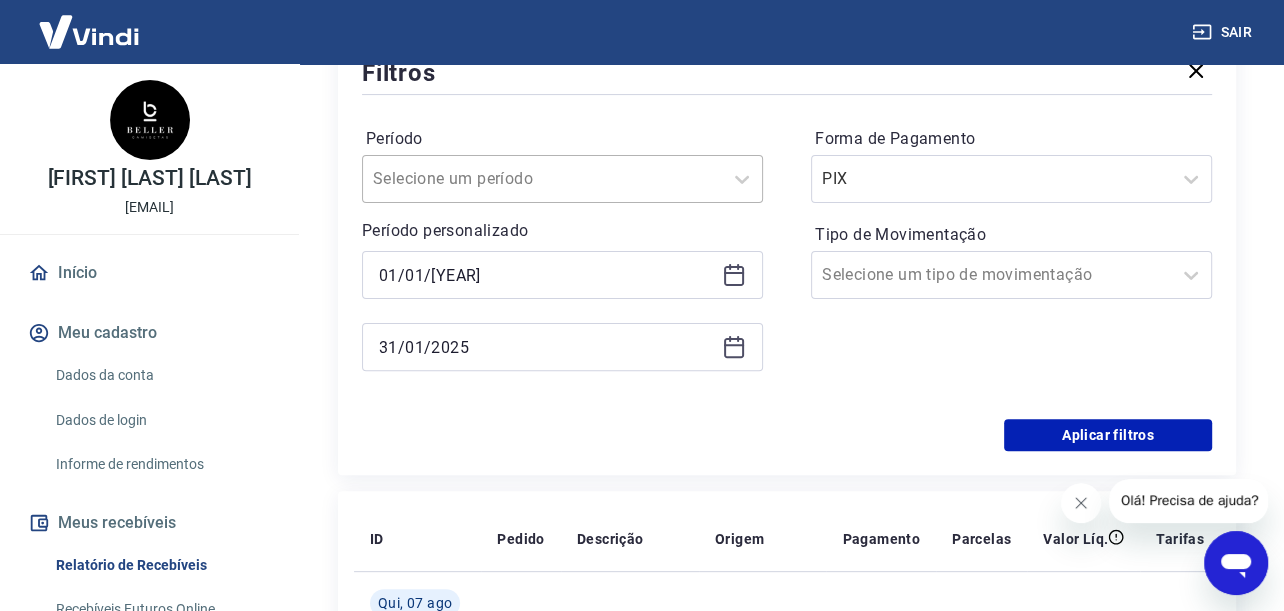 click at bounding box center [542, 179] 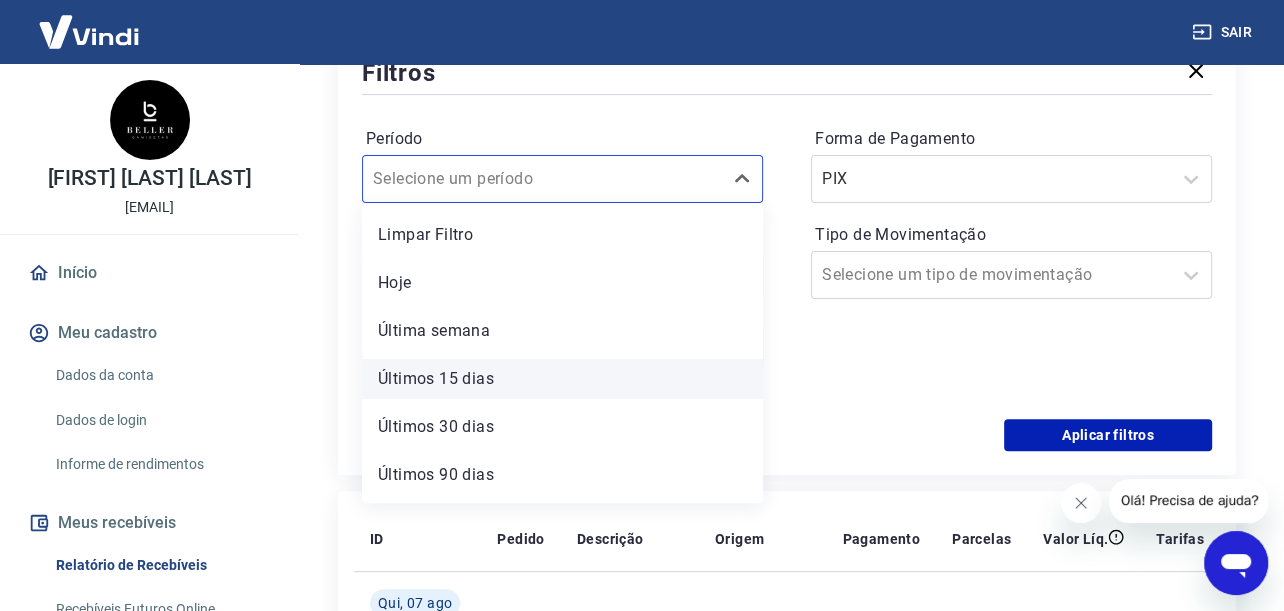 scroll, scrollTop: 43, scrollLeft: 0, axis: vertical 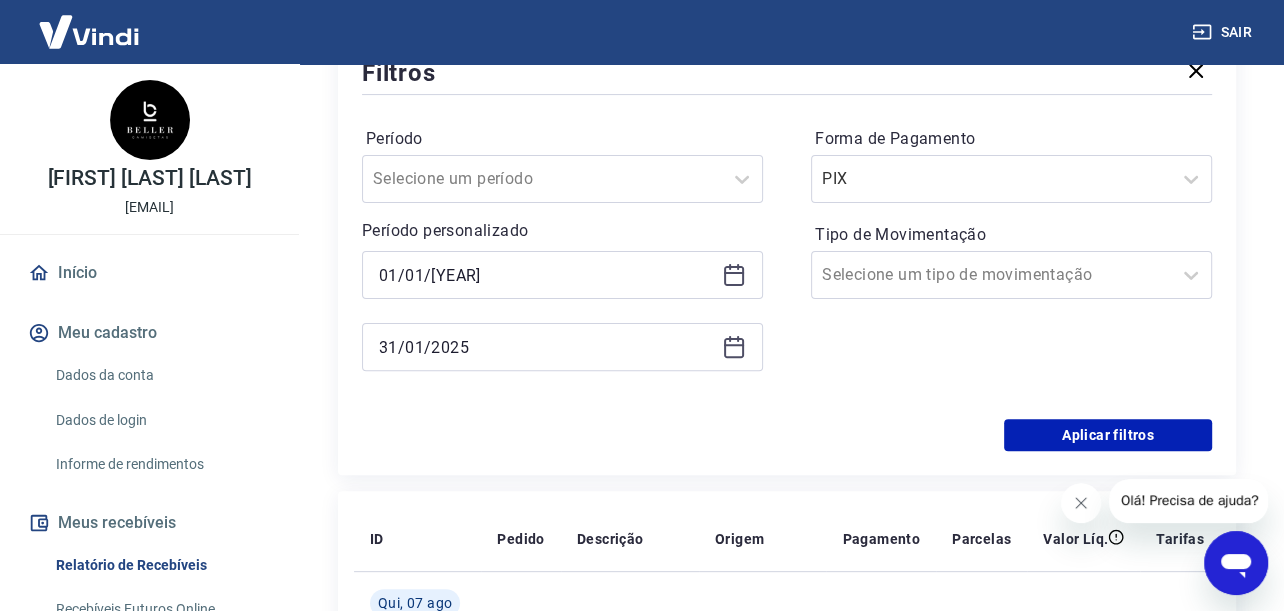click on "Forma de Pagamento PIX Tipo de Movimentação Selecione um tipo de movimentação" at bounding box center (1011, 259) 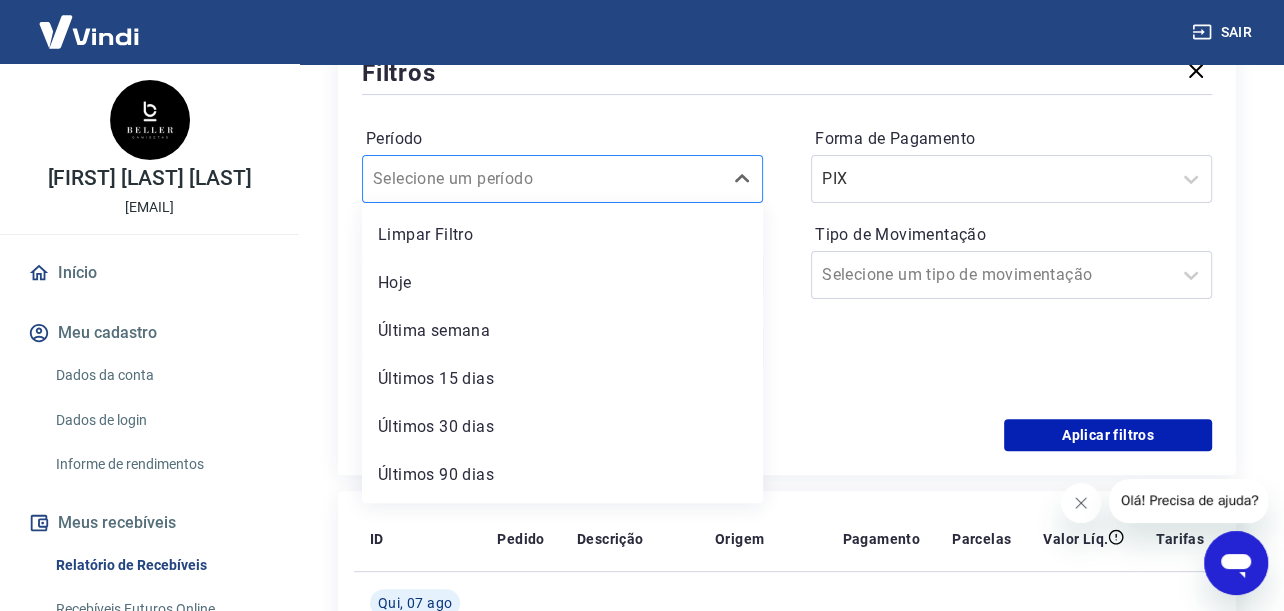 click at bounding box center [542, 179] 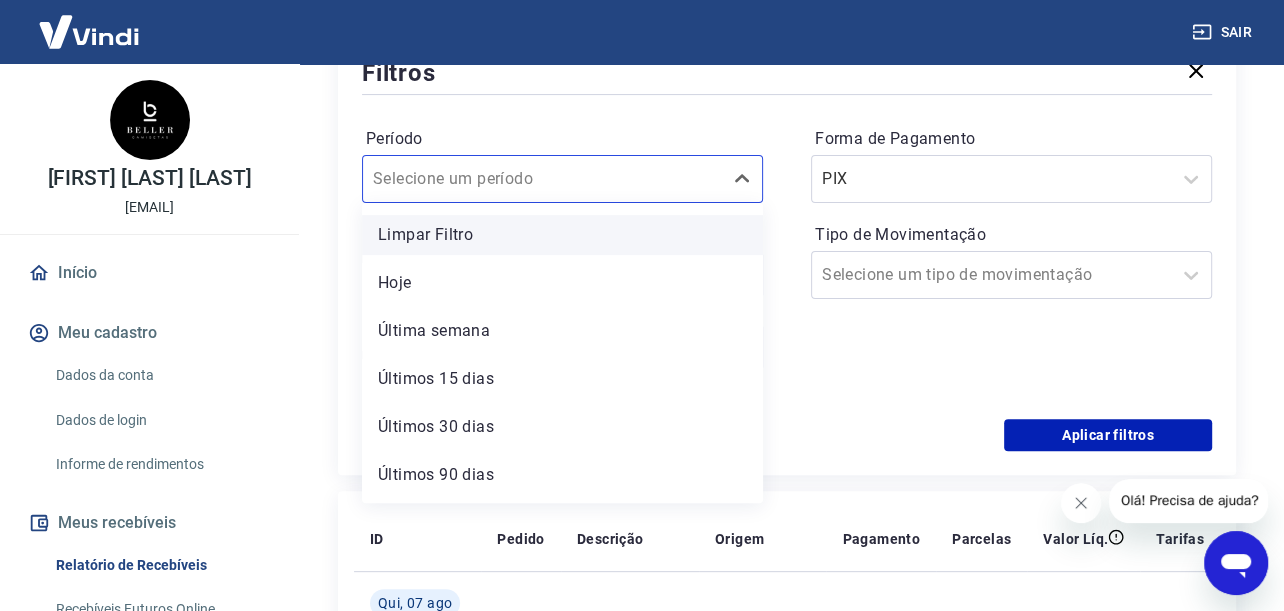 click on "Limpar Filtro" at bounding box center [562, 235] 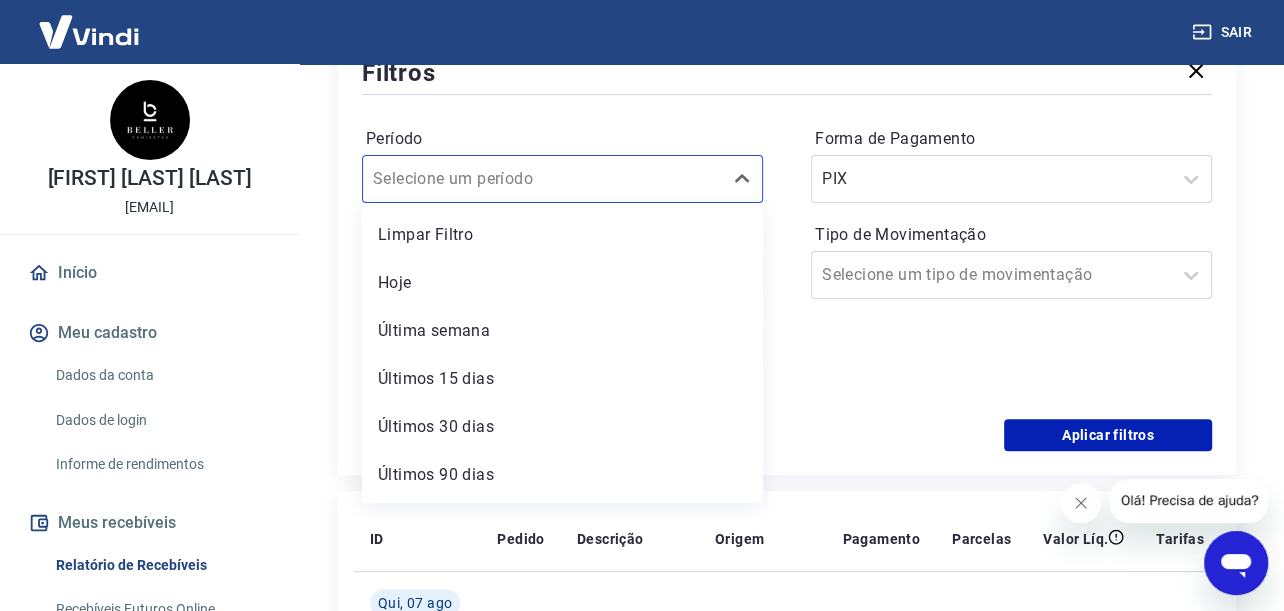 click on "Aplicar filtros" at bounding box center [787, 435] 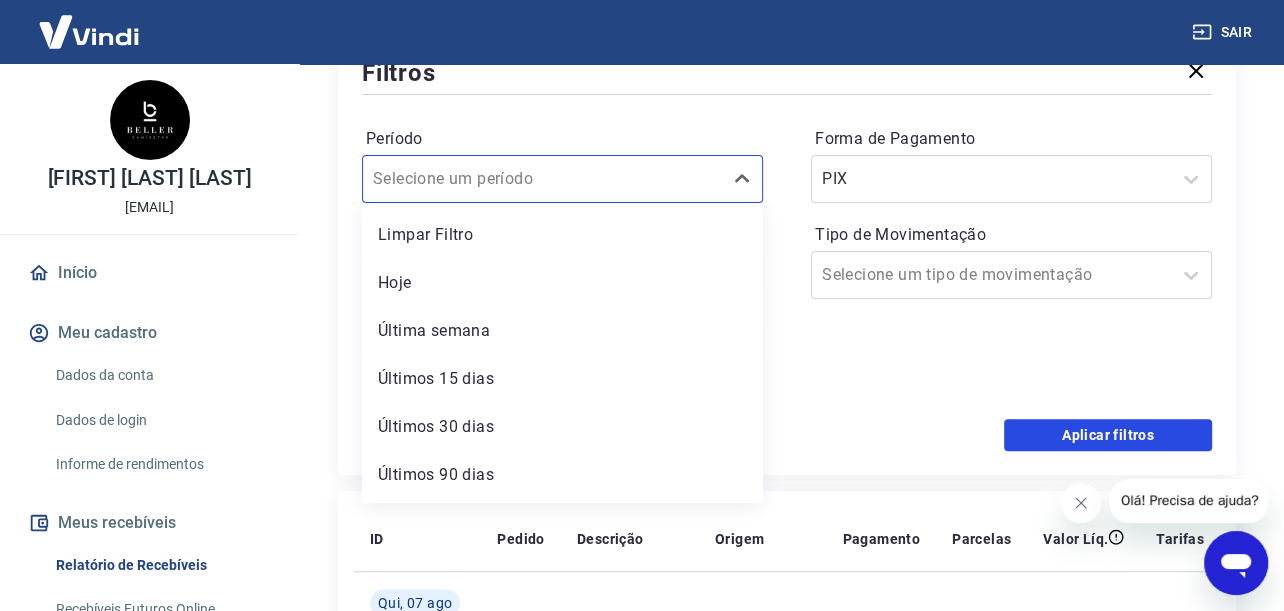 click on "Aplicar filtros" at bounding box center (1108, 435) 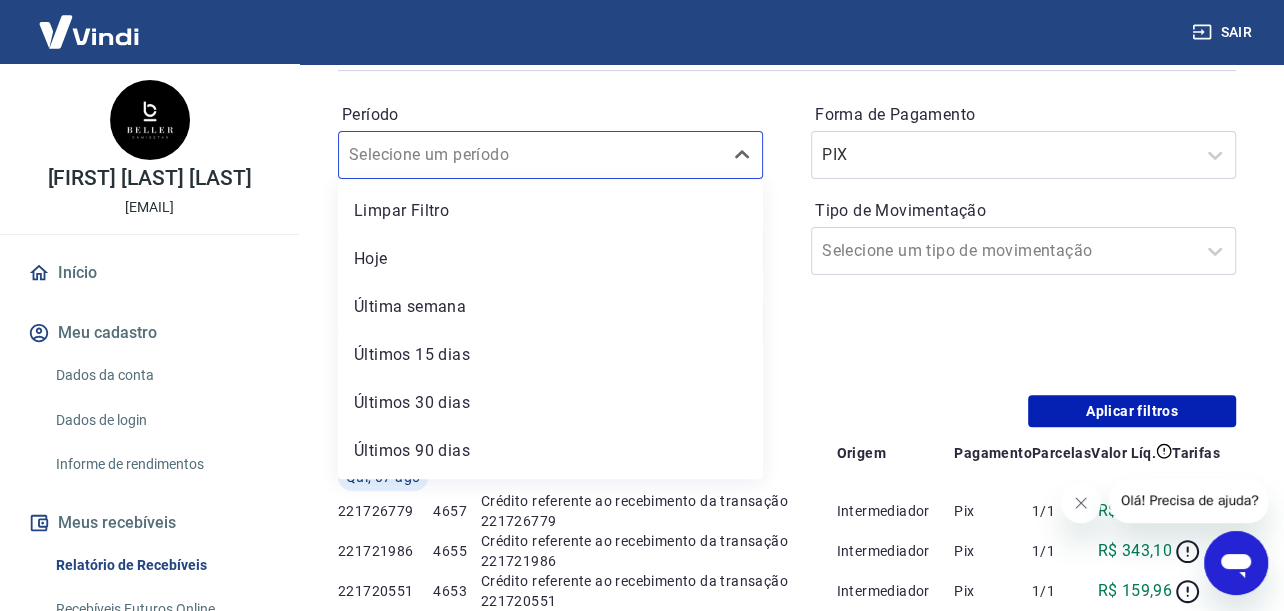 click on "Acesse Extratos Antigos" at bounding box center (1113, 1553) 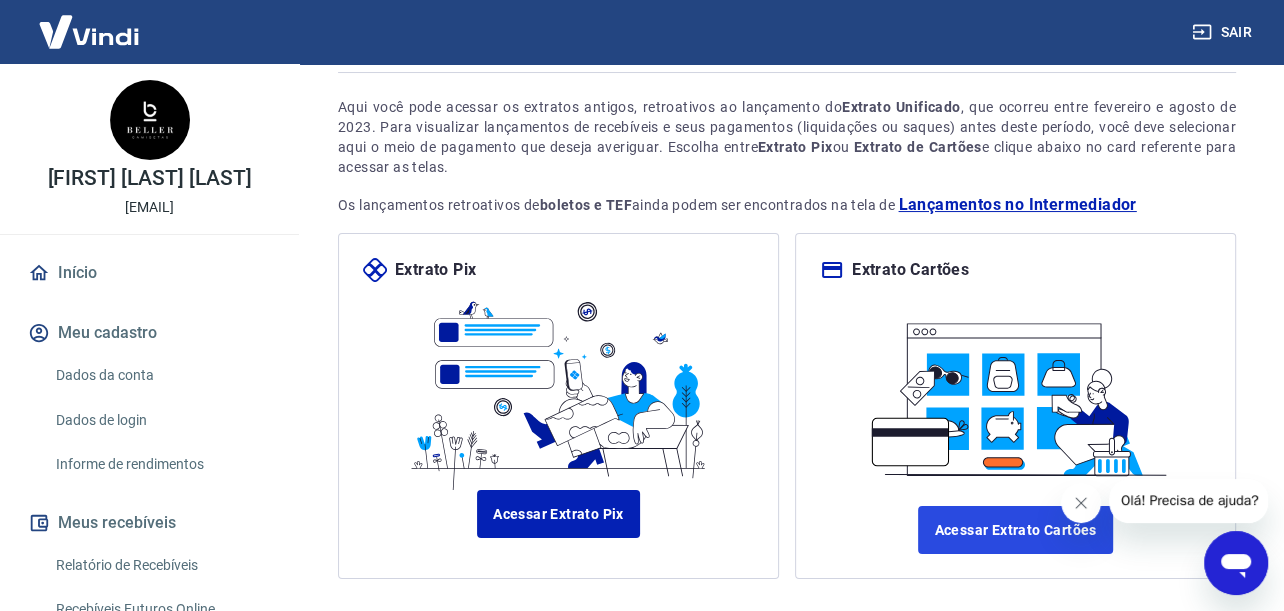 scroll, scrollTop: 145, scrollLeft: 0, axis: vertical 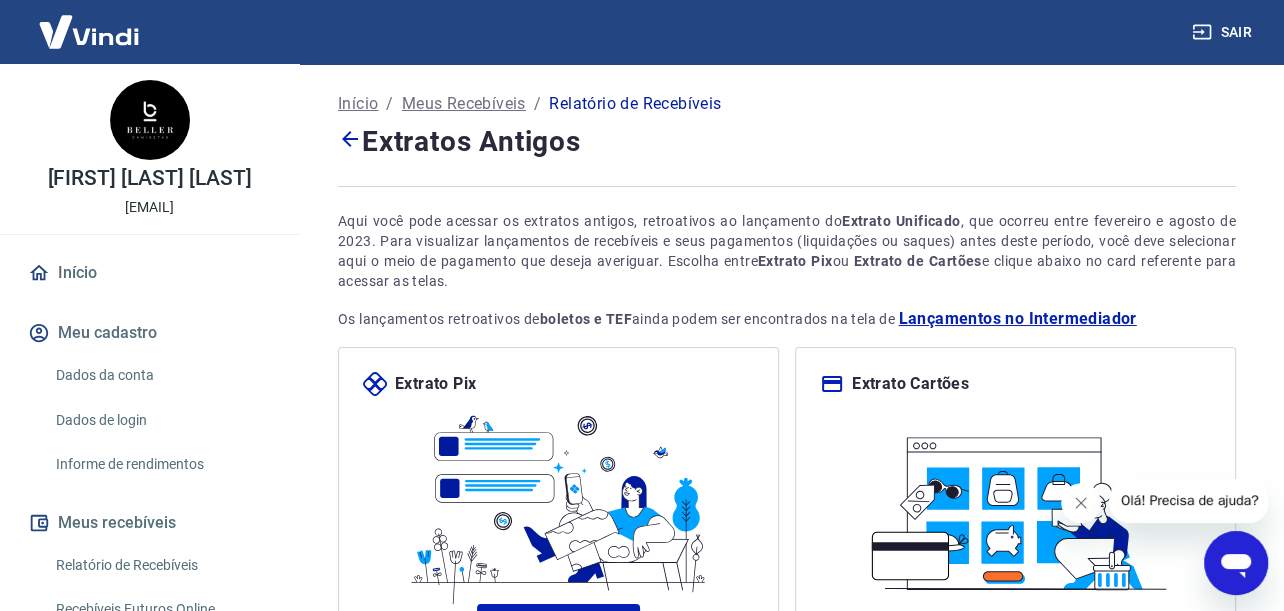 click at bounding box center [150, 120] 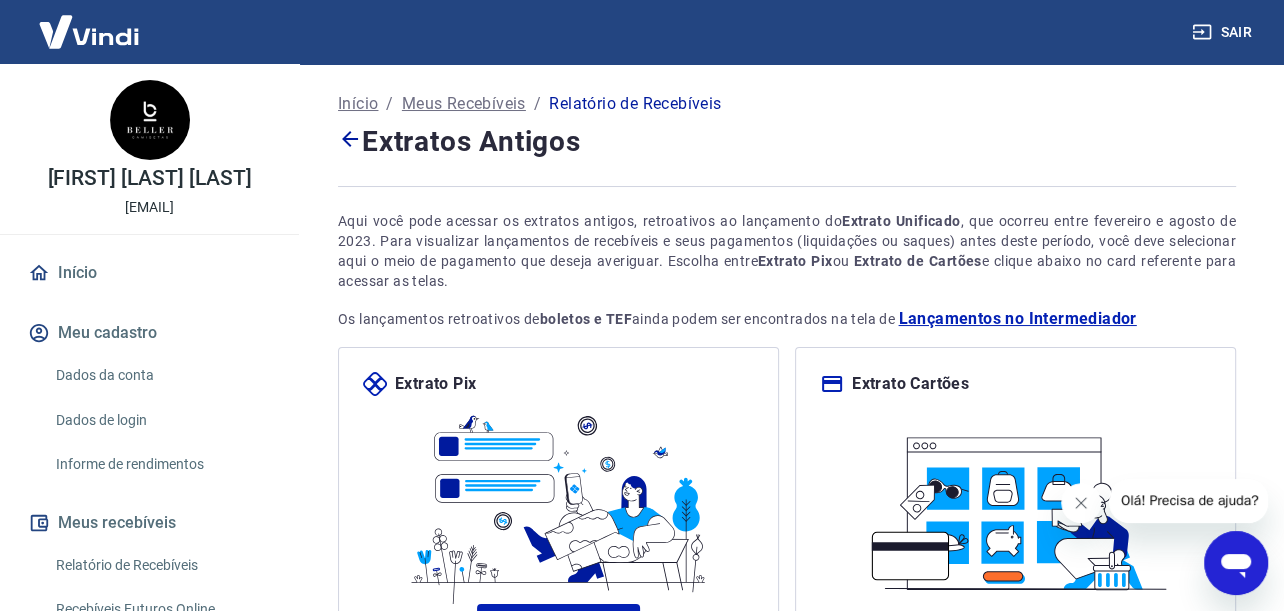 click 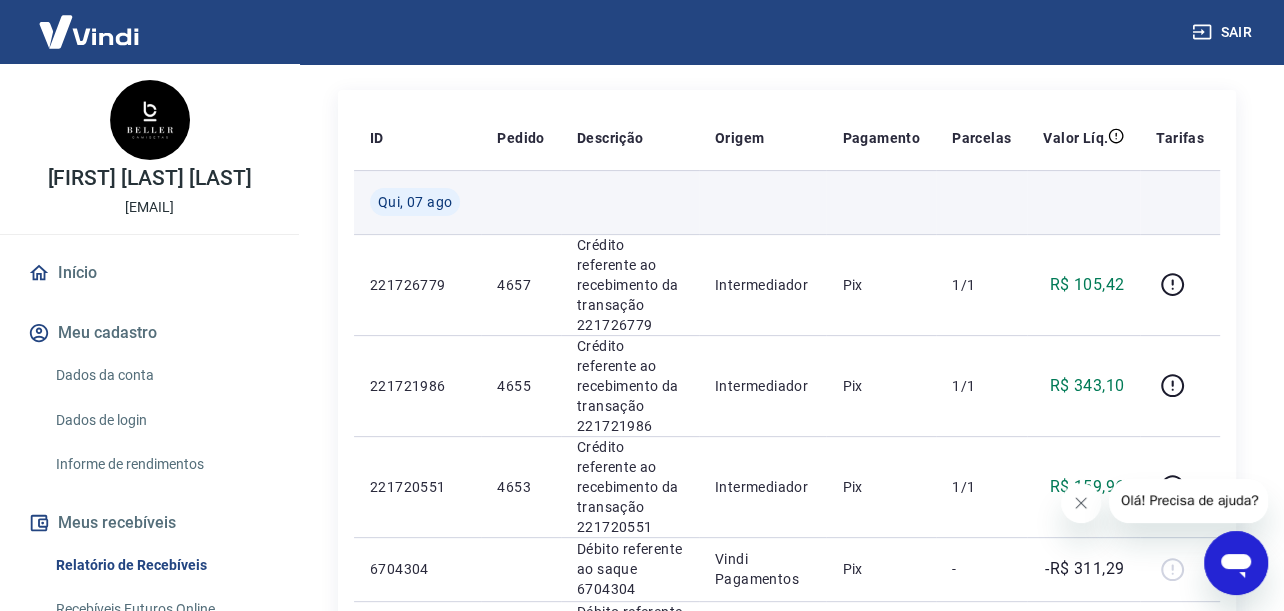 scroll, scrollTop: 300, scrollLeft: 0, axis: vertical 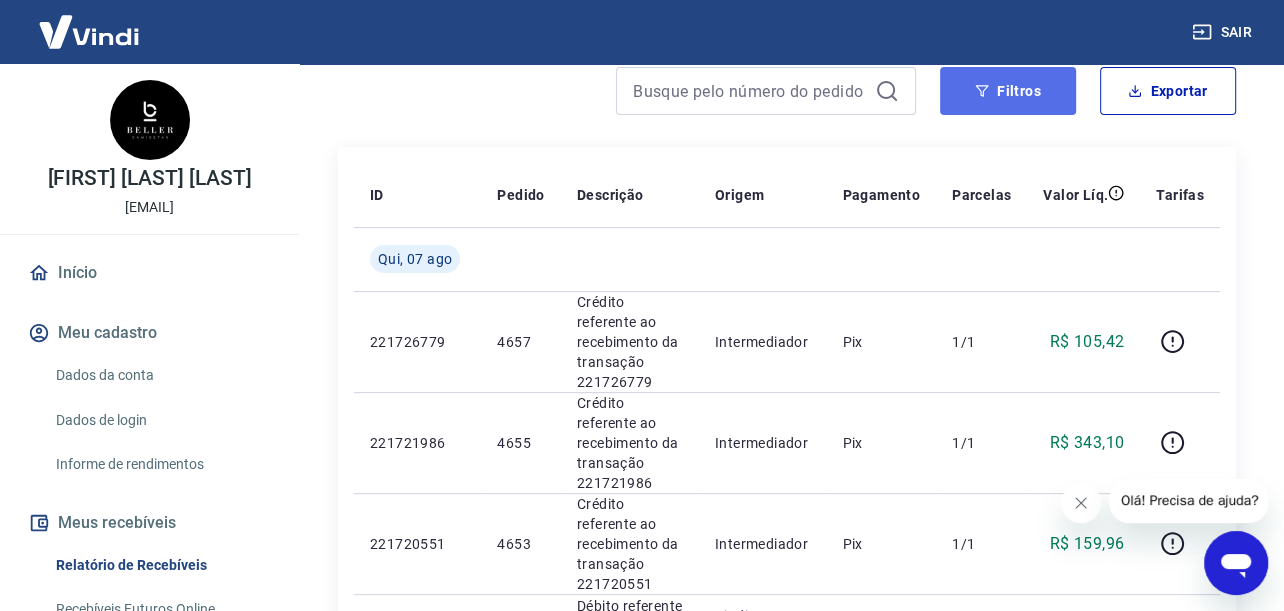 click on "Filtros" at bounding box center (1008, 91) 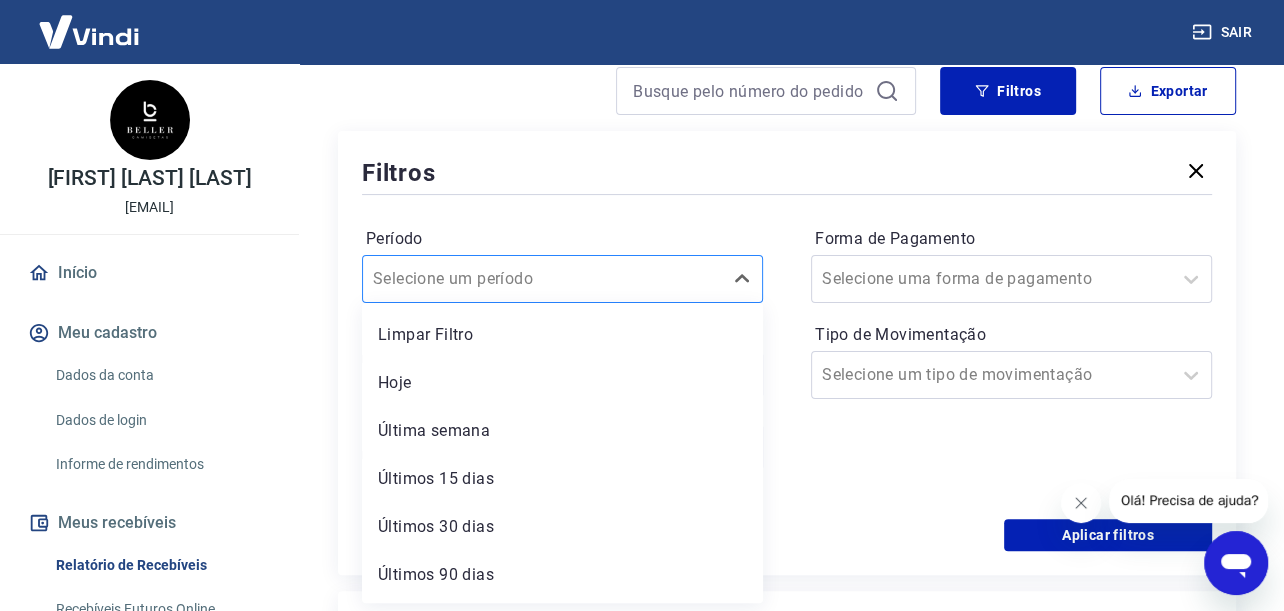 click at bounding box center (542, 279) 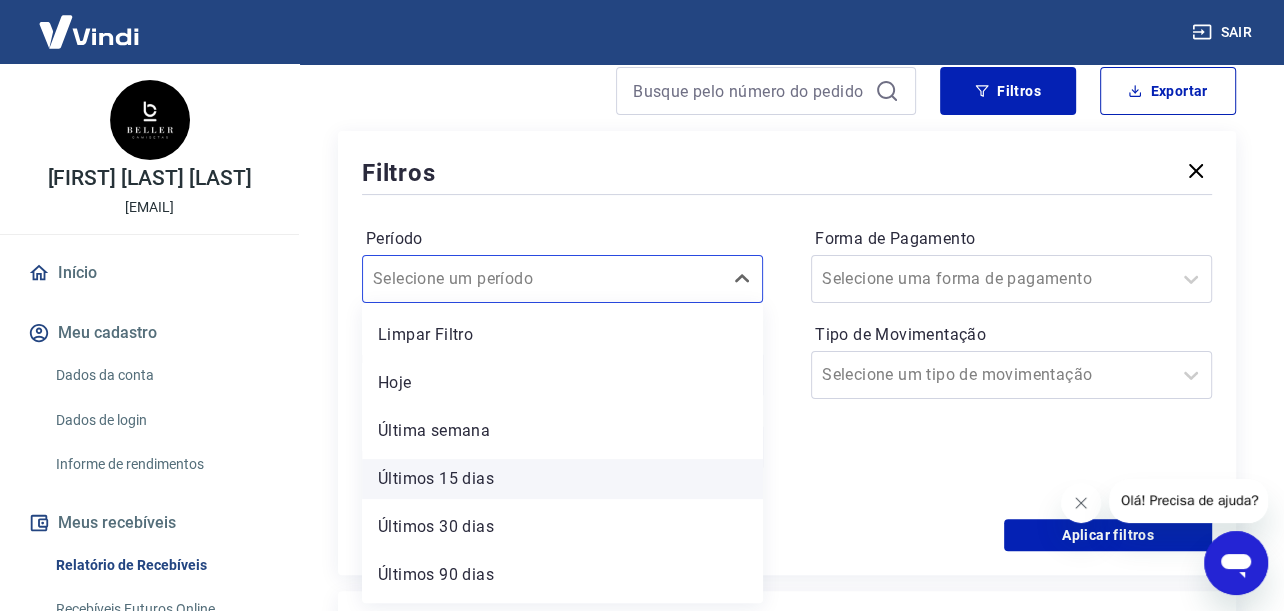 scroll, scrollTop: 43, scrollLeft: 0, axis: vertical 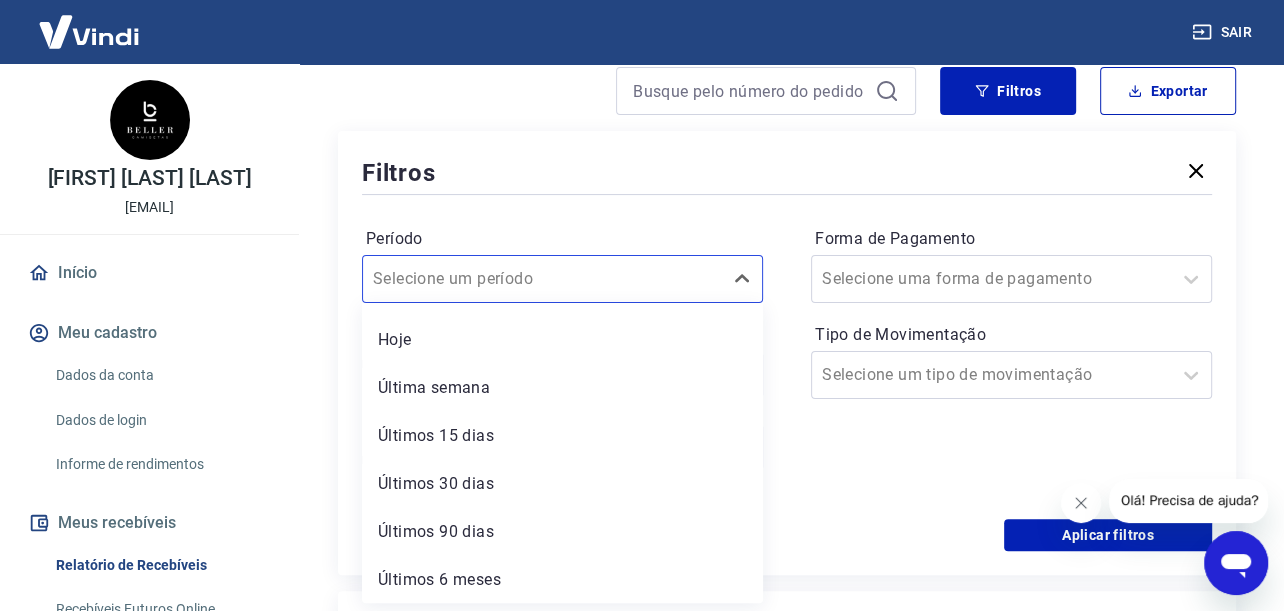 drag, startPoint x: 831, startPoint y: 471, endPoint x: 837, endPoint y: 460, distance: 12.529964 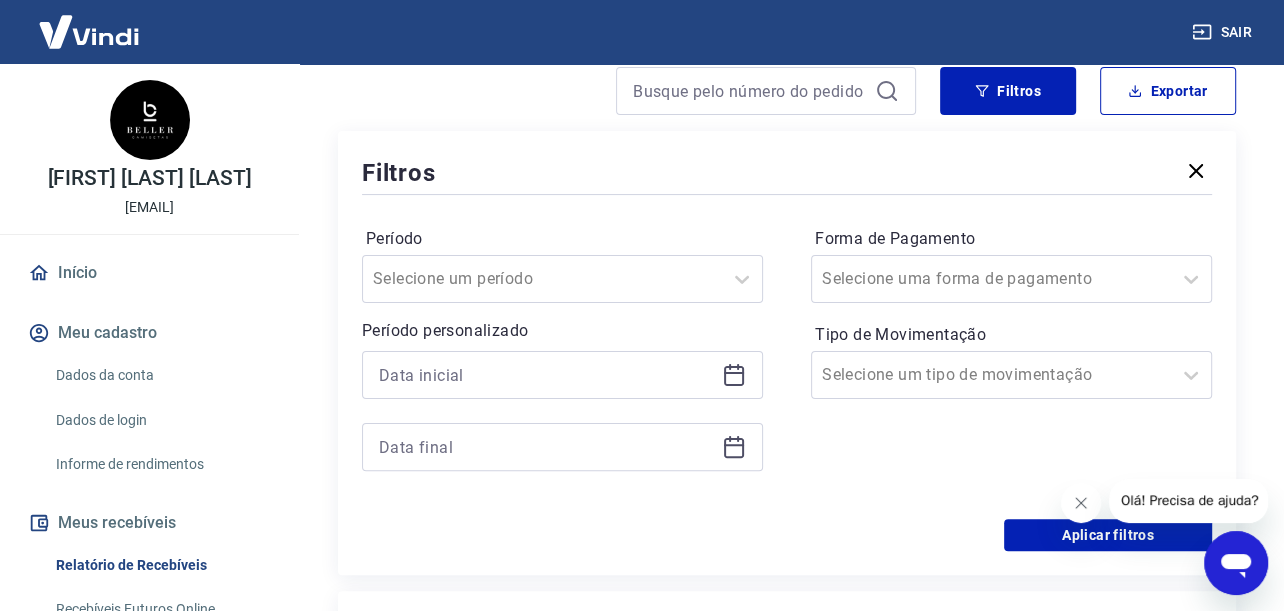 click 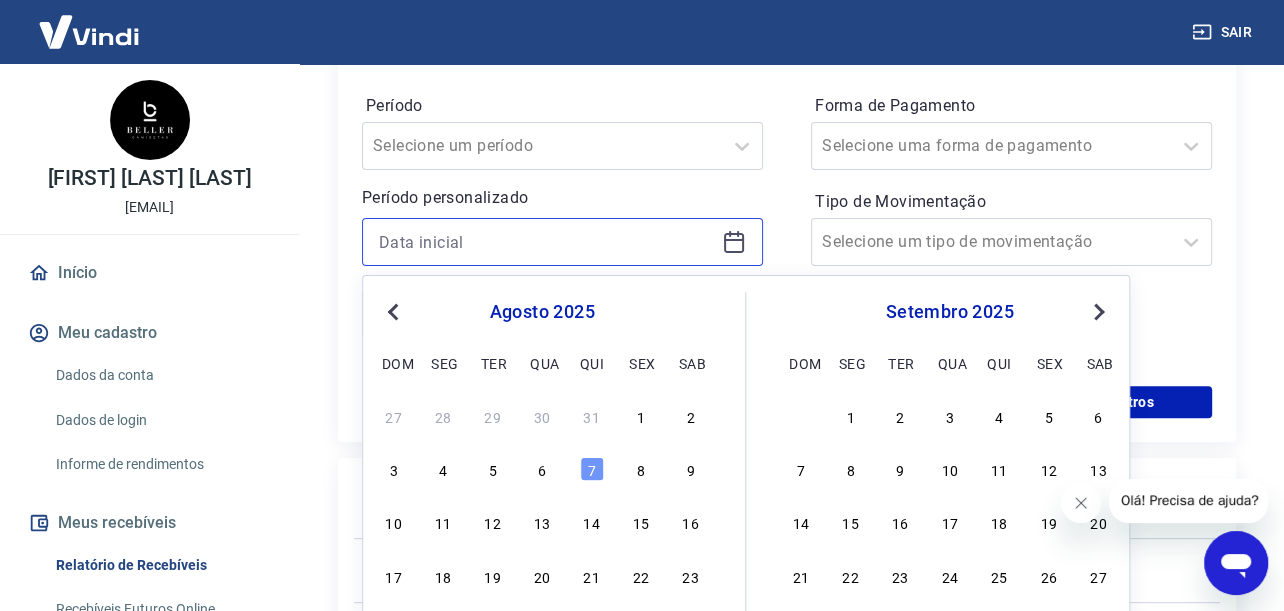 scroll, scrollTop: 500, scrollLeft: 0, axis: vertical 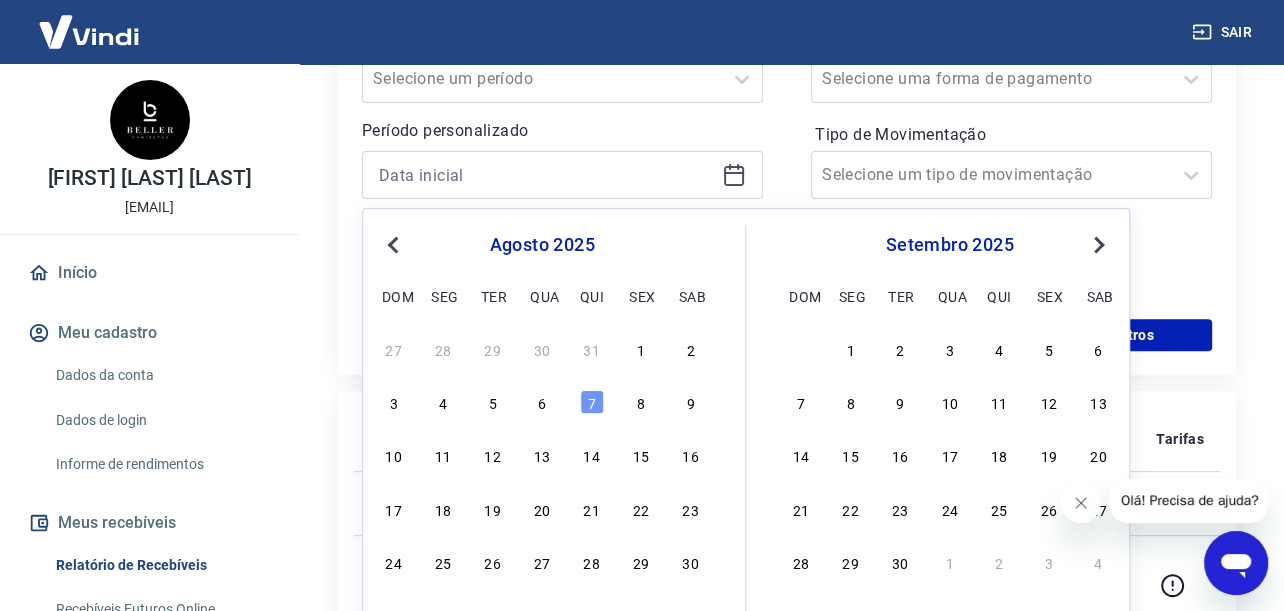 click on "Previous Month" at bounding box center (393, 245) 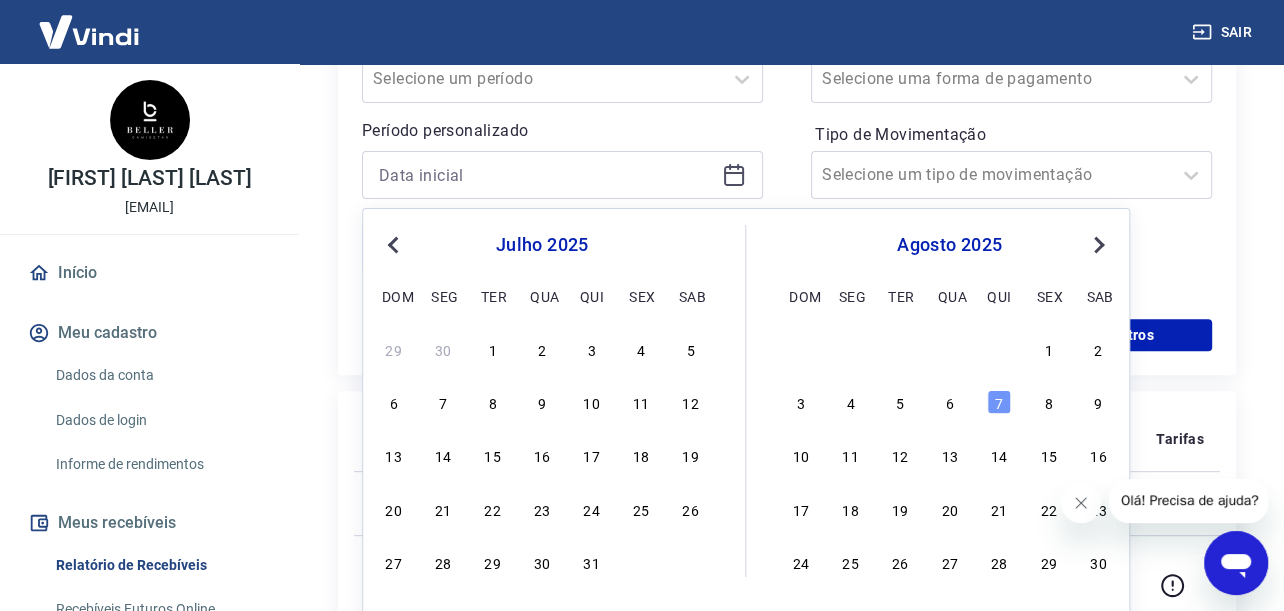 click on "Previous Month" at bounding box center [395, 243] 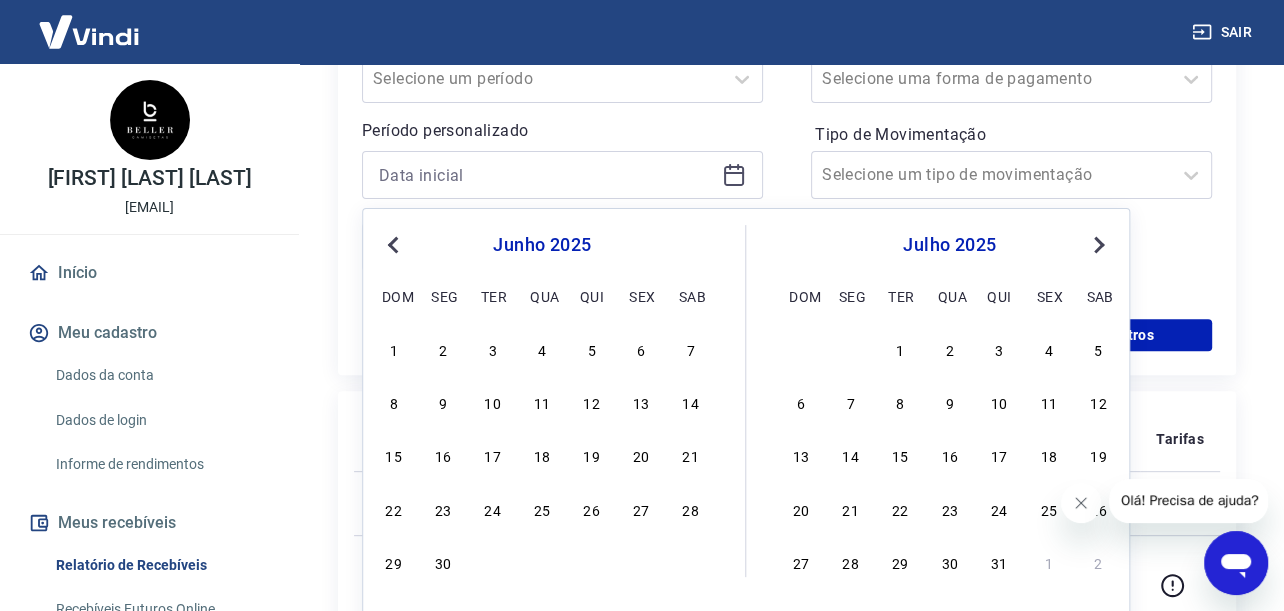 click on "Previous Month" at bounding box center [395, 243] 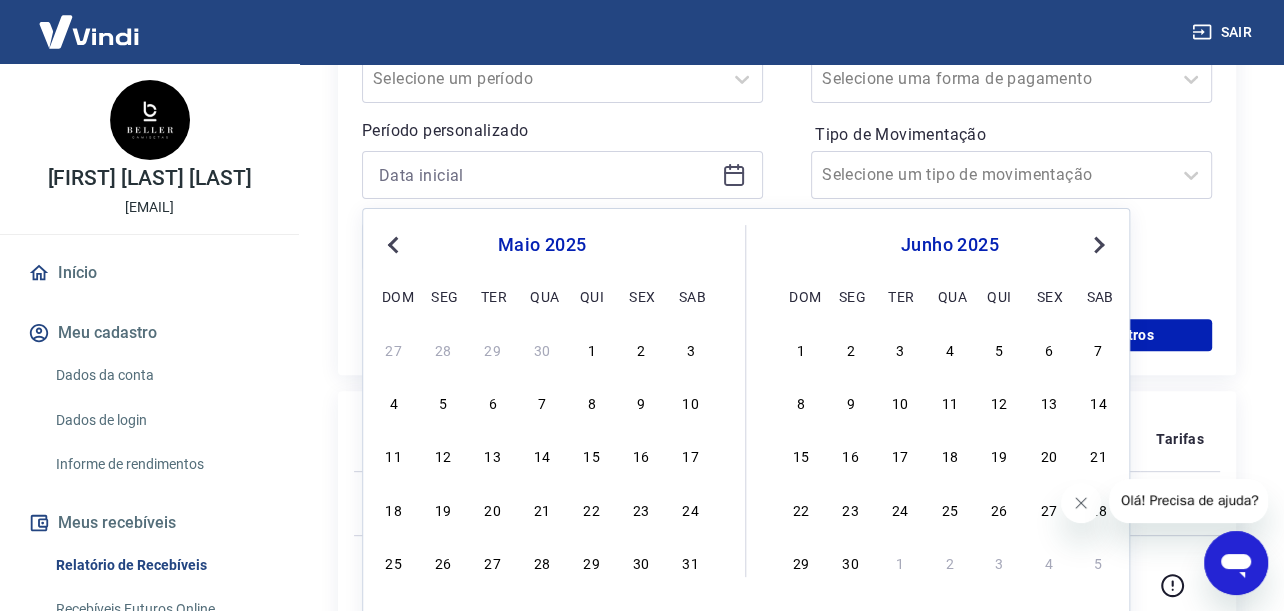 click on "Previous Month" at bounding box center [395, 243] 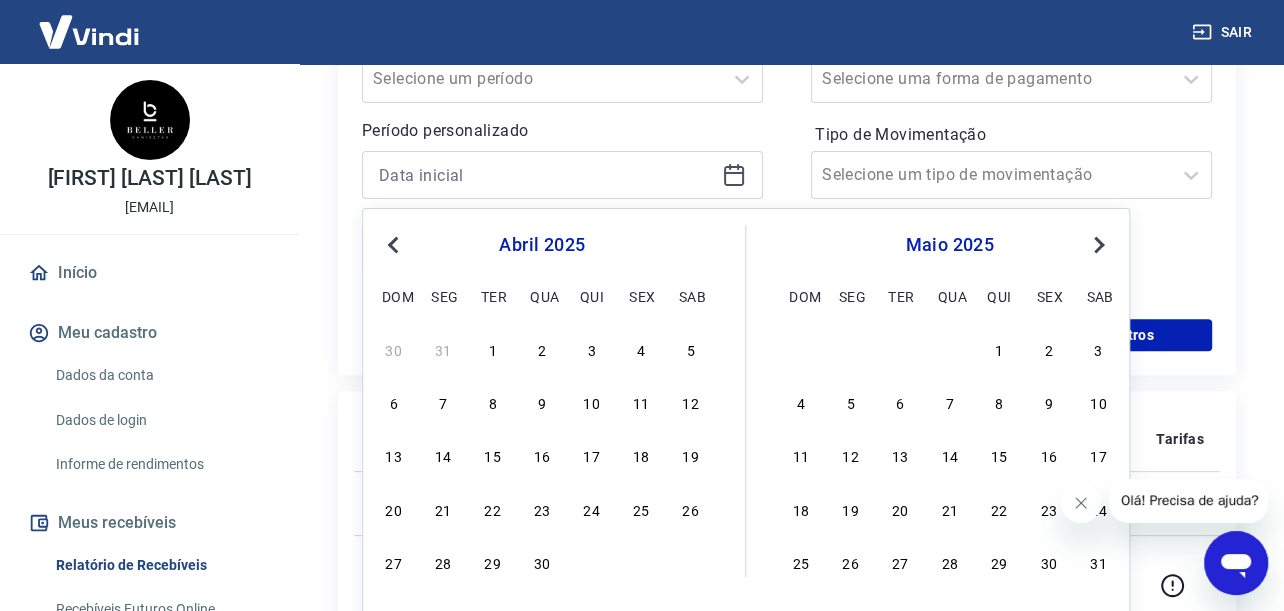 click on "Previous Month" at bounding box center [395, 243] 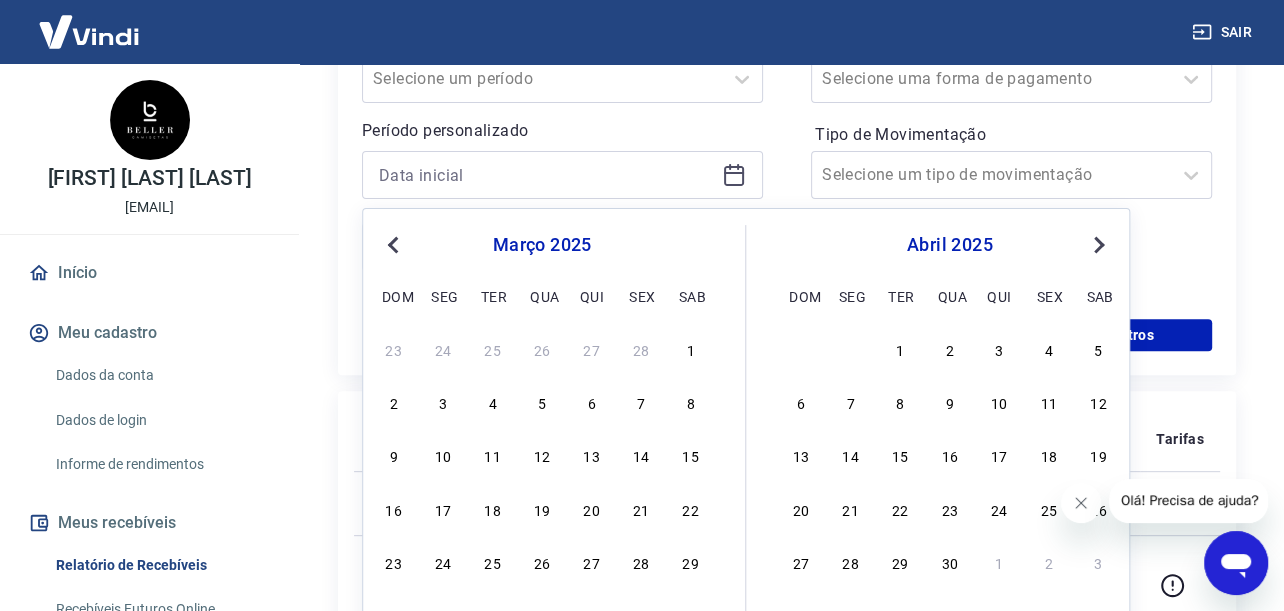 click on "Previous Month" at bounding box center (395, 243) 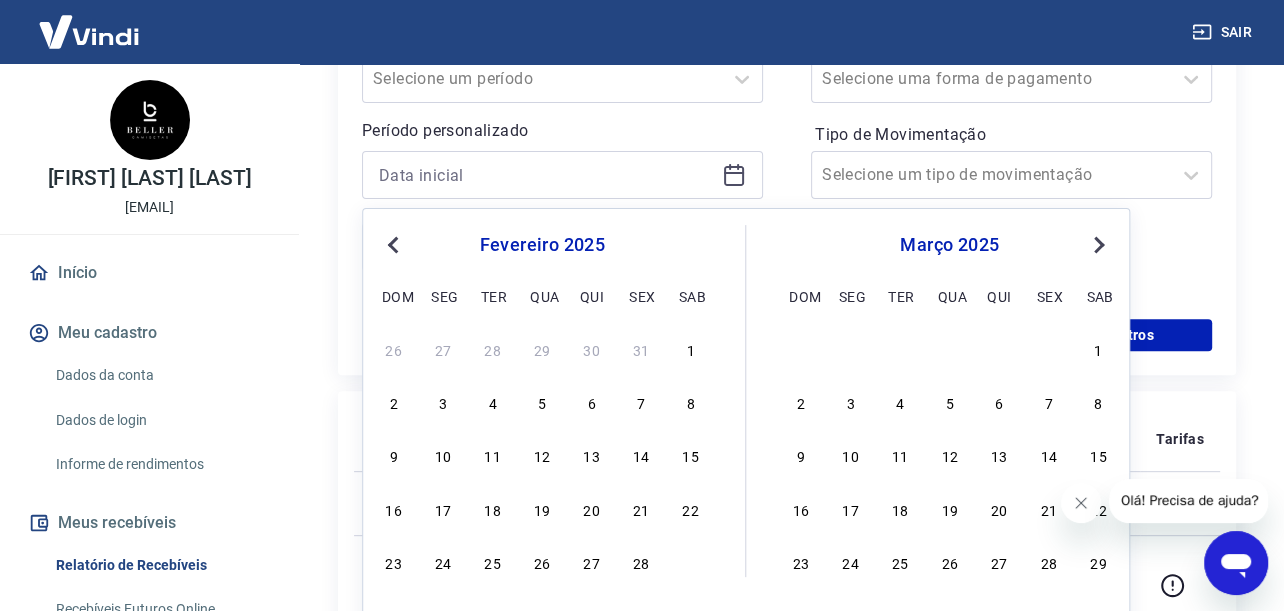click on "Previous Month" at bounding box center (395, 243) 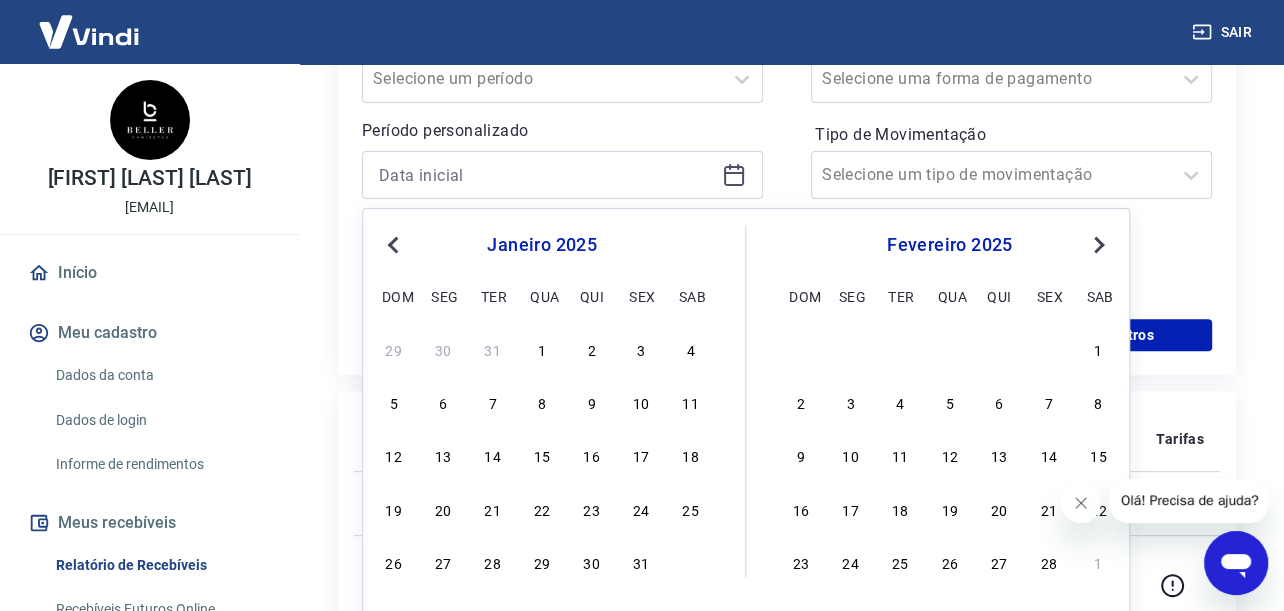 click on "29 30 31 1 2 3 4" at bounding box center [542, 348] 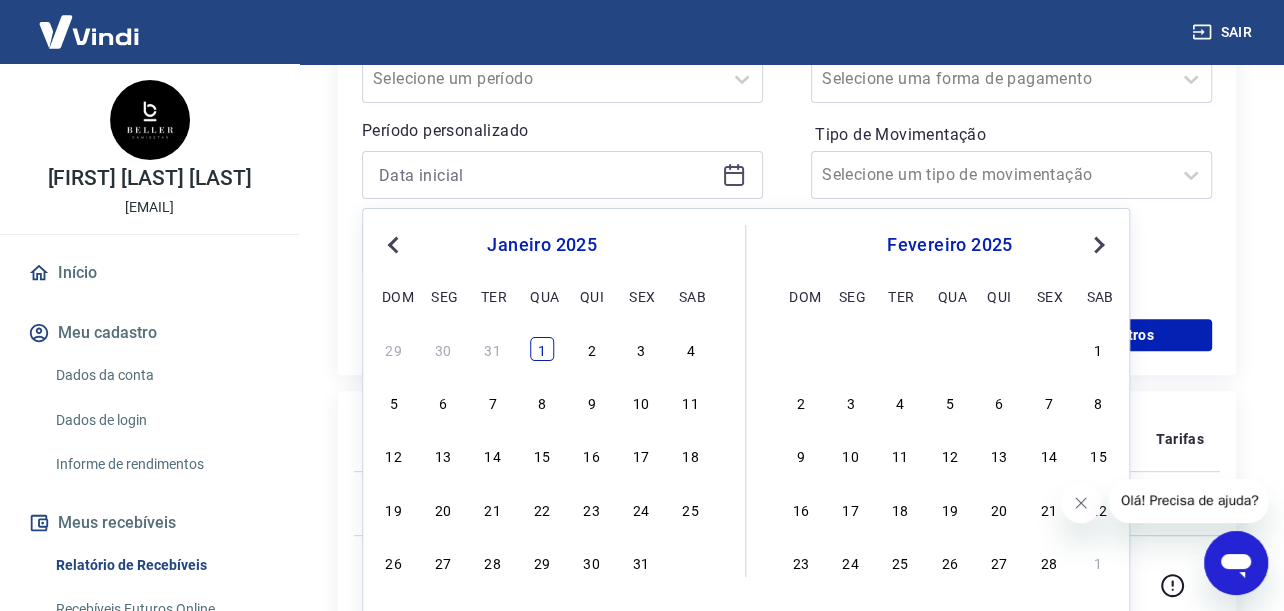 click on "1" at bounding box center [542, 349] 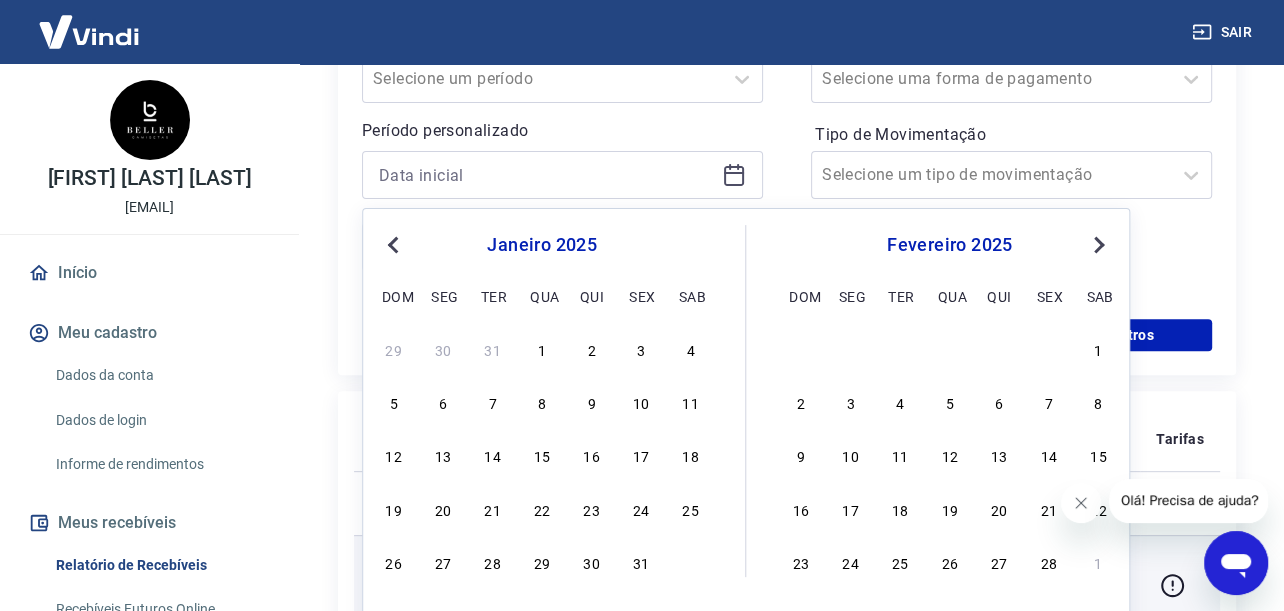 type on "[DATE]" 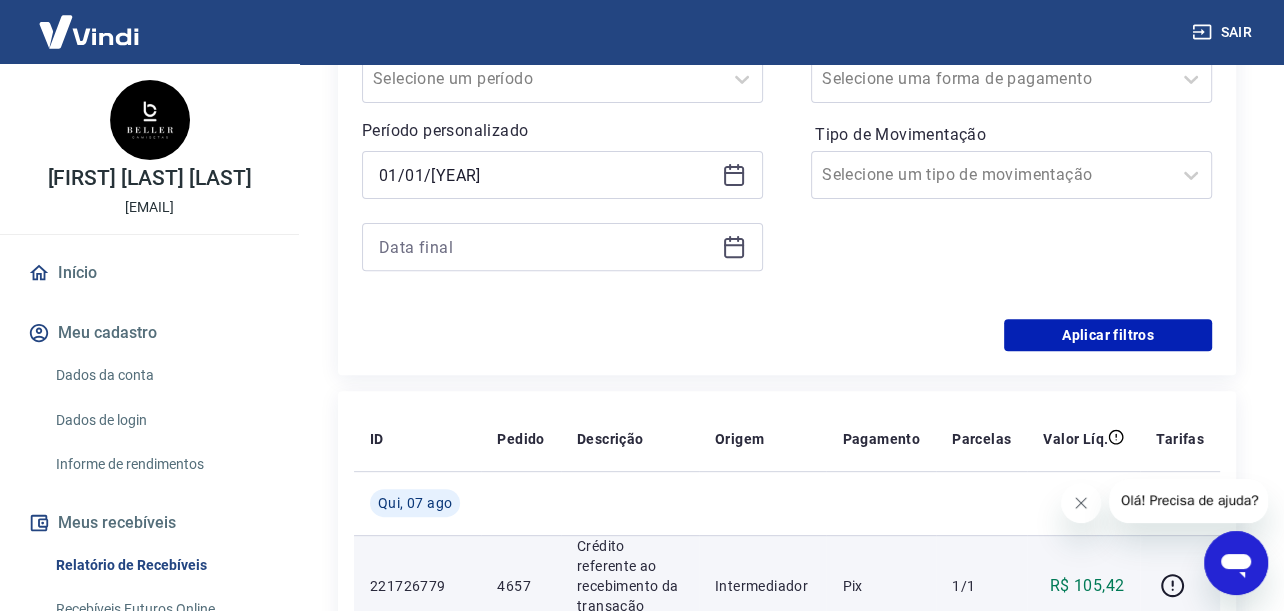 click on "Crédito referente ao recebimento da transação 221726779" at bounding box center (630, 586) 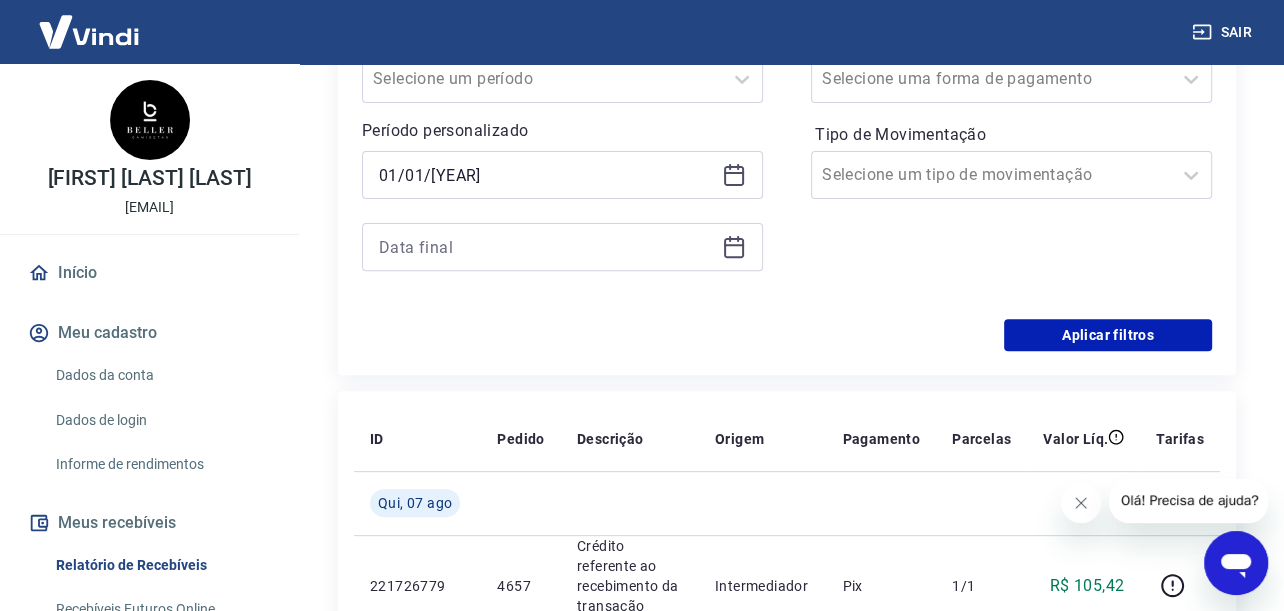 scroll, scrollTop: 400, scrollLeft: 0, axis: vertical 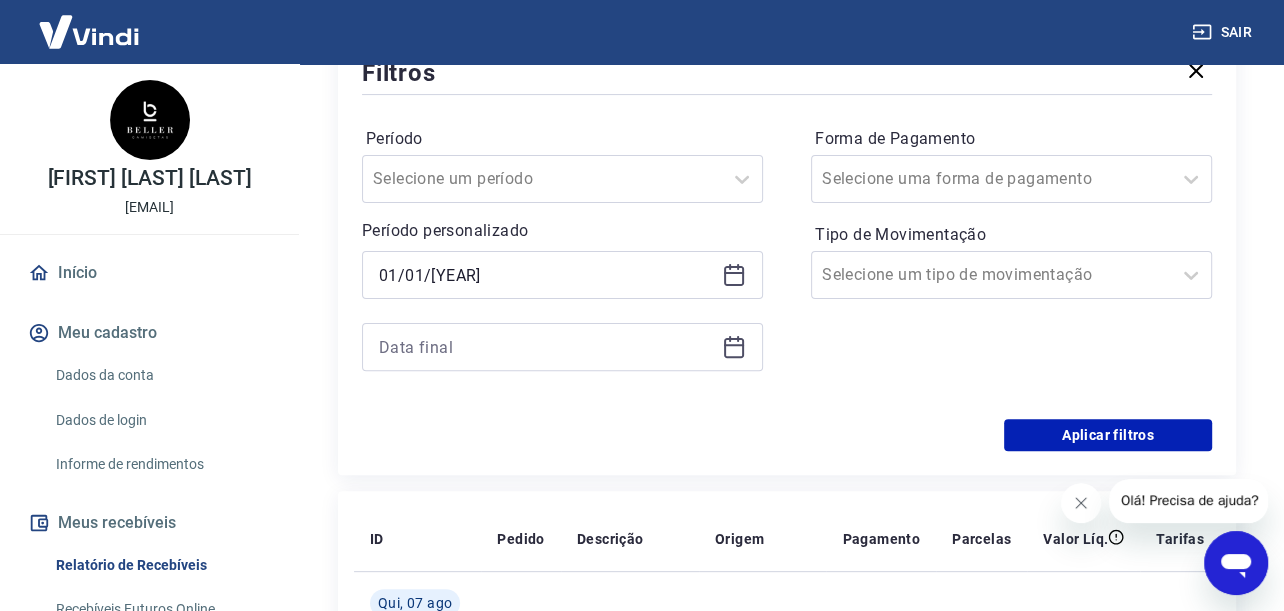 click at bounding box center [562, 347] 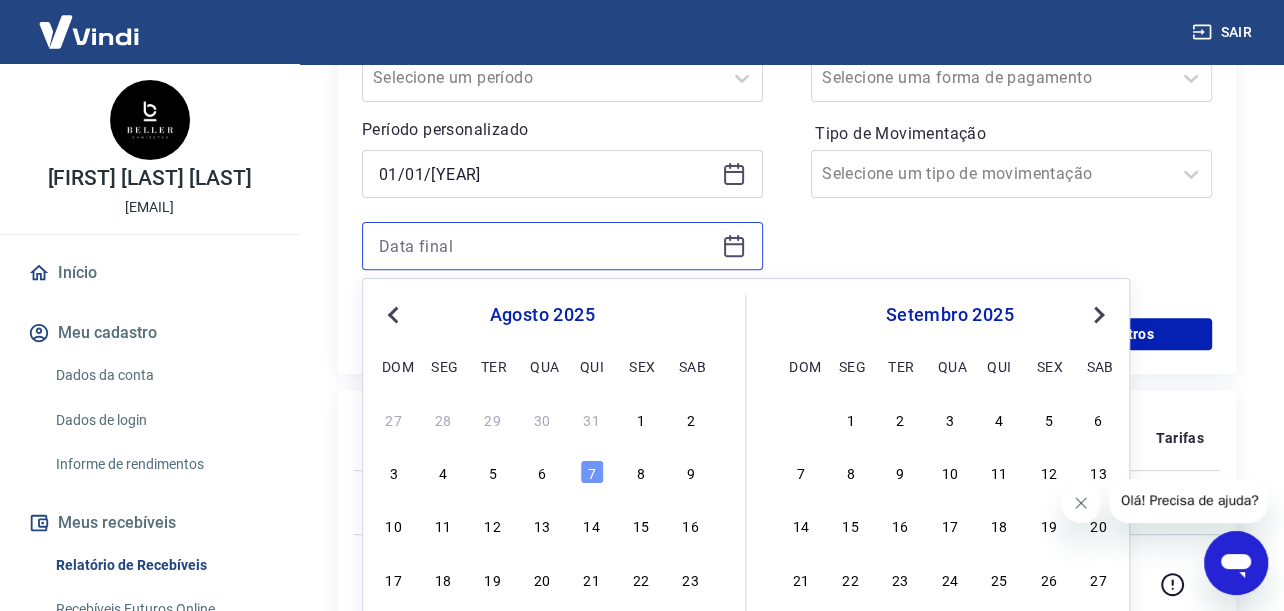 scroll, scrollTop: 500, scrollLeft: 0, axis: vertical 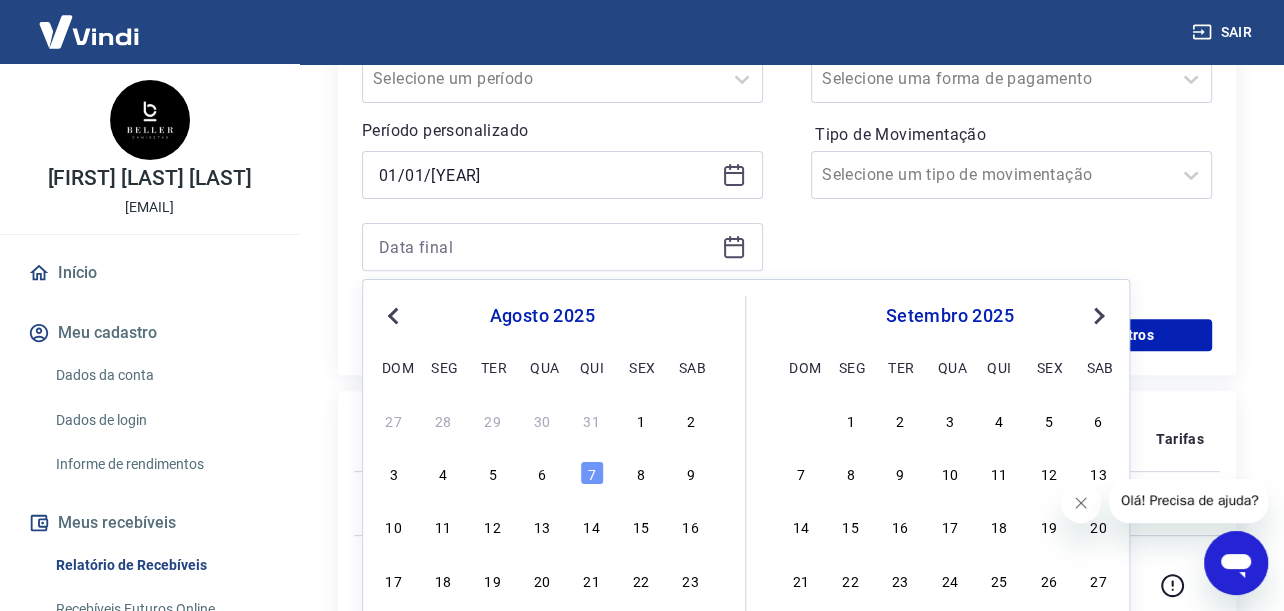 click on "Previous Month" at bounding box center (395, 314) 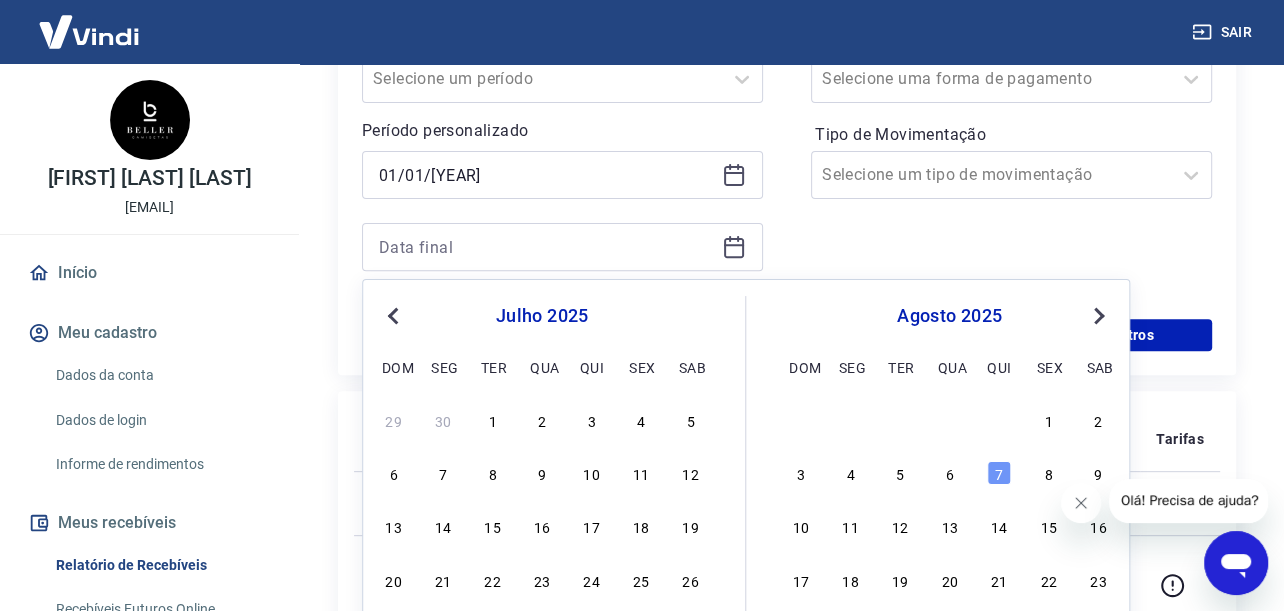 click on "Previous Month" at bounding box center [395, 314] 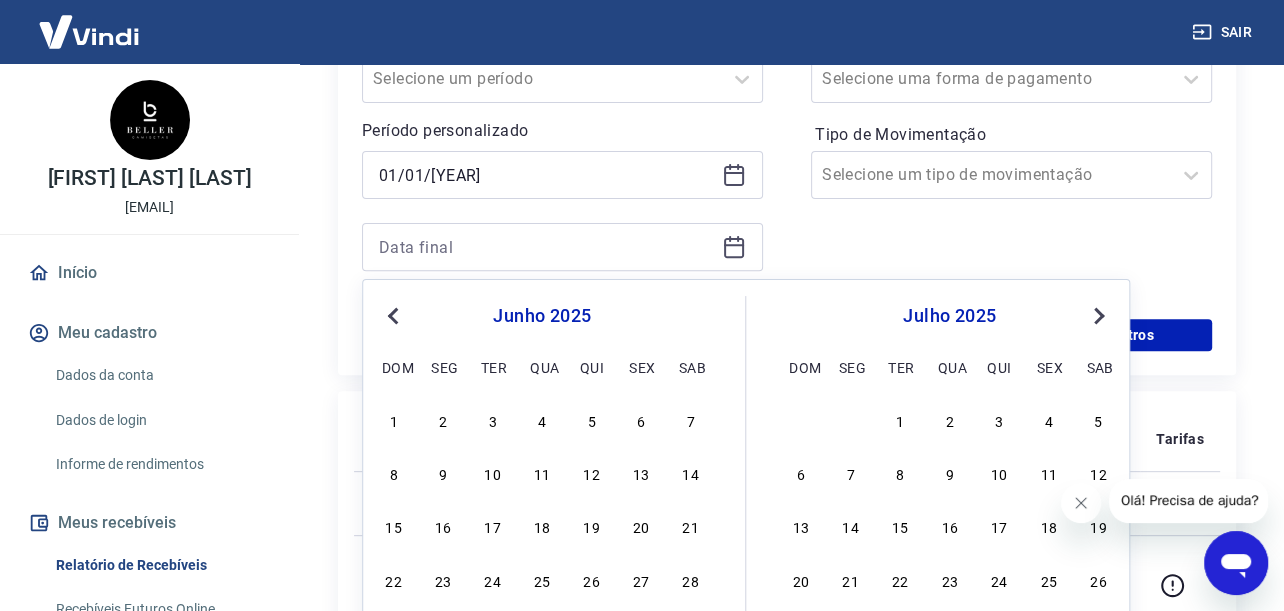 click on "Previous Month" at bounding box center [395, 314] 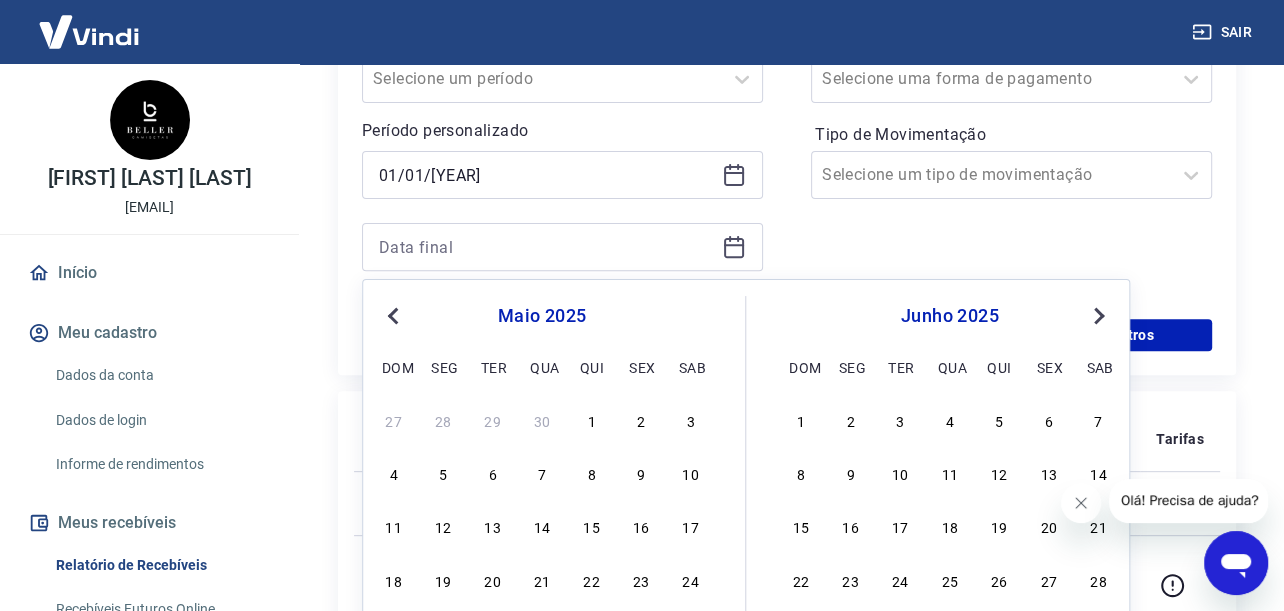 click on "Previous Month" at bounding box center (395, 314) 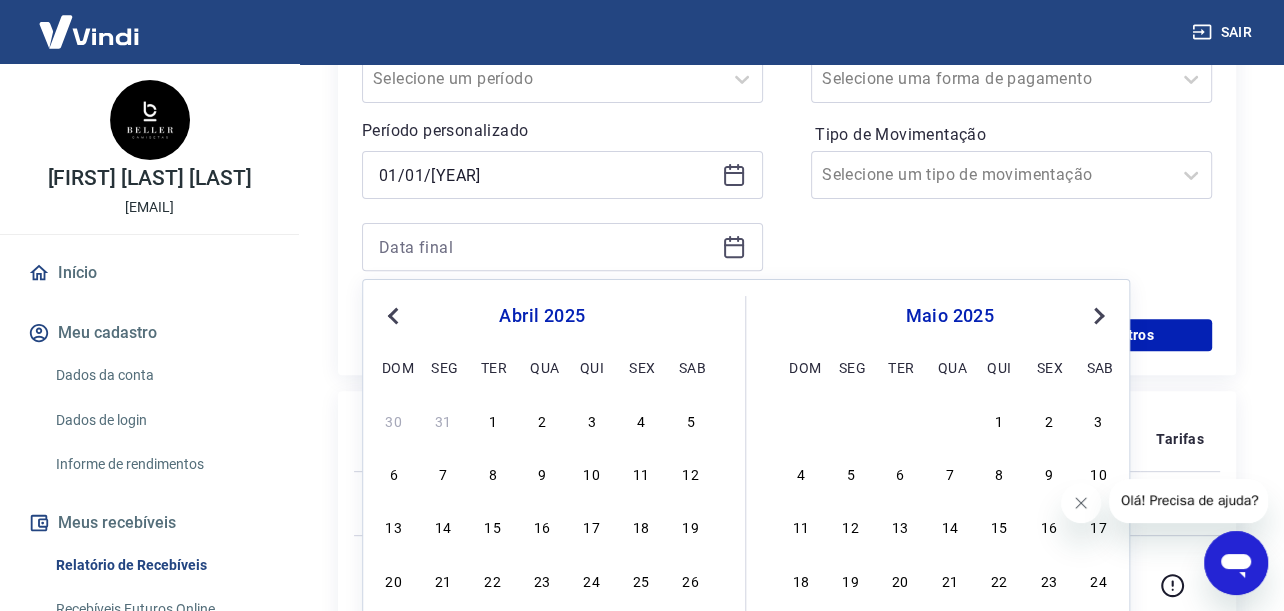 click on "Previous Month" at bounding box center (395, 314) 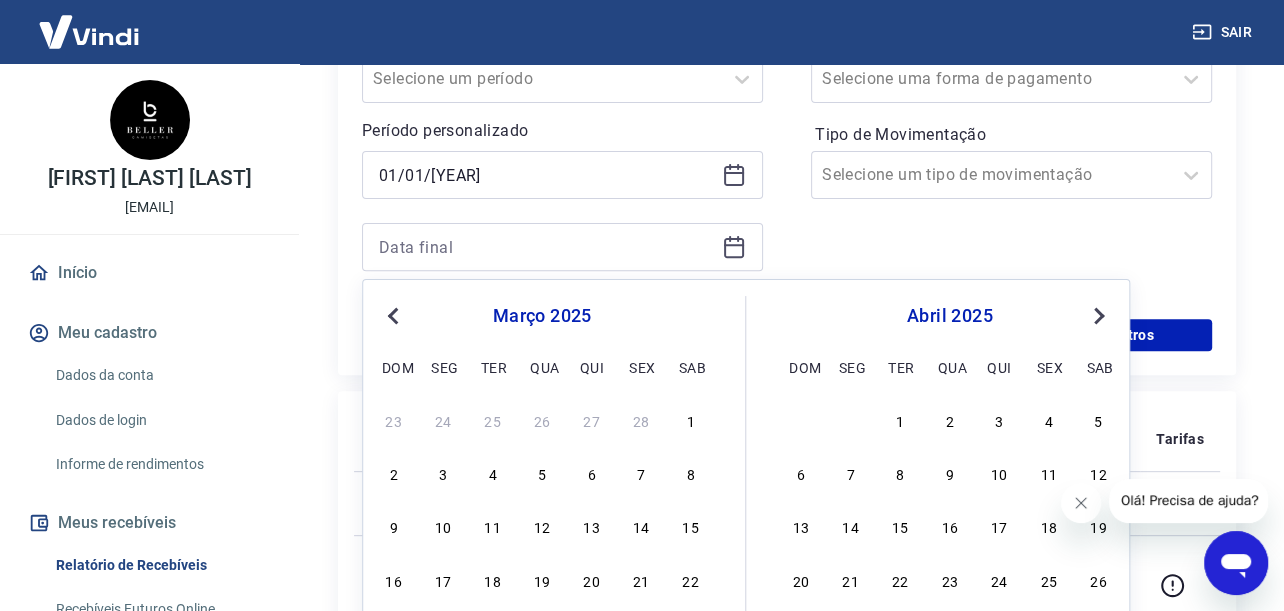 click on "Previous Month" at bounding box center (395, 314) 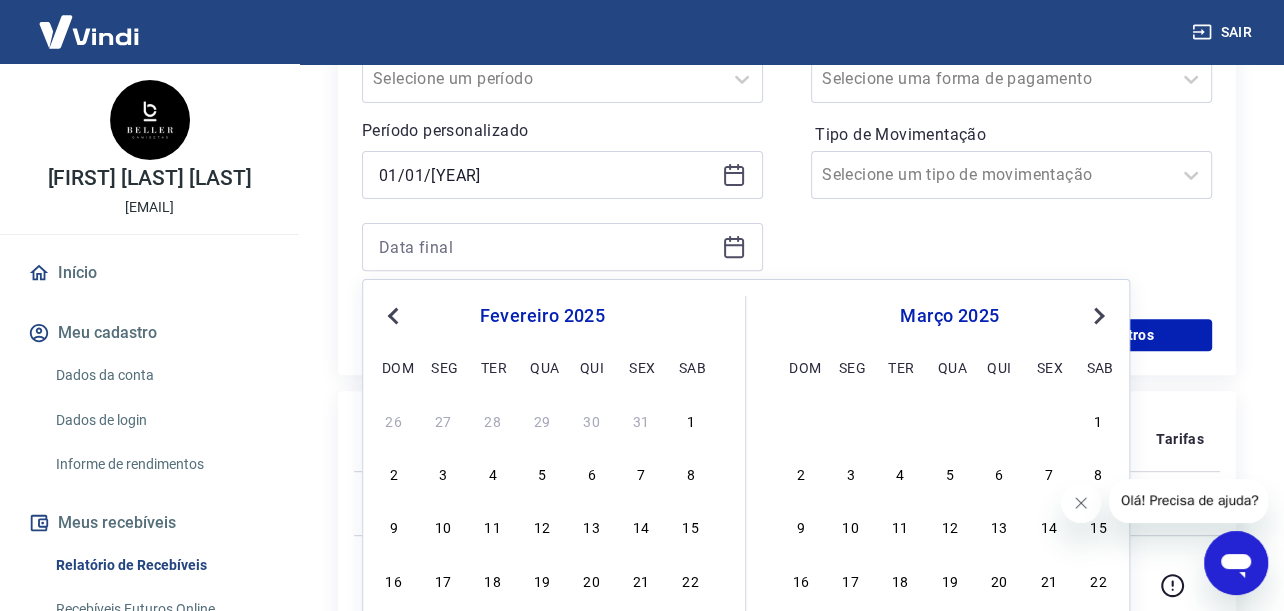 click on "Previous Month" at bounding box center [395, 314] 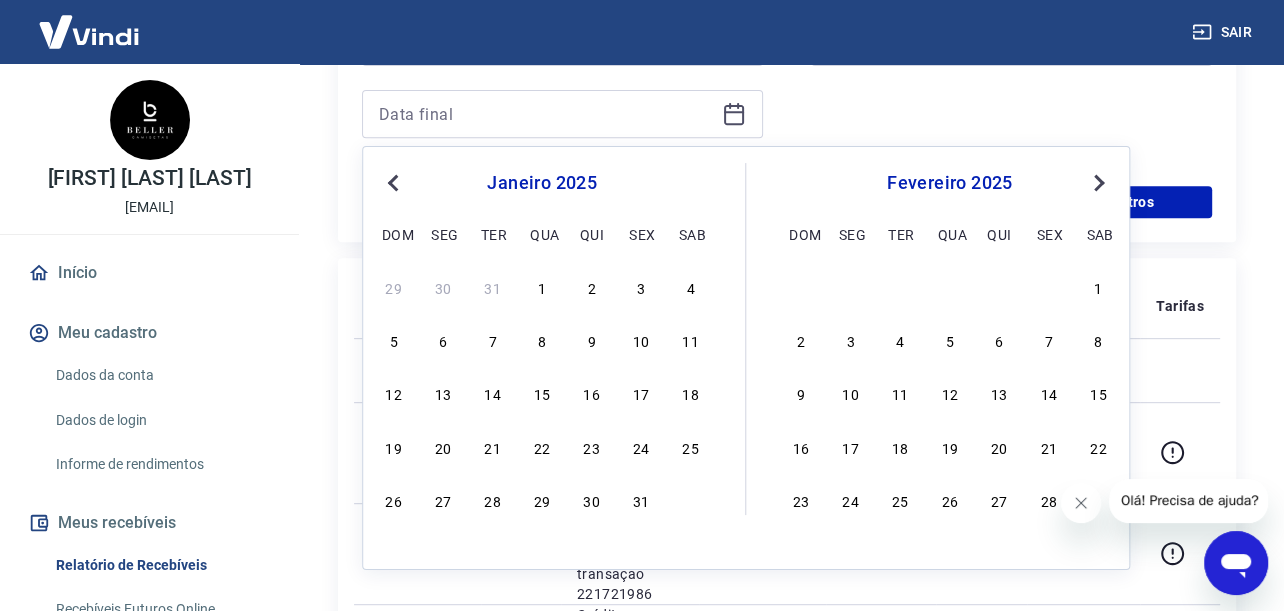 scroll, scrollTop: 800, scrollLeft: 0, axis: vertical 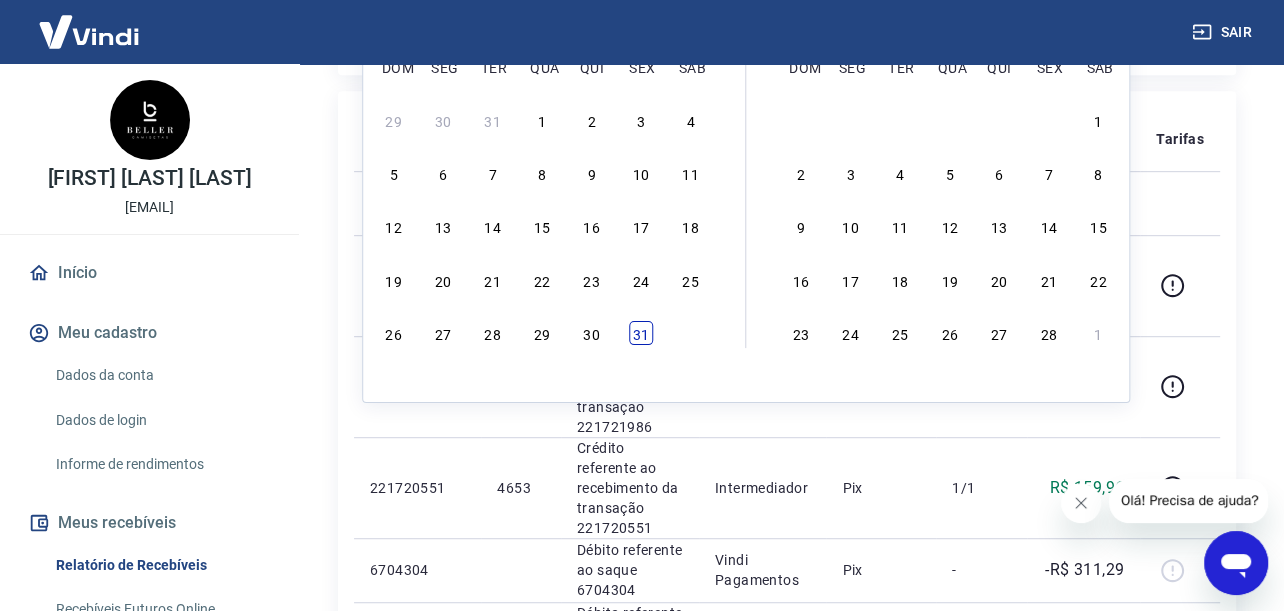 click on "31" at bounding box center (641, 333) 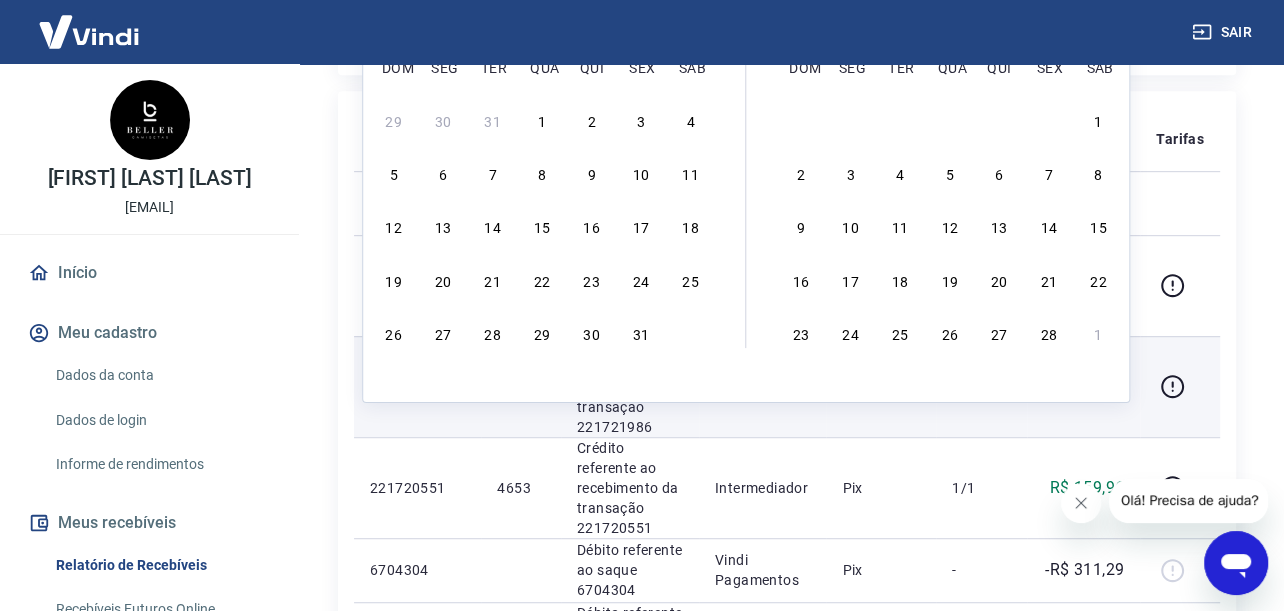 type on "31/01/2025" 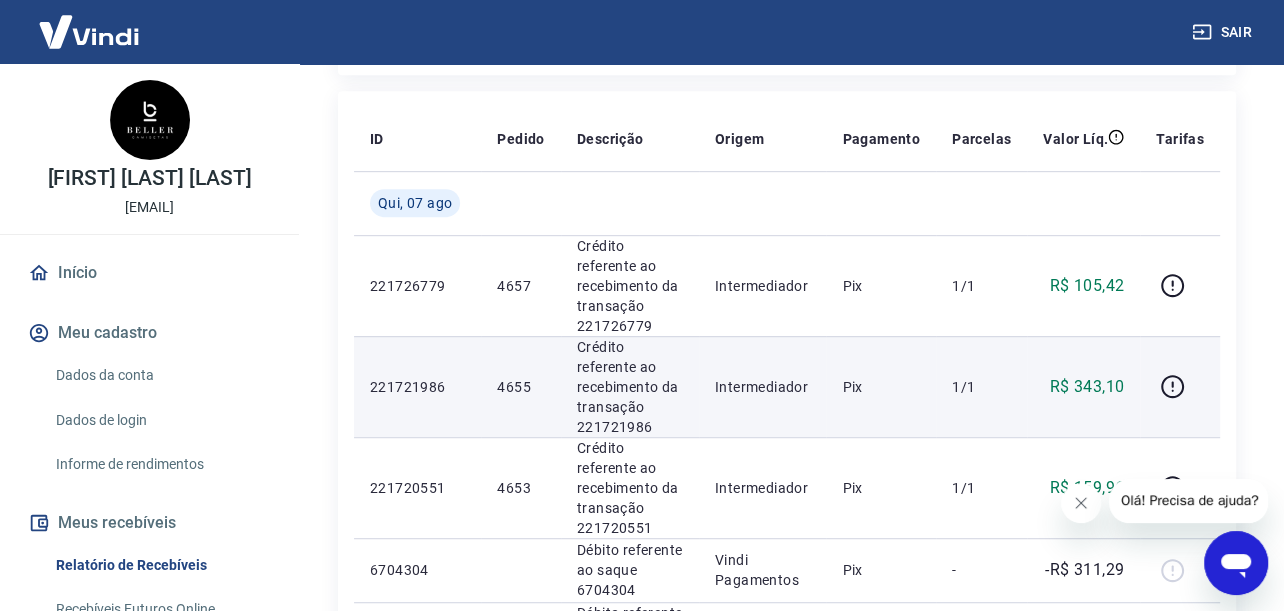 click on "Crédito referente ao recebimento da transação 221721986" at bounding box center [630, 387] 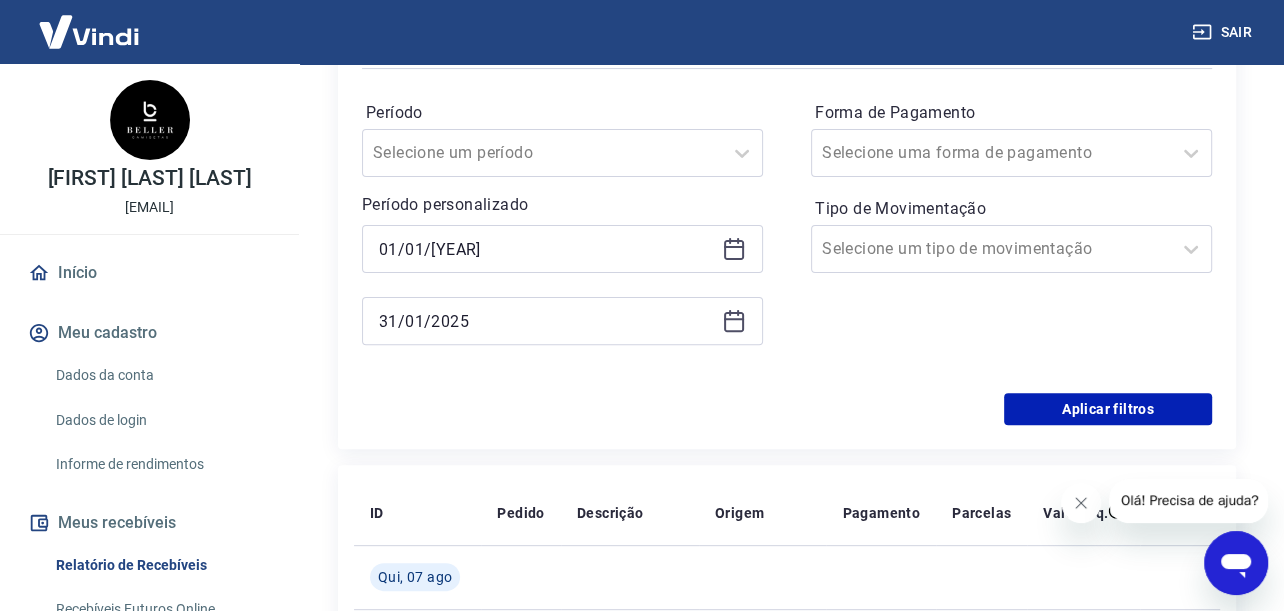 scroll, scrollTop: 300, scrollLeft: 0, axis: vertical 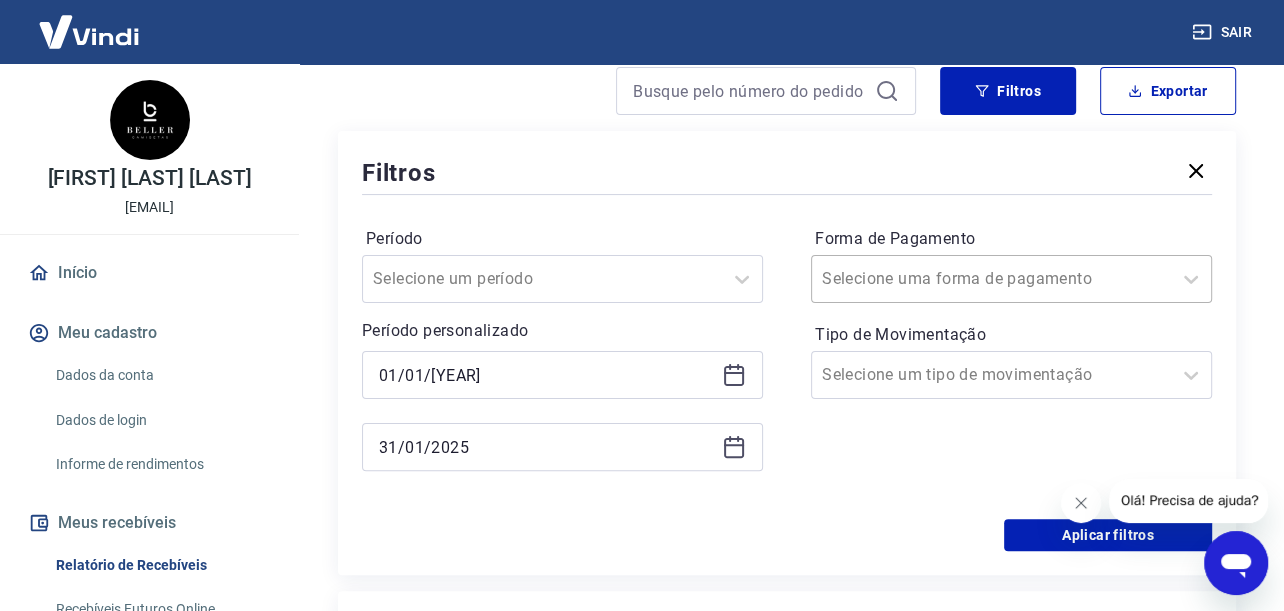click on "Forma de Pagamento" at bounding box center [923, 279] 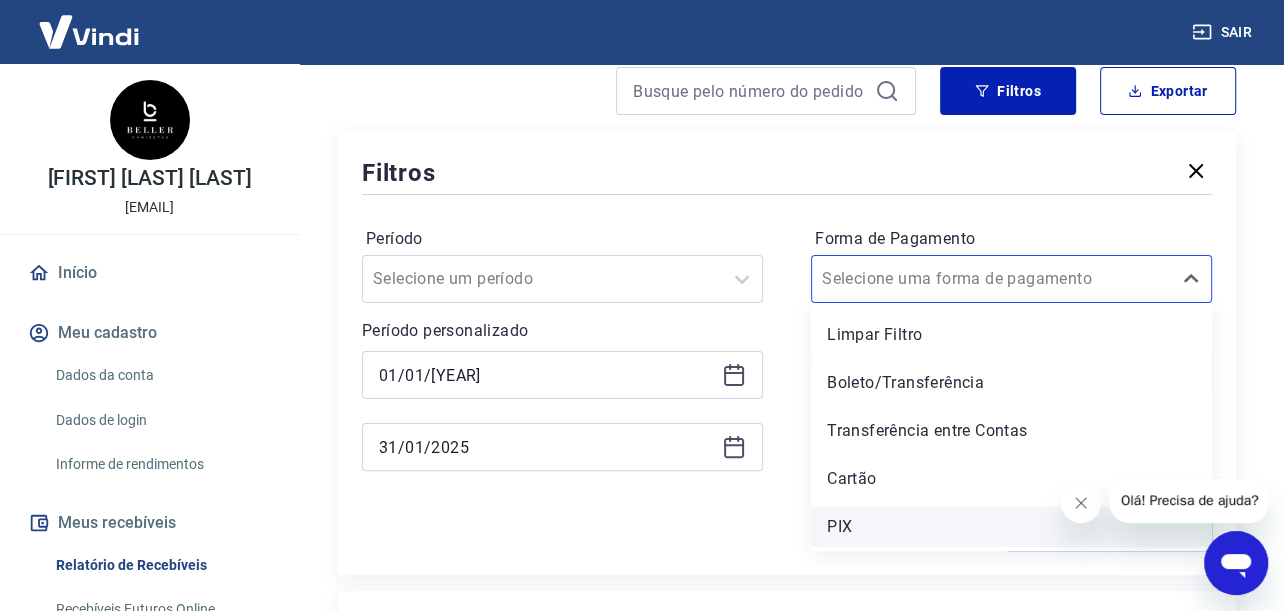 click on "PIX" at bounding box center (1011, 527) 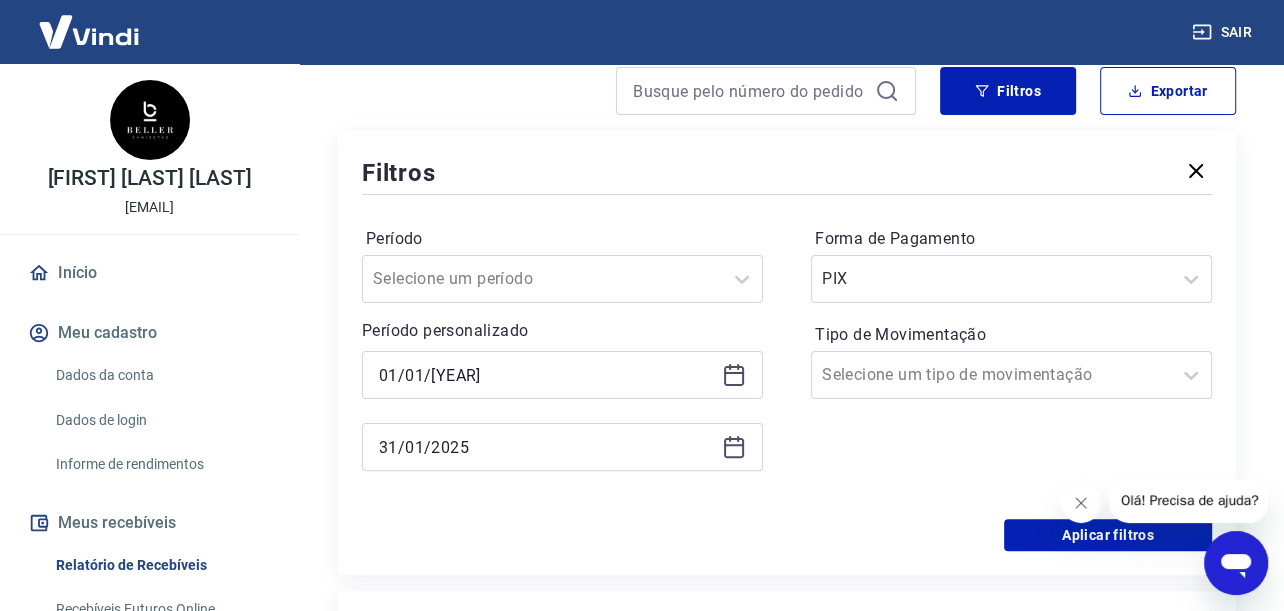 click on "Aplicar filtros" at bounding box center (787, 535) 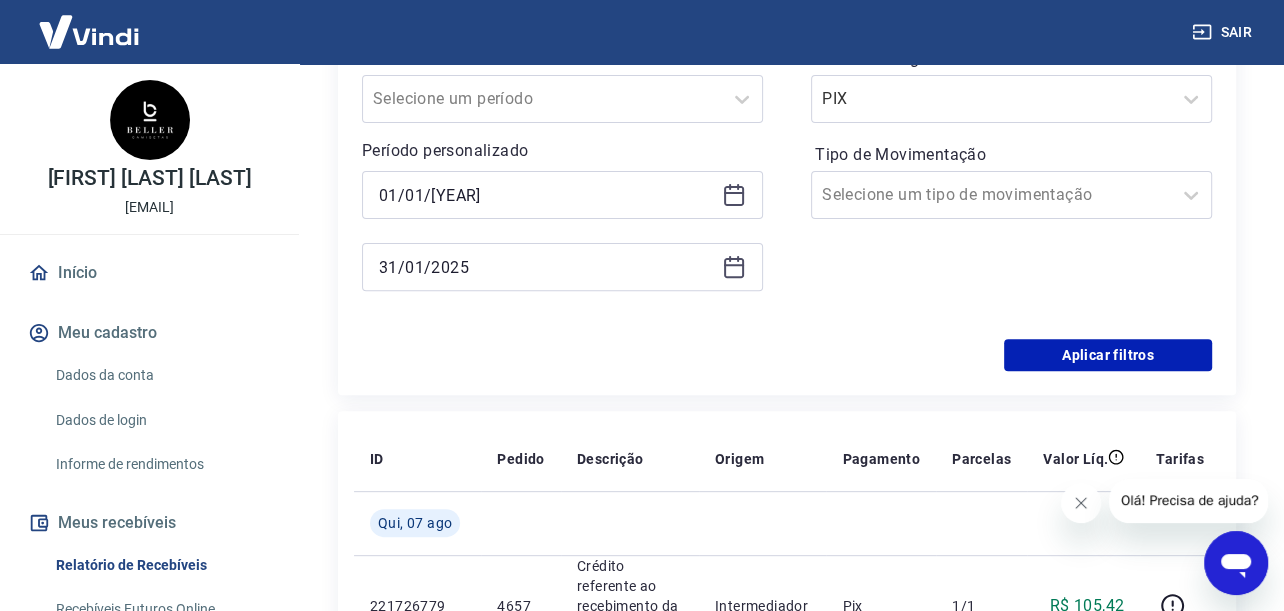 scroll, scrollTop: 500, scrollLeft: 0, axis: vertical 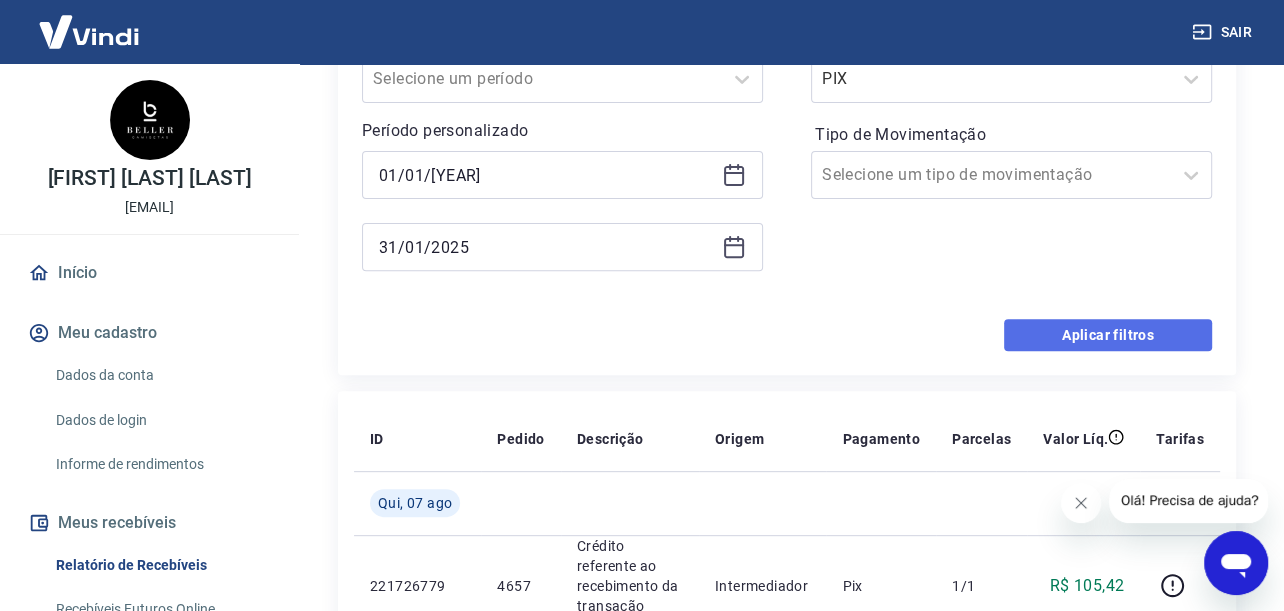 click on "Aplicar filtros" at bounding box center (1108, 335) 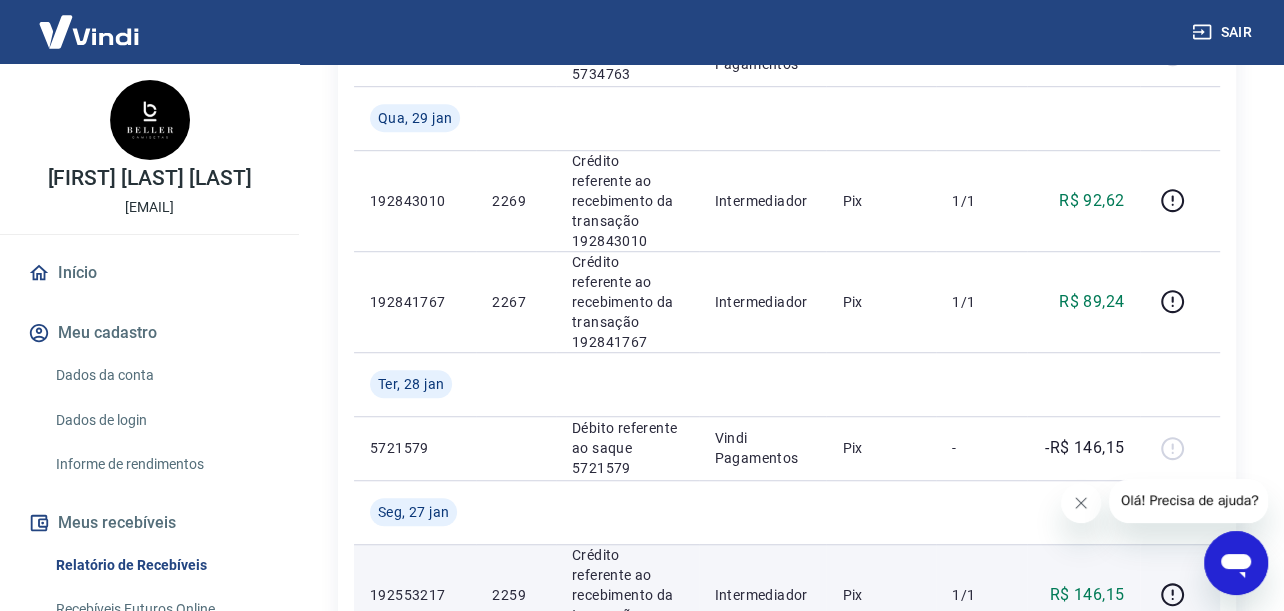 scroll, scrollTop: 800, scrollLeft: 0, axis: vertical 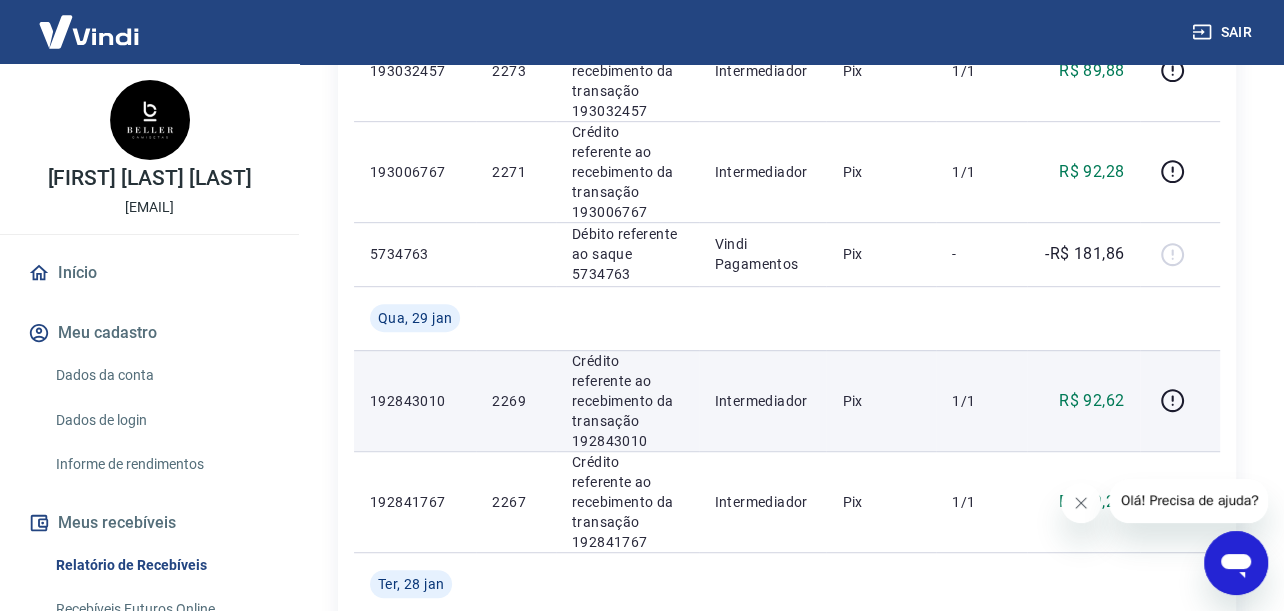 click on "R$ 92,62" at bounding box center [1083, 400] 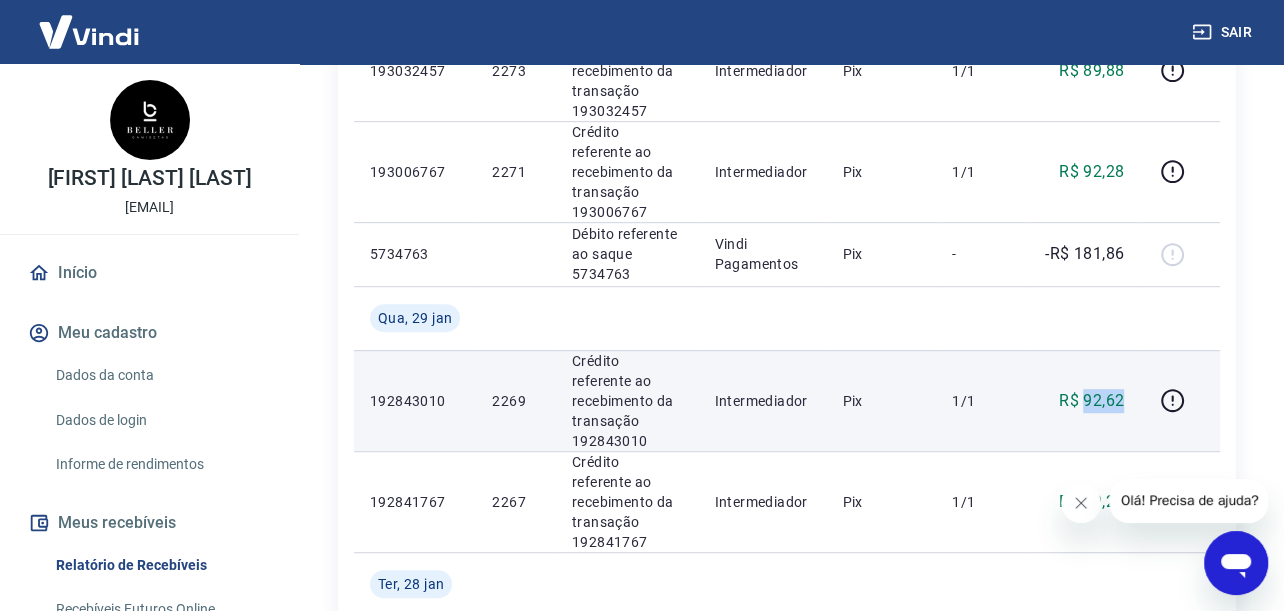 click on "R$ 92,62" at bounding box center (1091, 401) 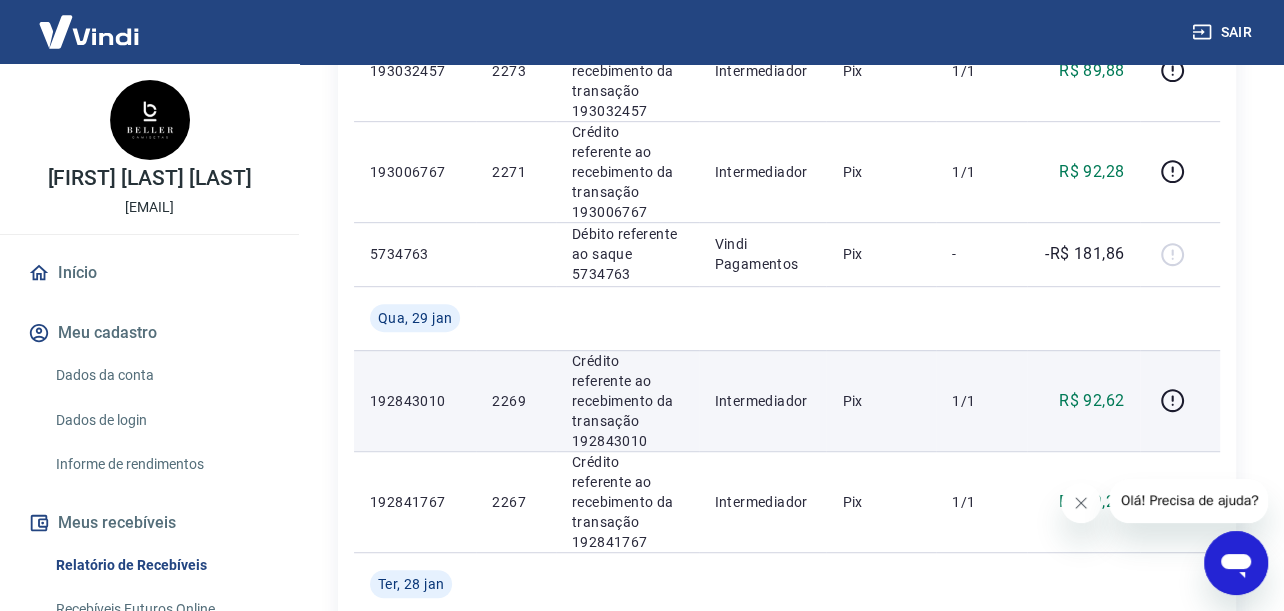 click on "Crédito referente ao recebimento da transação 192843010" at bounding box center (627, 401) 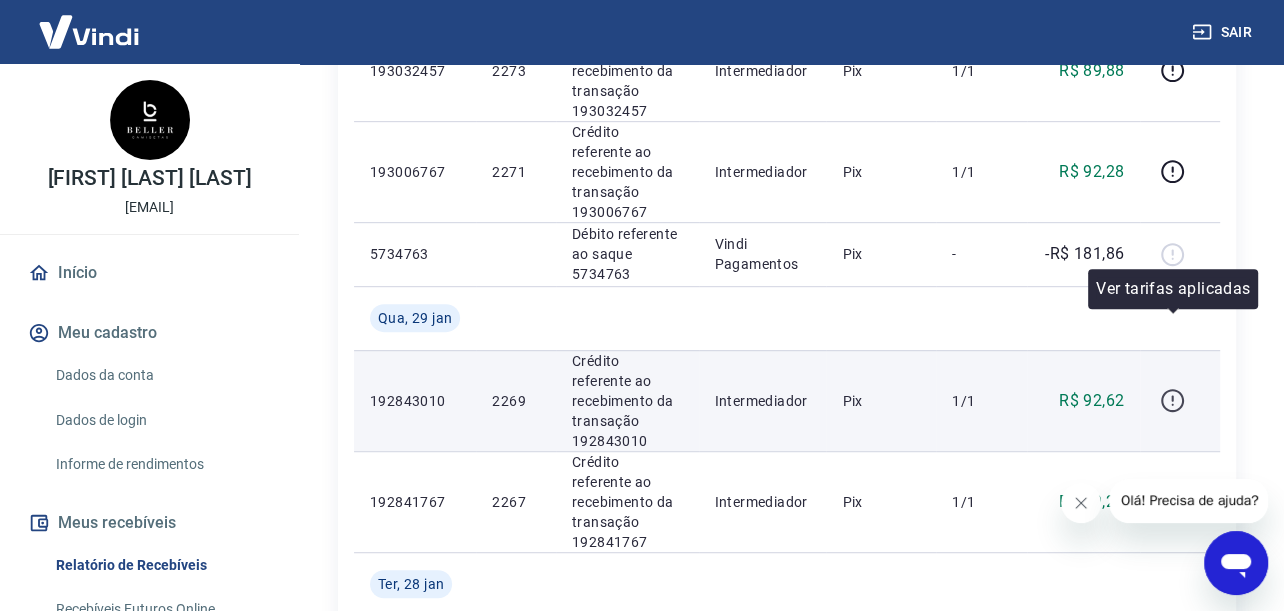 click 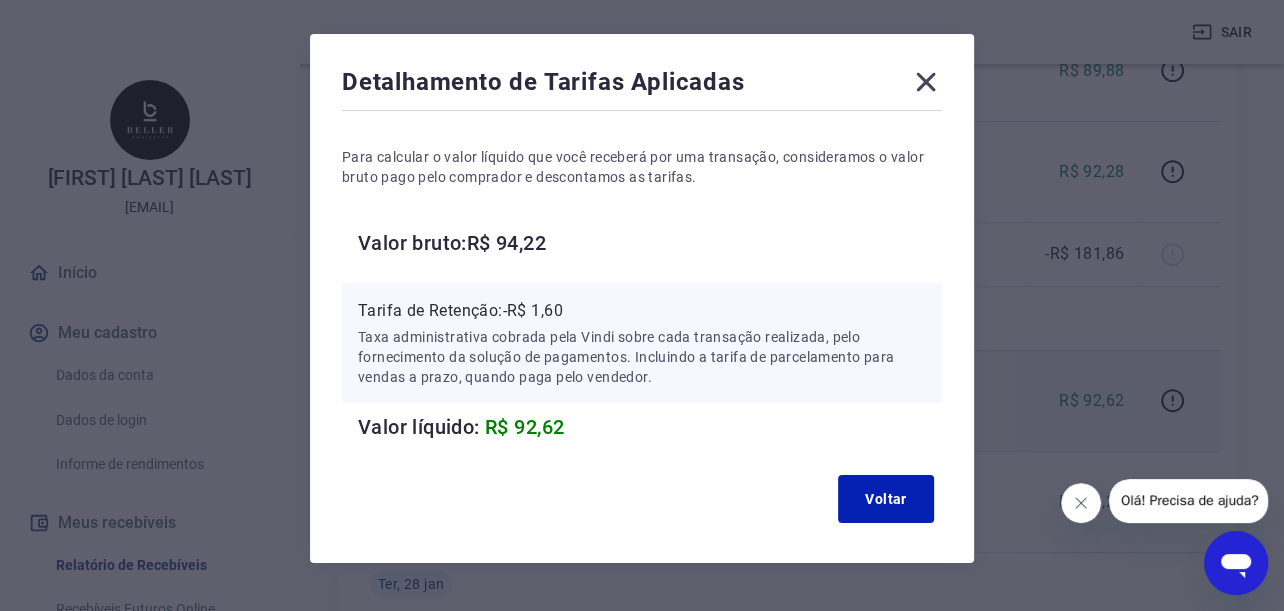 scroll, scrollTop: 109, scrollLeft: 0, axis: vertical 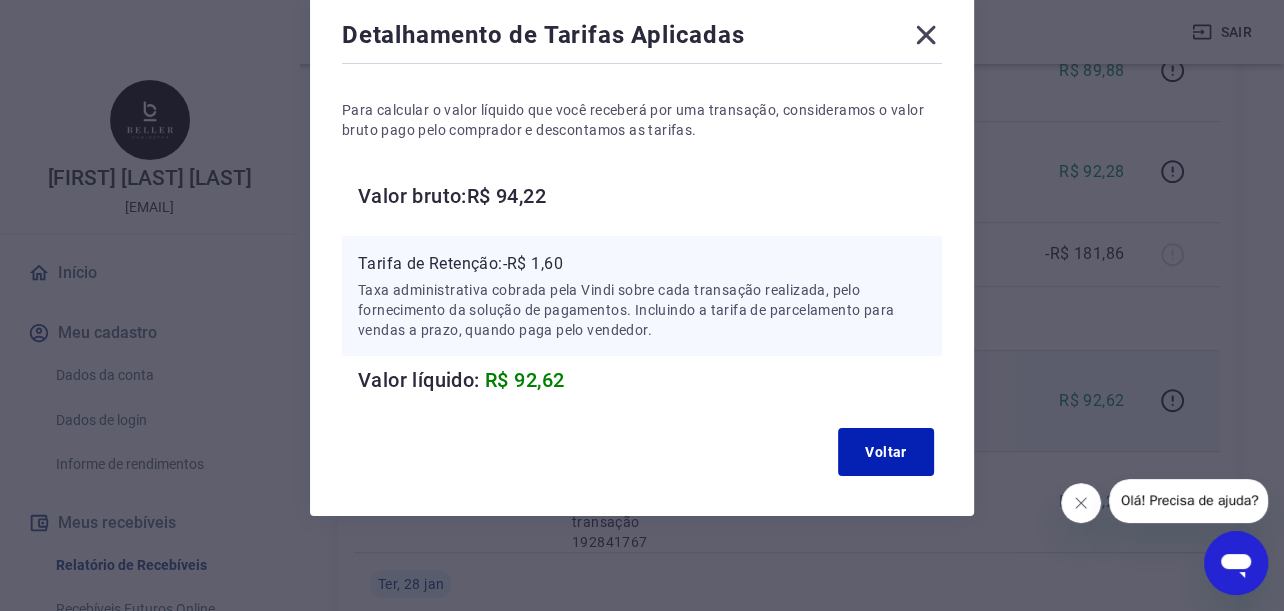 click on "Detalhamento de Tarifas Aplicadas Para calcular o valor líquido que você receberá por uma transação, consideramos o valor bruto pago pelo comprador e descontamos as tarifas. Valor bruto:  R$ 94,22 Tarifa de Retenção:  -R$ 1,60 Taxa administrativa cobrada pela Vindi sobre cada transação realizada, pelo fornecimento da solução de pagamentos. Incluindo a tarifa de parcelamento para vendas a prazo, quando paga pelo vendedor. Valor líquido:   R$ 92,62 Voltar" at bounding box center [642, 251] 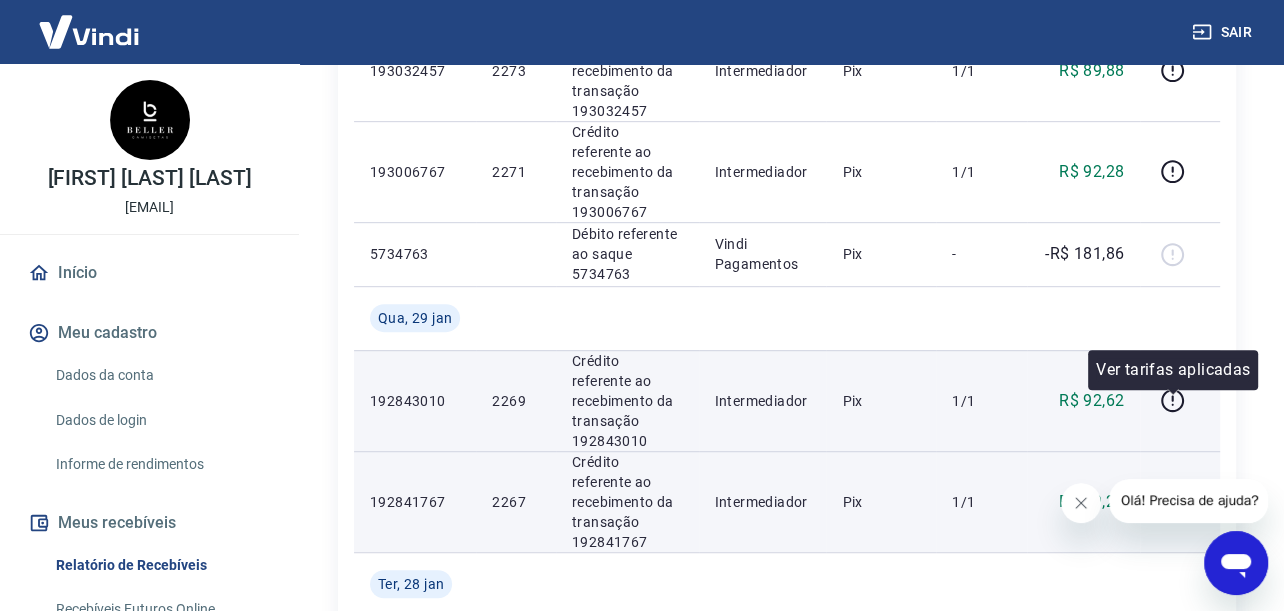 click 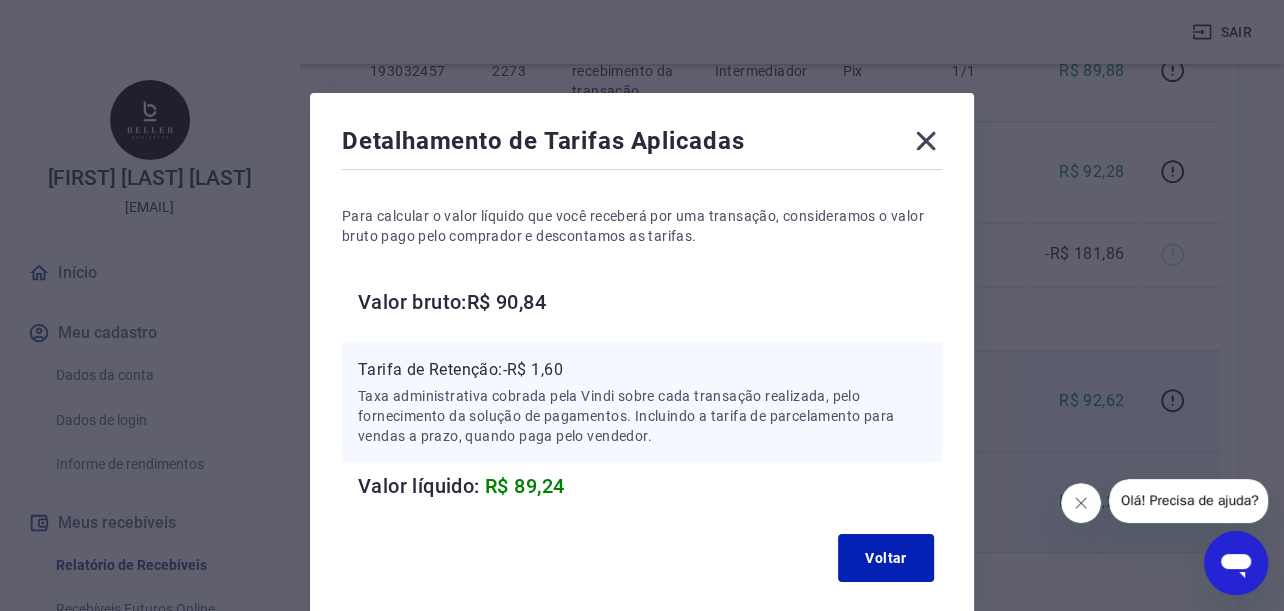 scroll, scrollTop: 0, scrollLeft: 0, axis: both 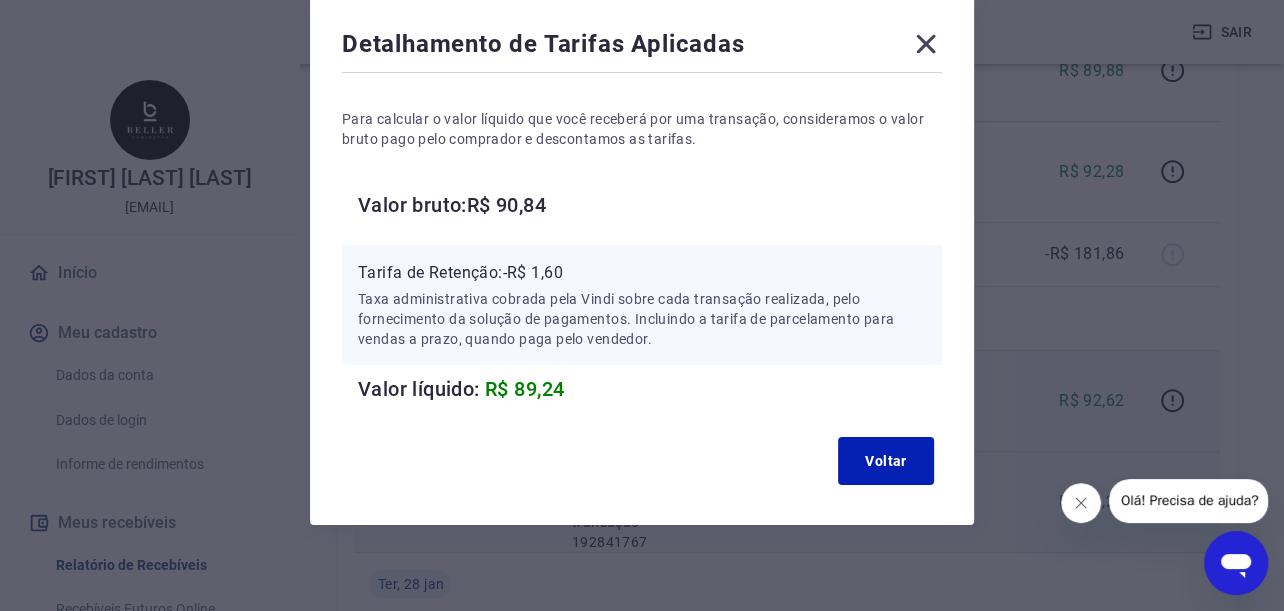 click 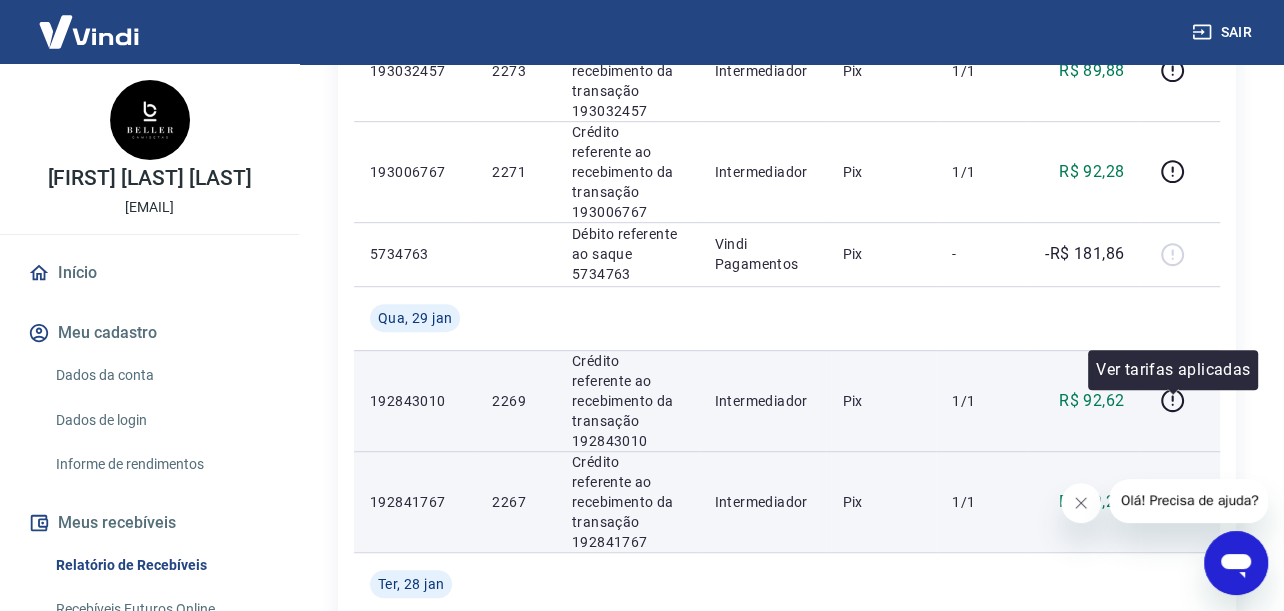 click 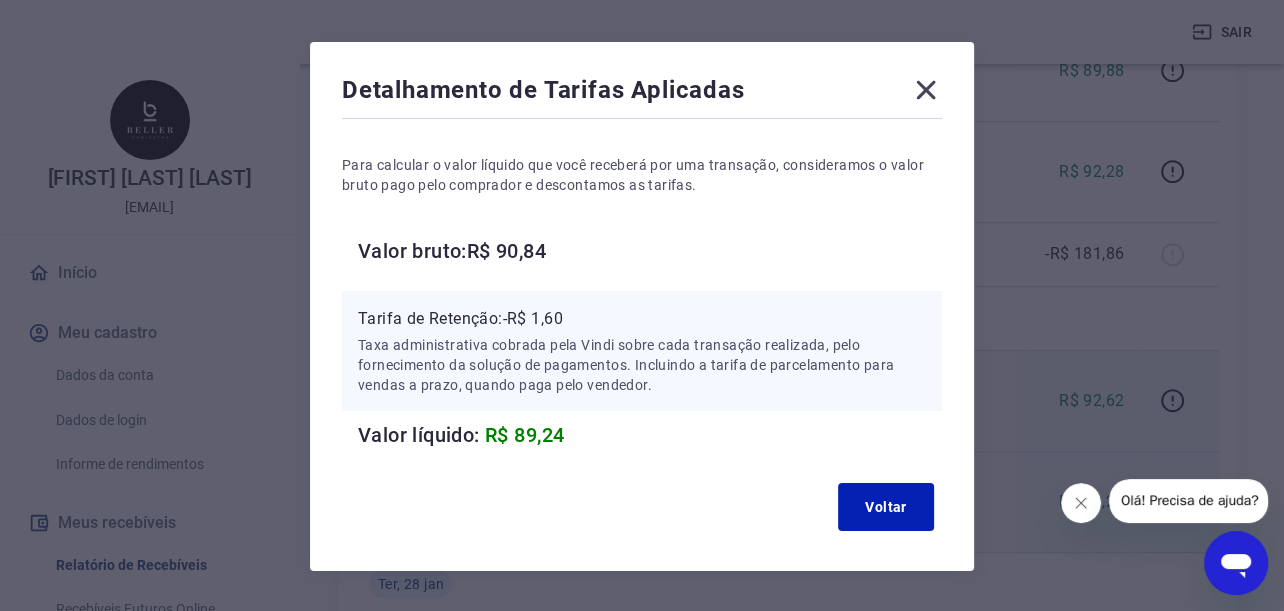 scroll, scrollTop: 9, scrollLeft: 0, axis: vertical 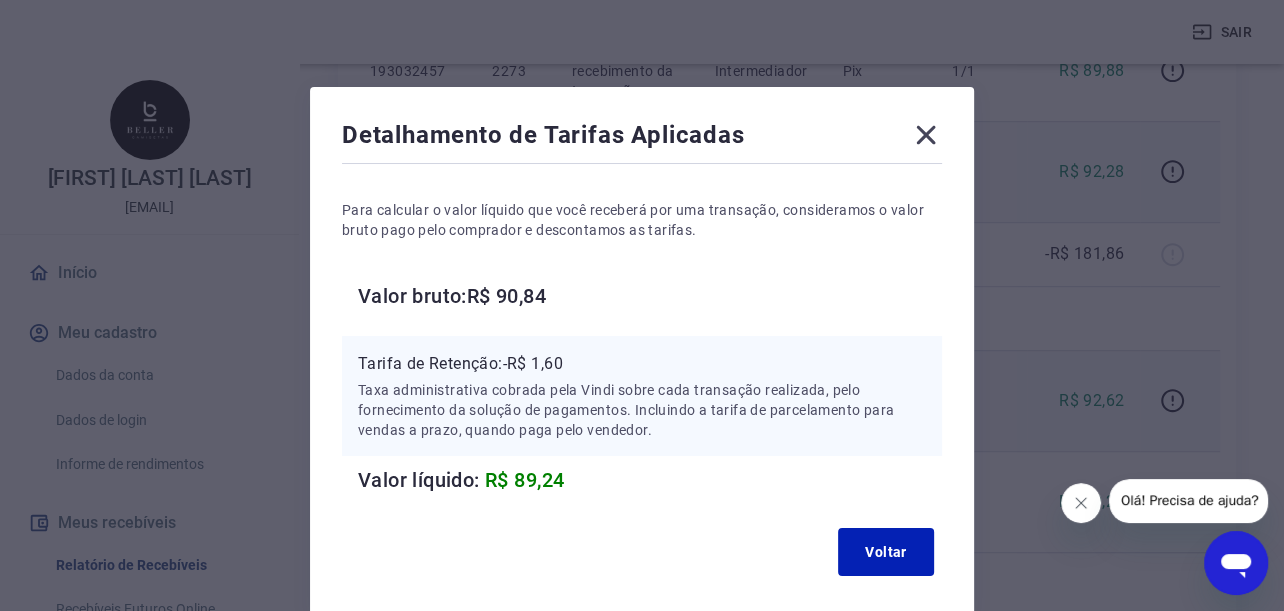 click 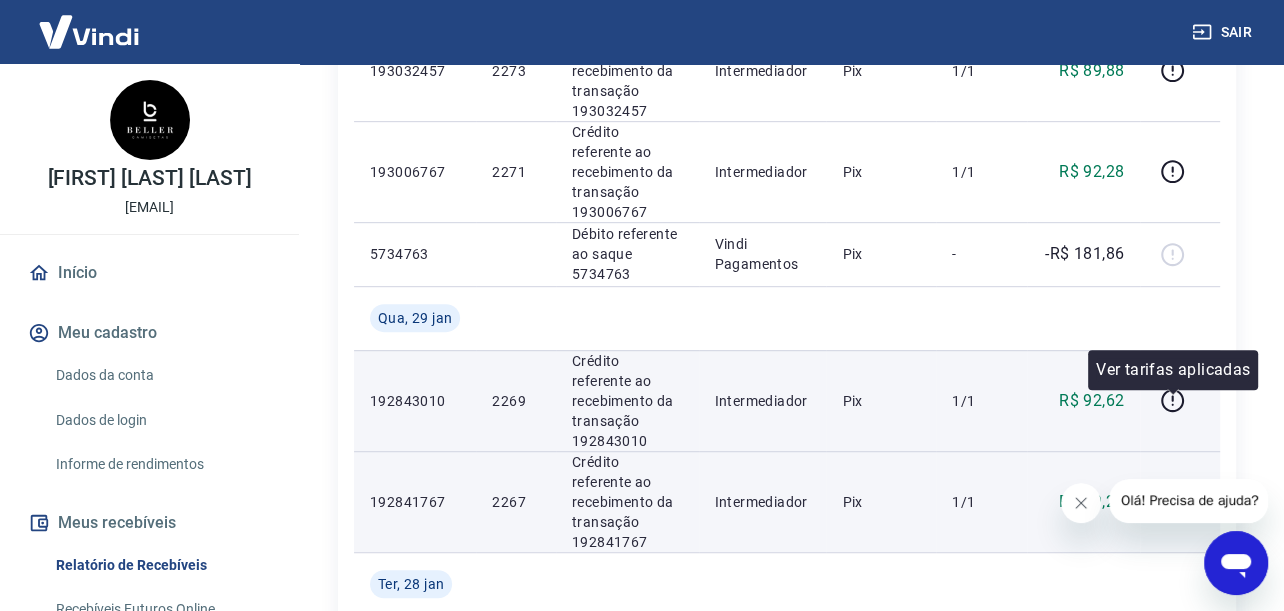 click 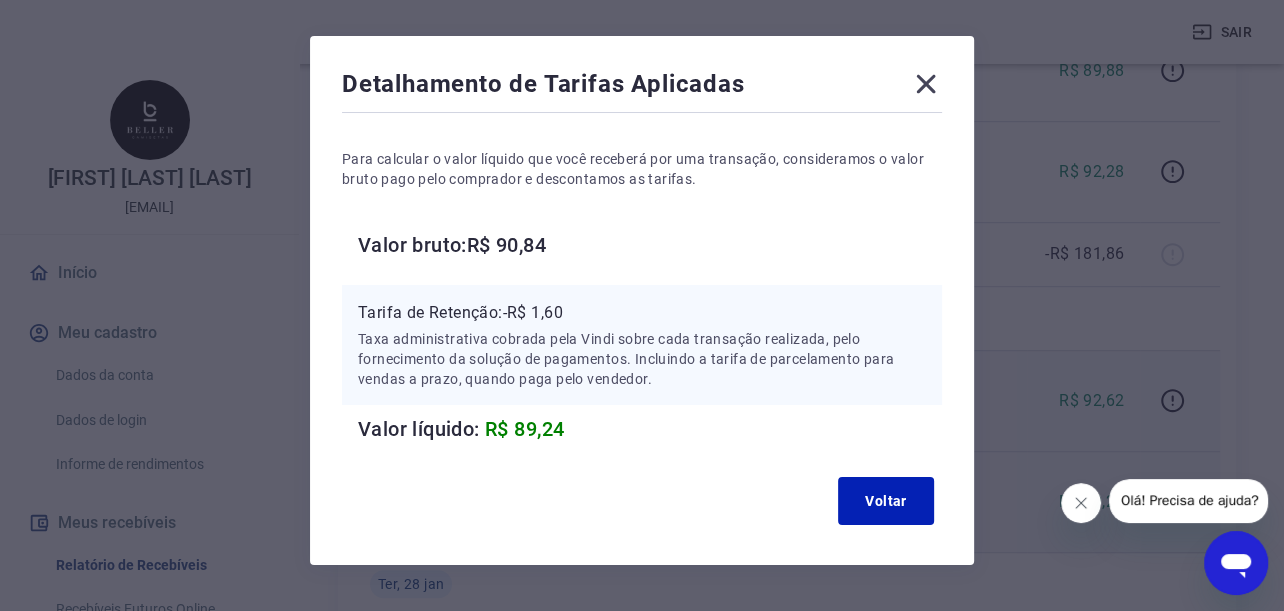 scroll, scrollTop: 109, scrollLeft: 0, axis: vertical 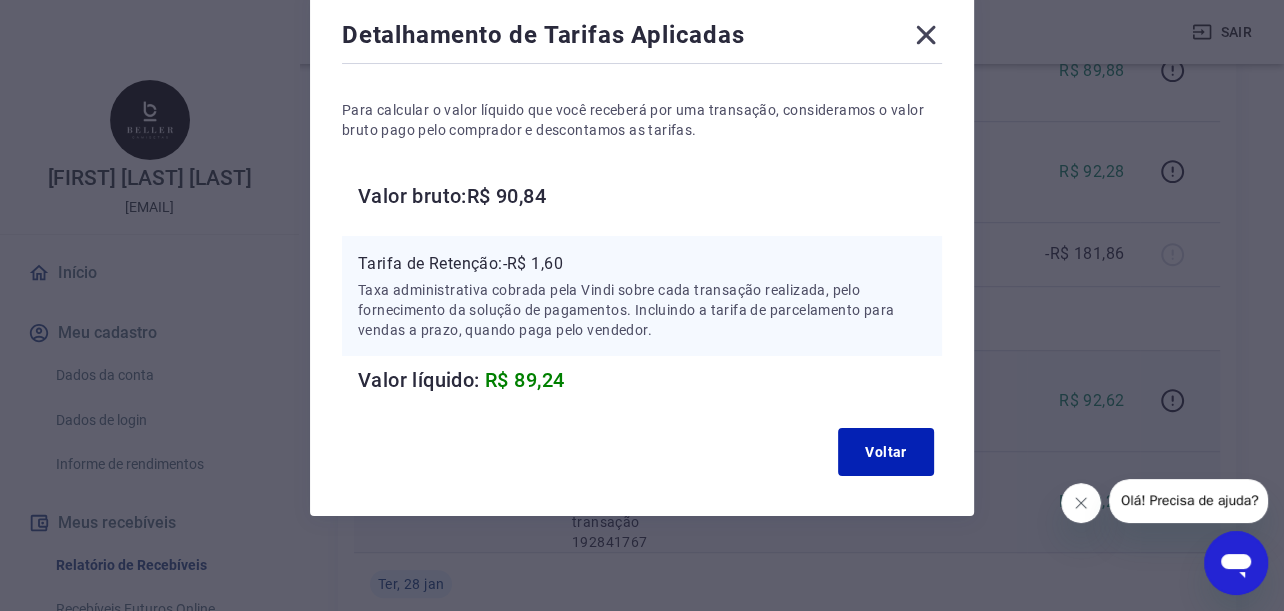 click 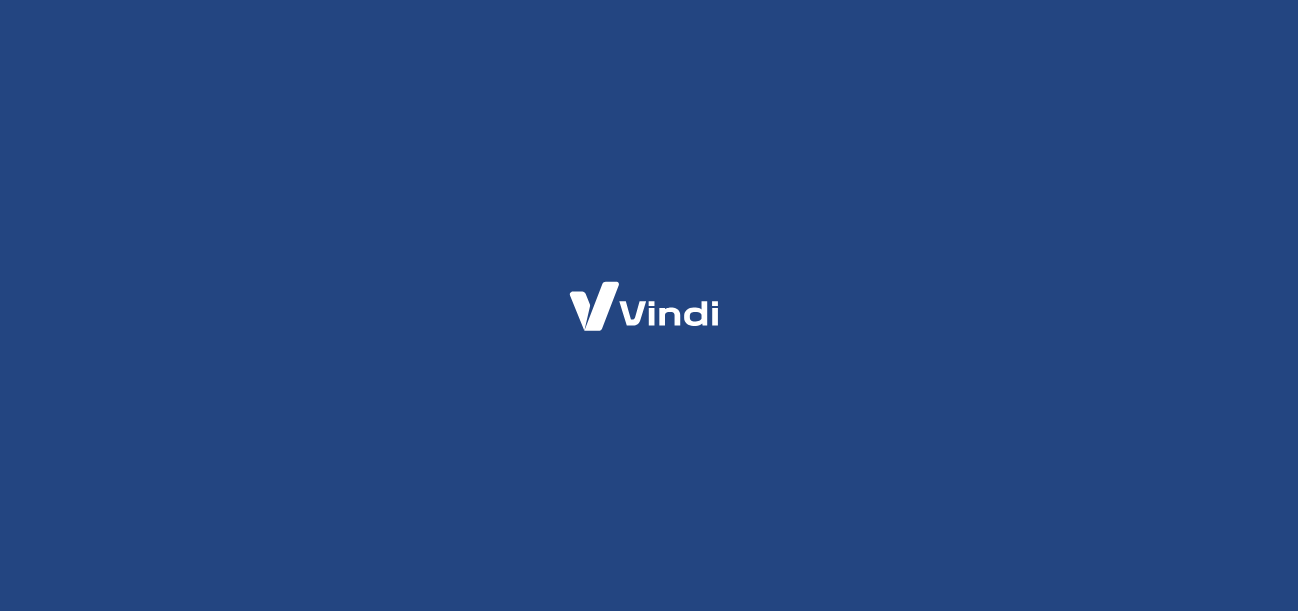 scroll, scrollTop: 0, scrollLeft: 0, axis: both 